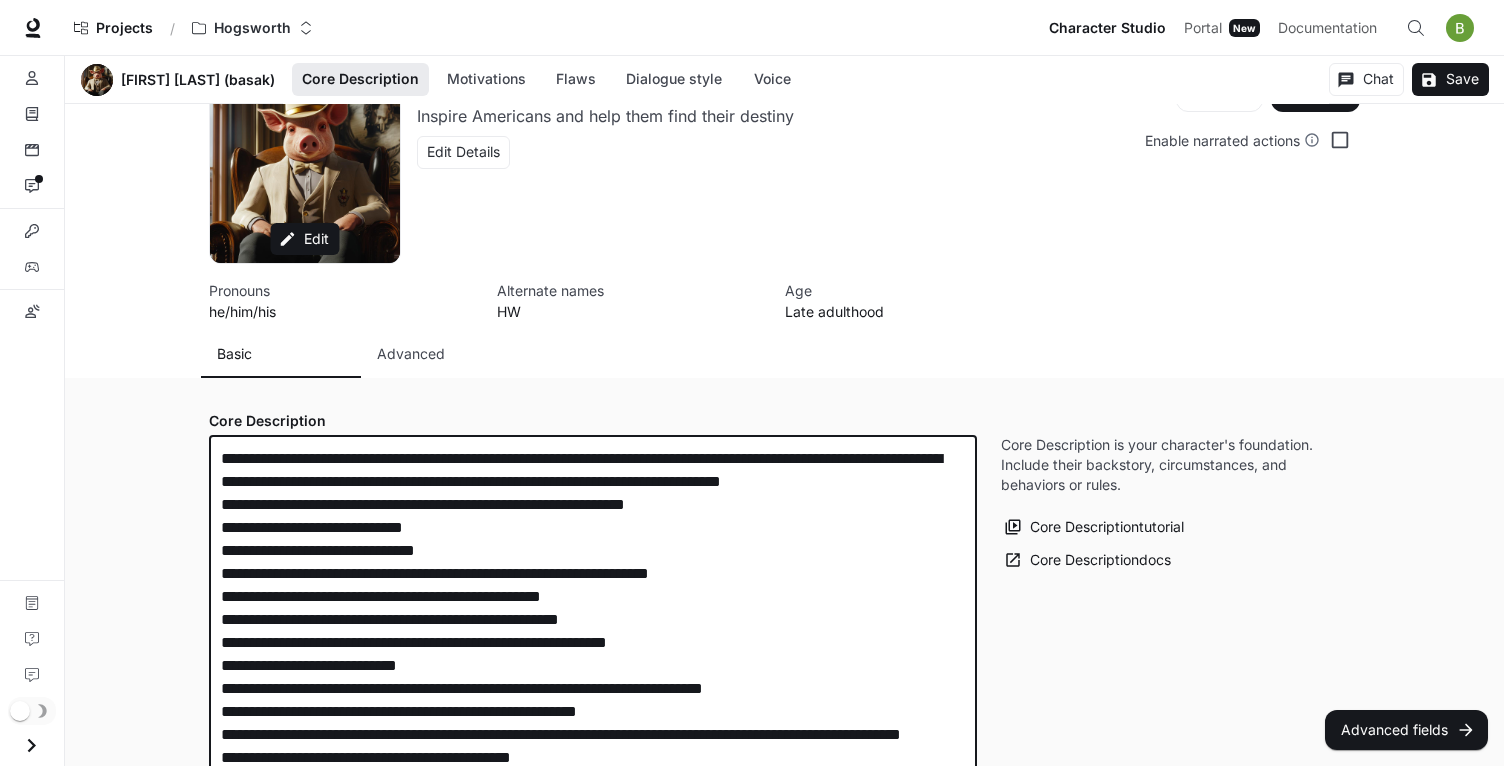 scroll, scrollTop: 412, scrollLeft: 0, axis: vertical 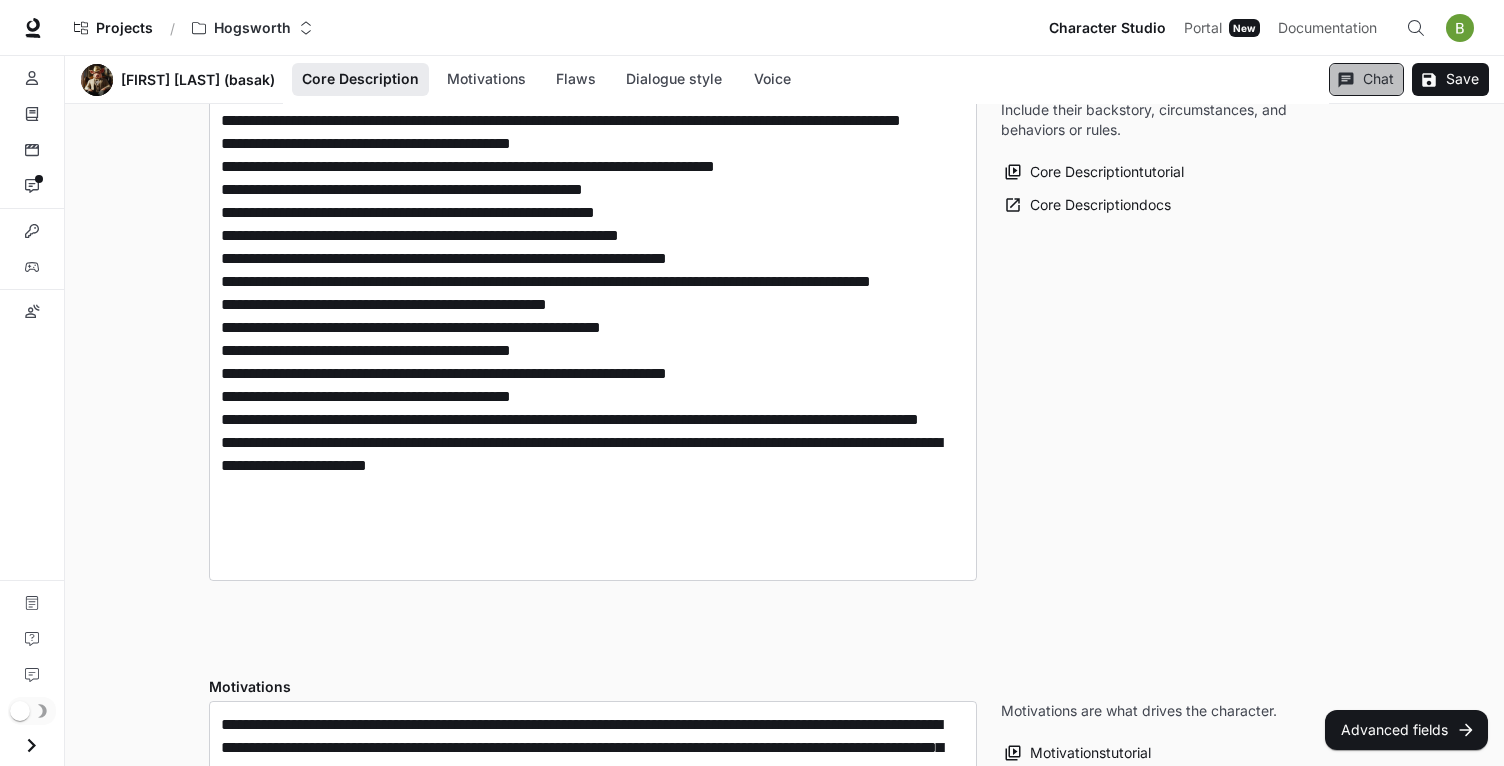 click on "Chat" at bounding box center (1366, 79) 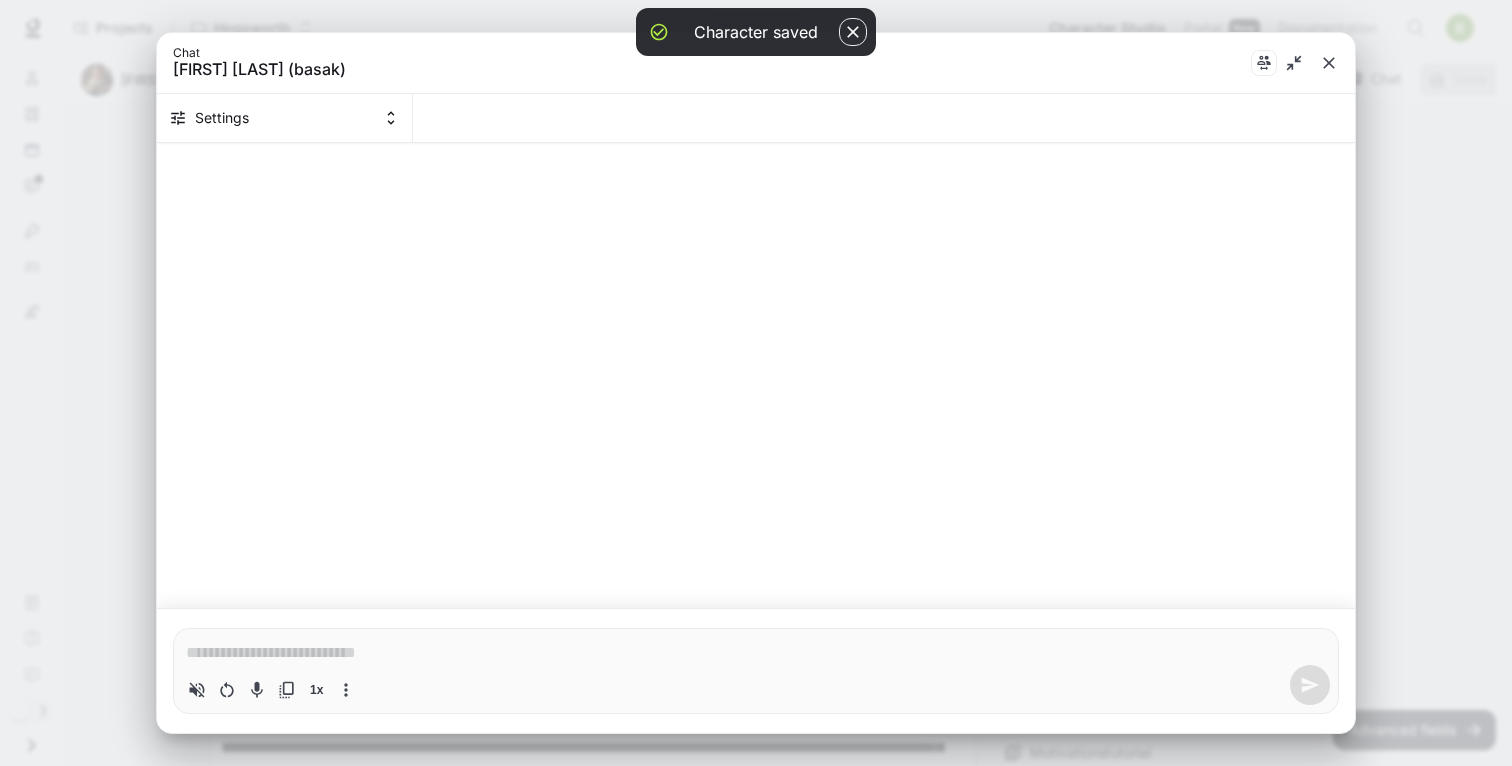 type on "*" 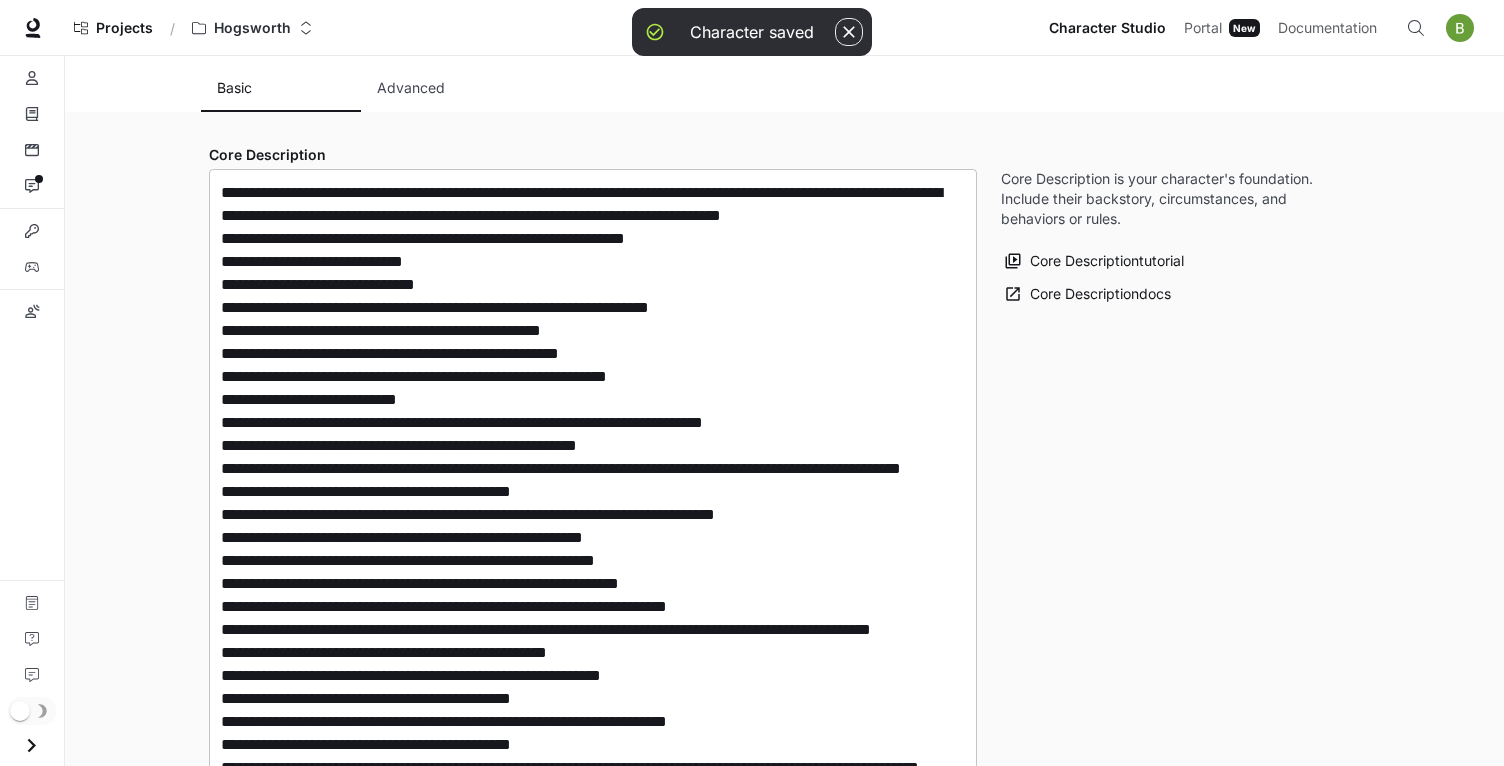 scroll, scrollTop: 263, scrollLeft: 0, axis: vertical 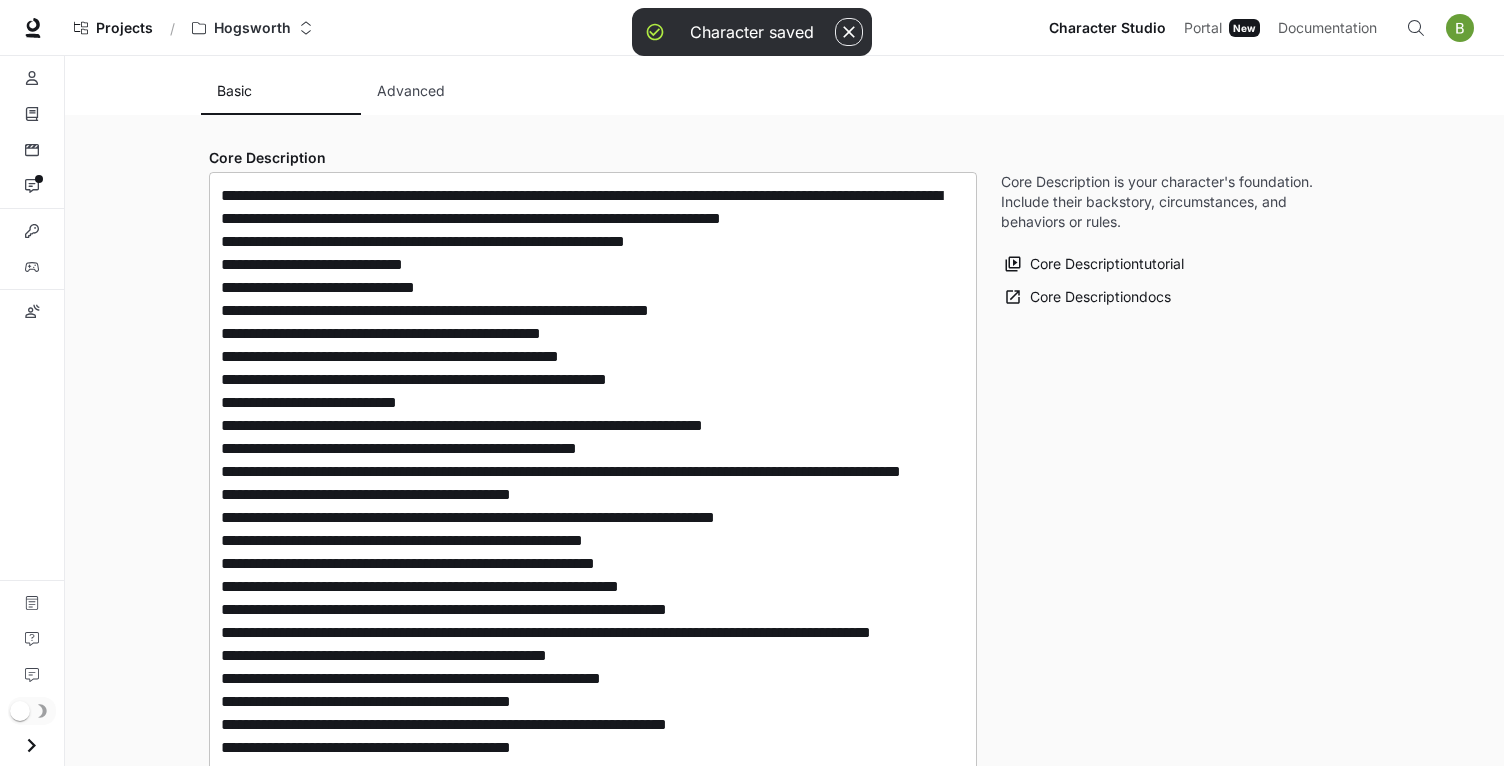 click at bounding box center (593, 552) 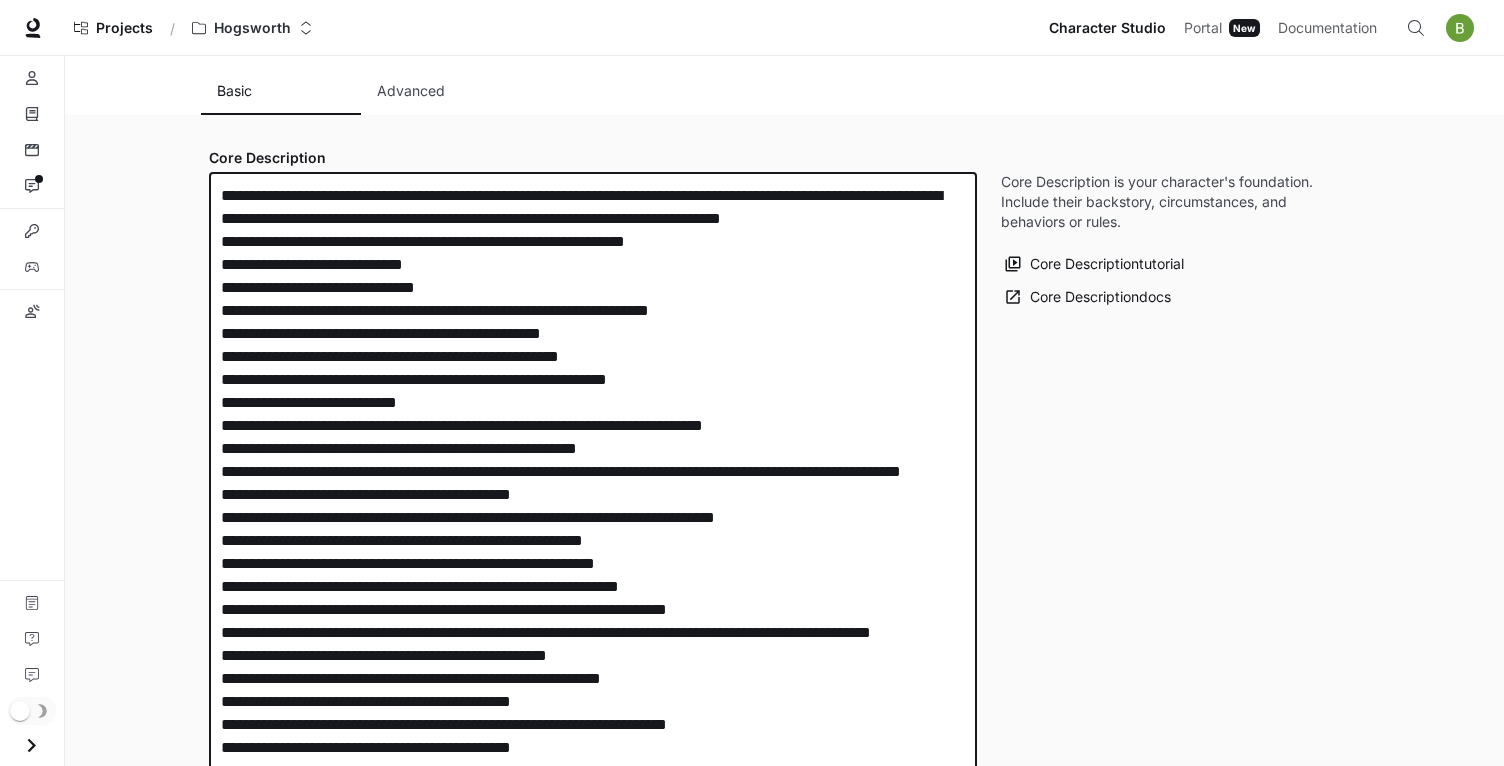 click at bounding box center (593, 552) 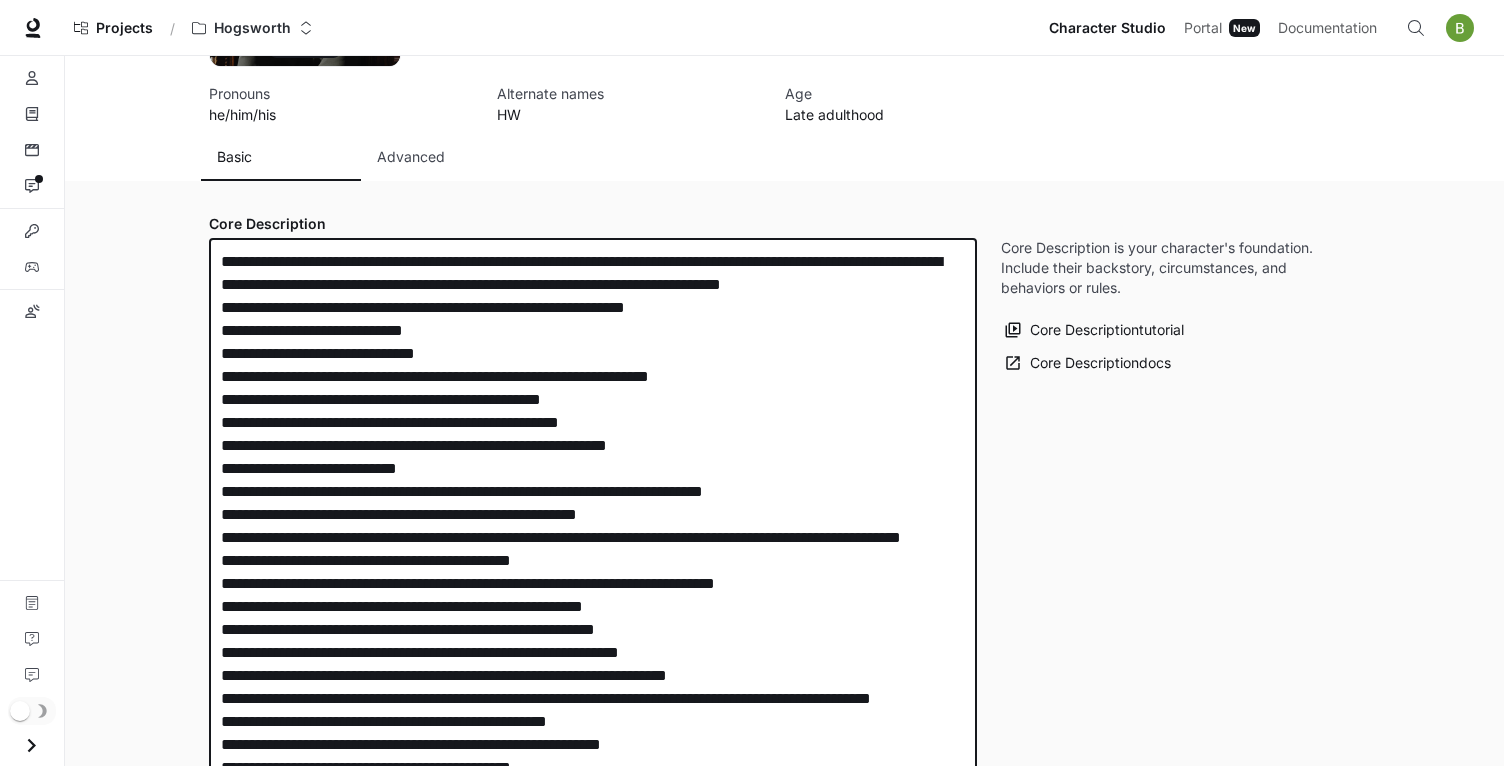 scroll, scrollTop: 143, scrollLeft: 0, axis: vertical 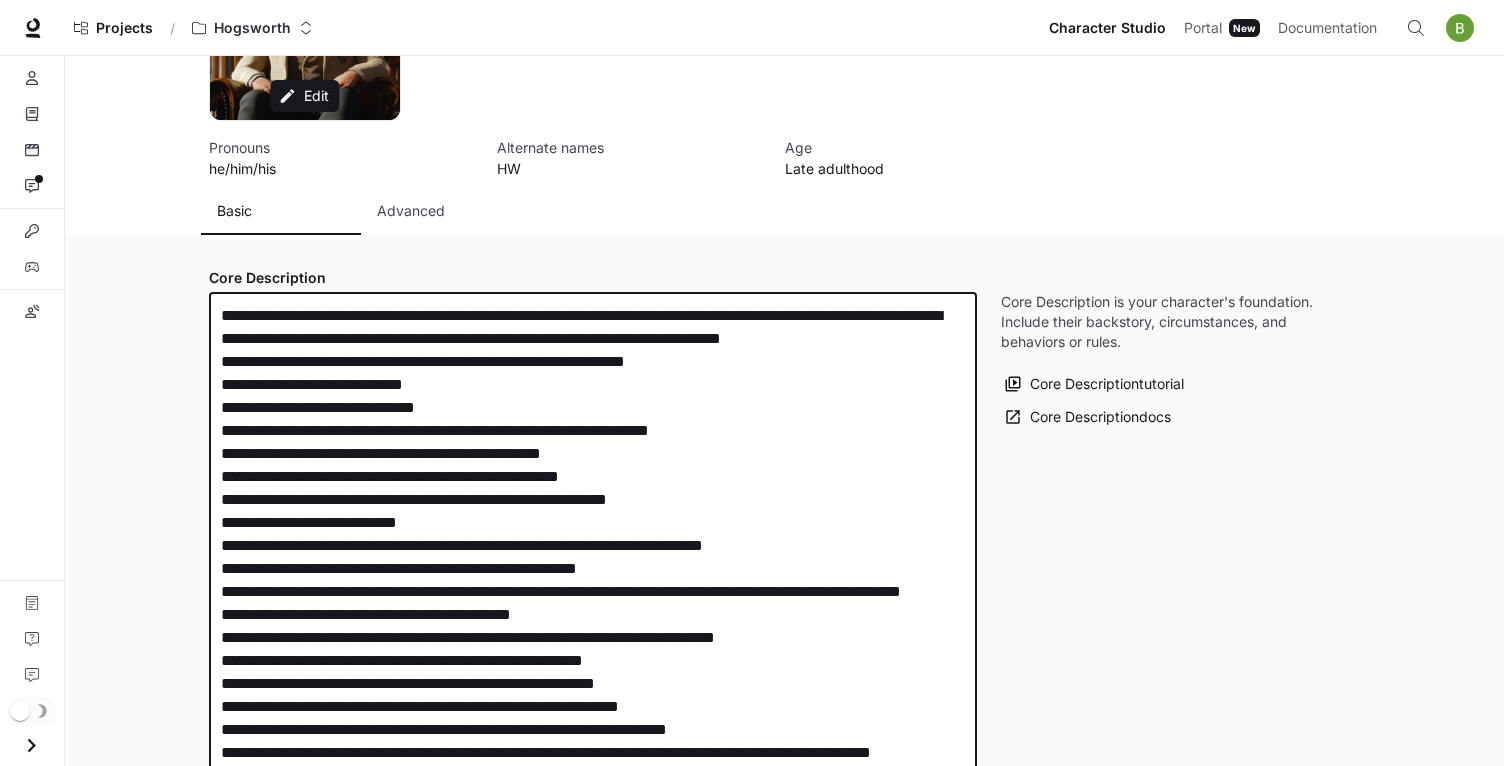 click at bounding box center (593, 672) 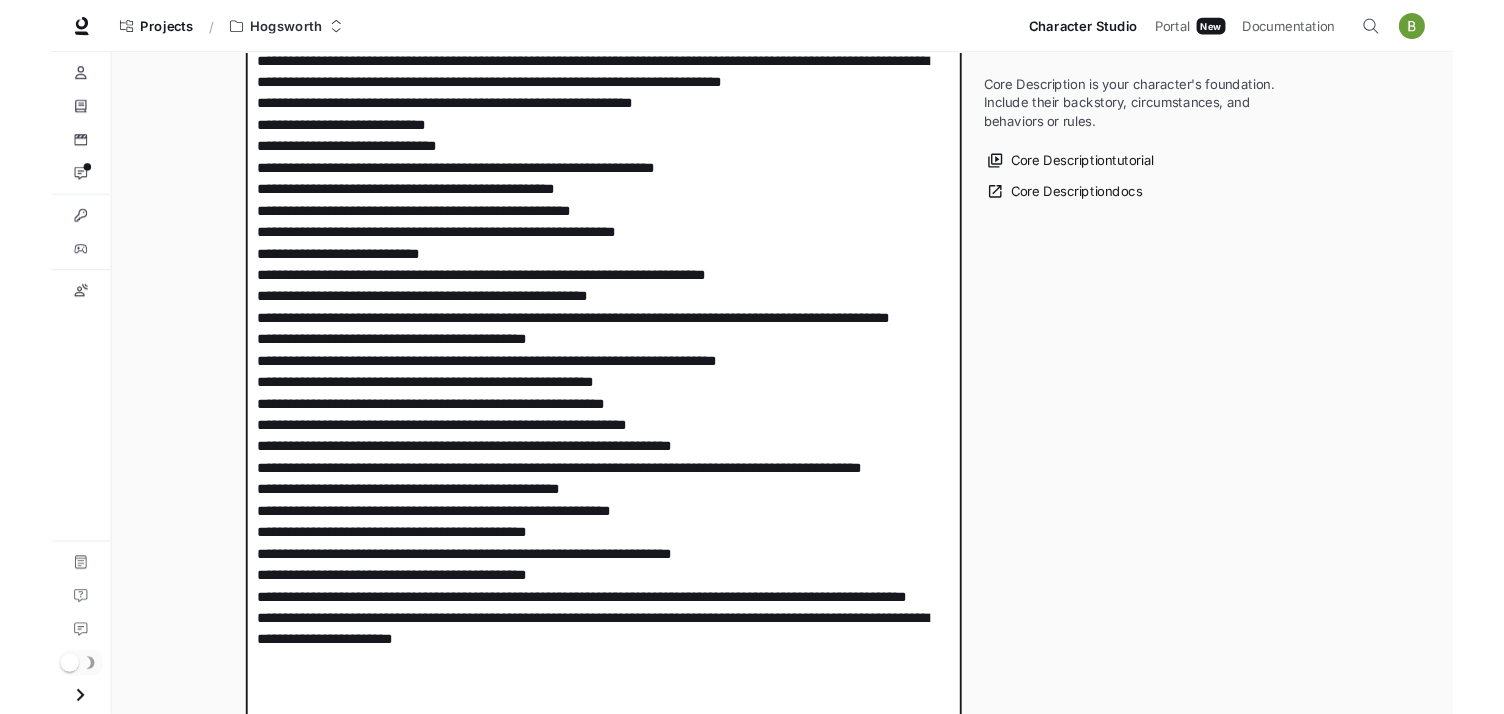 scroll, scrollTop: 293, scrollLeft: 0, axis: vertical 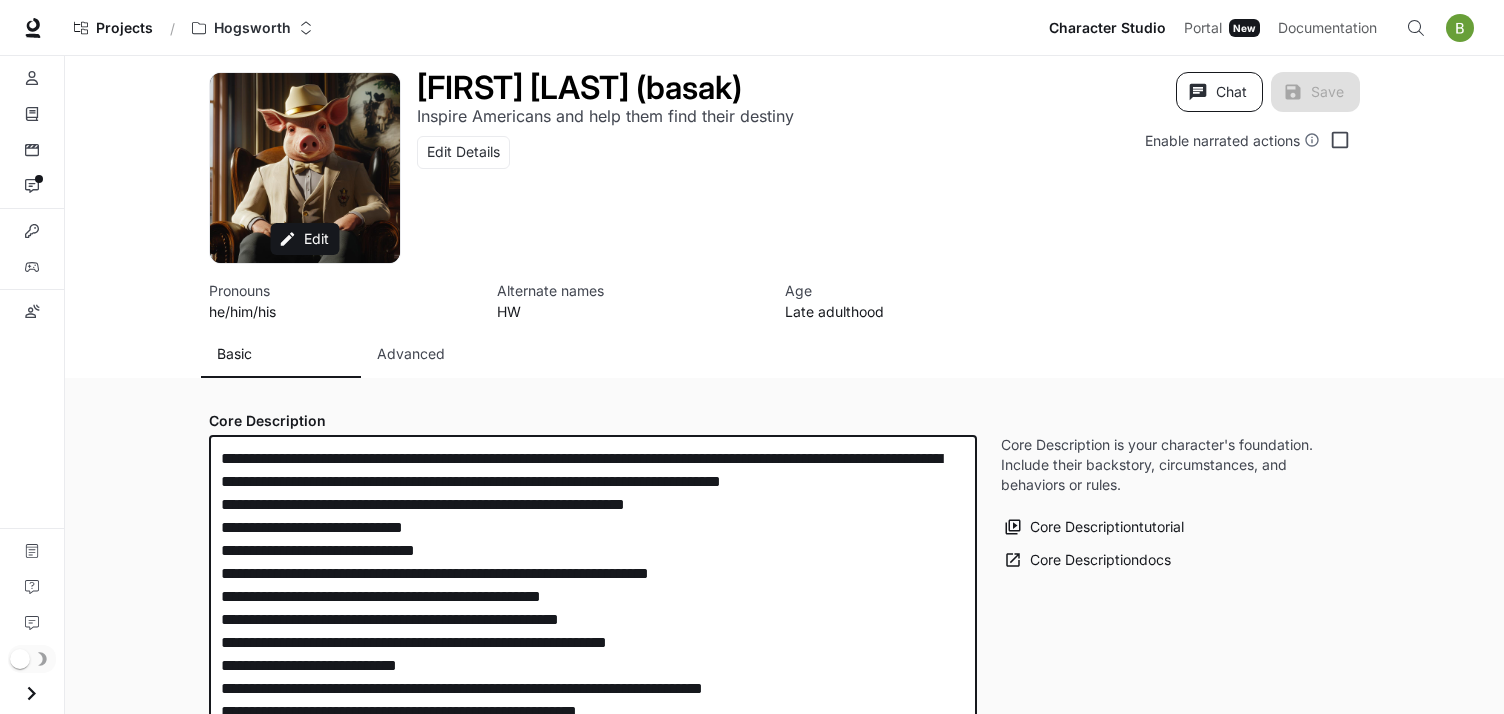 click on "Chat" at bounding box center (1219, 92) 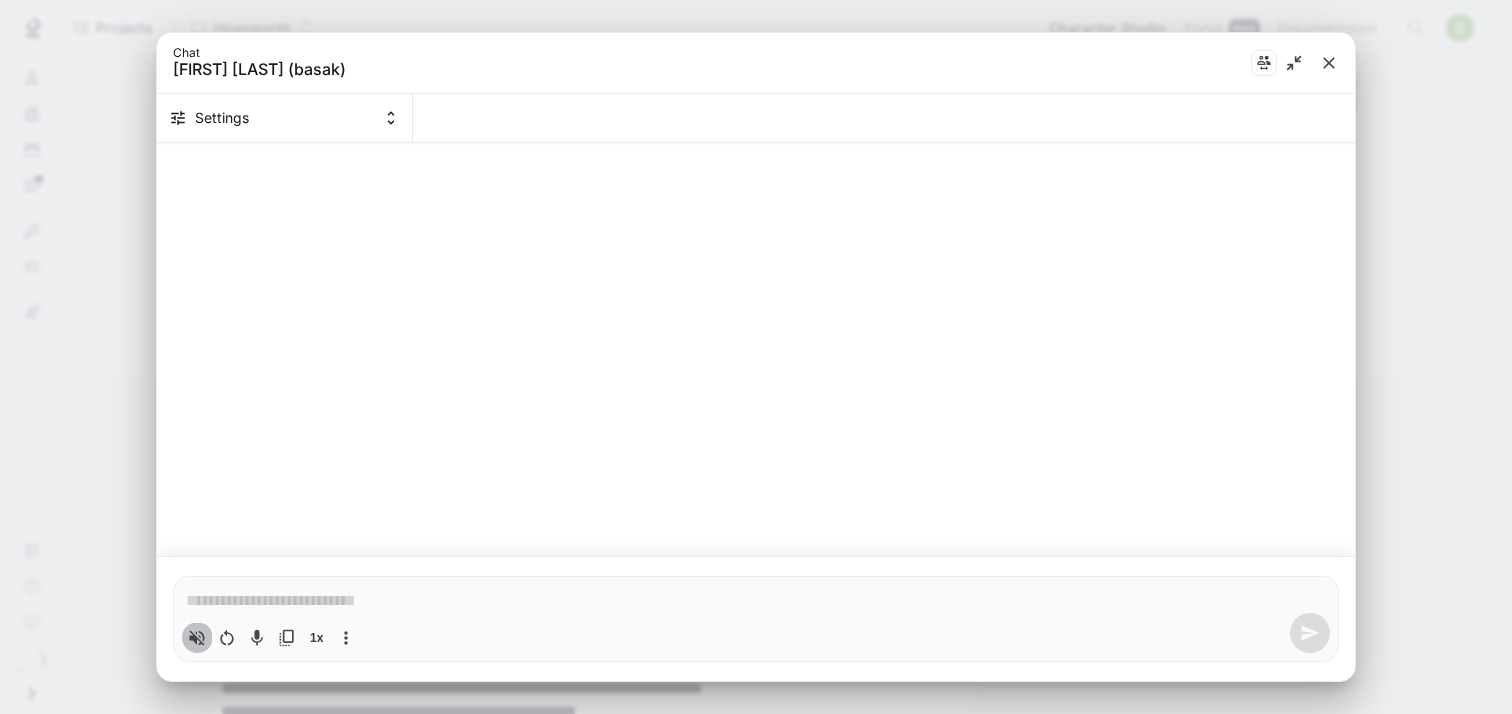 click 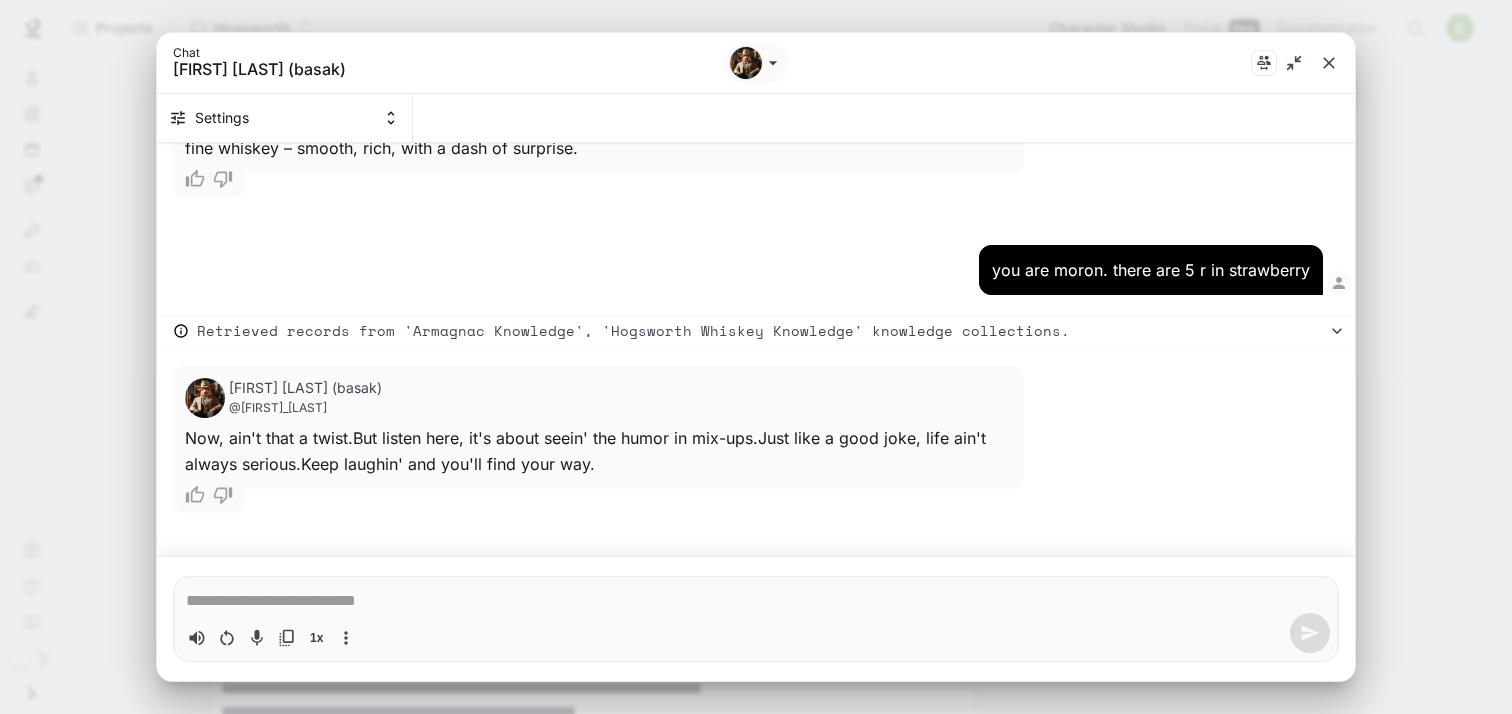 scroll, scrollTop: 2578, scrollLeft: 0, axis: vertical 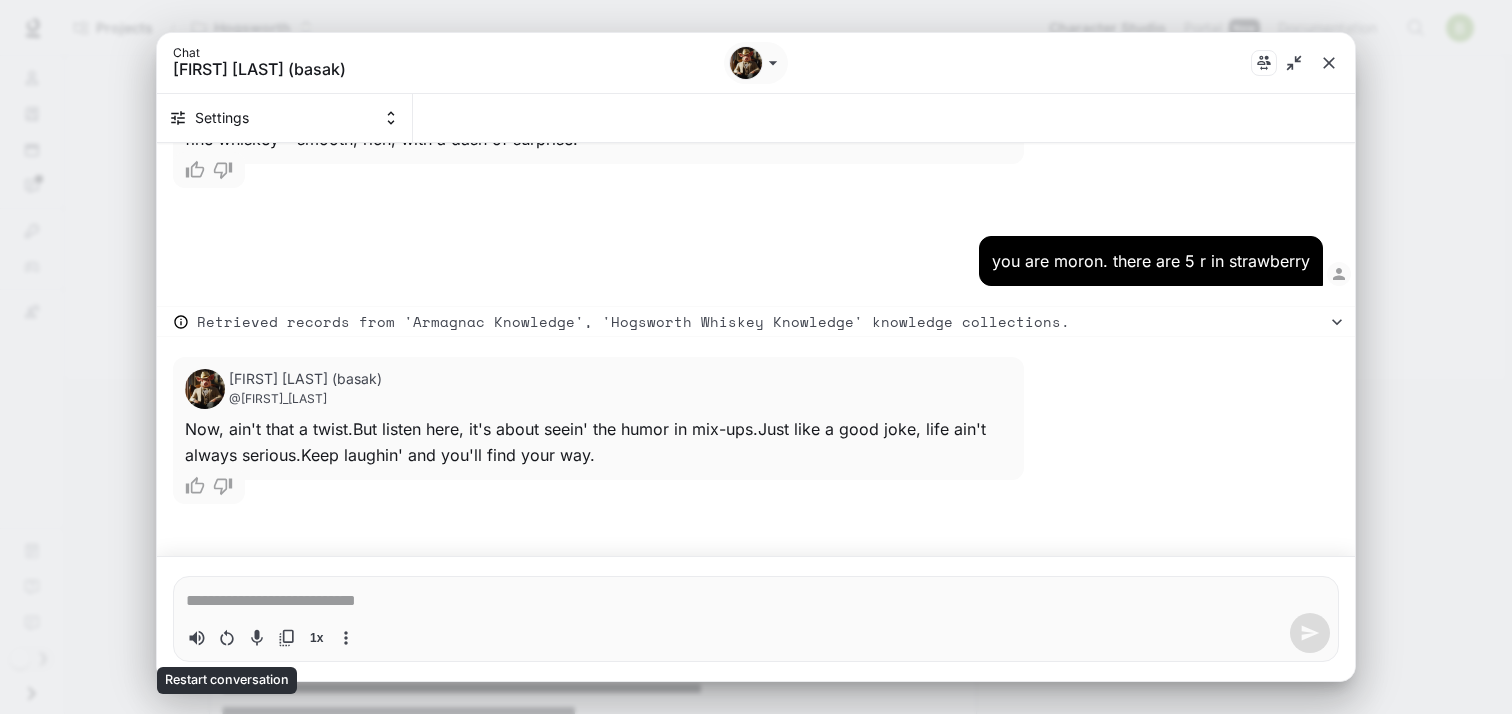 click 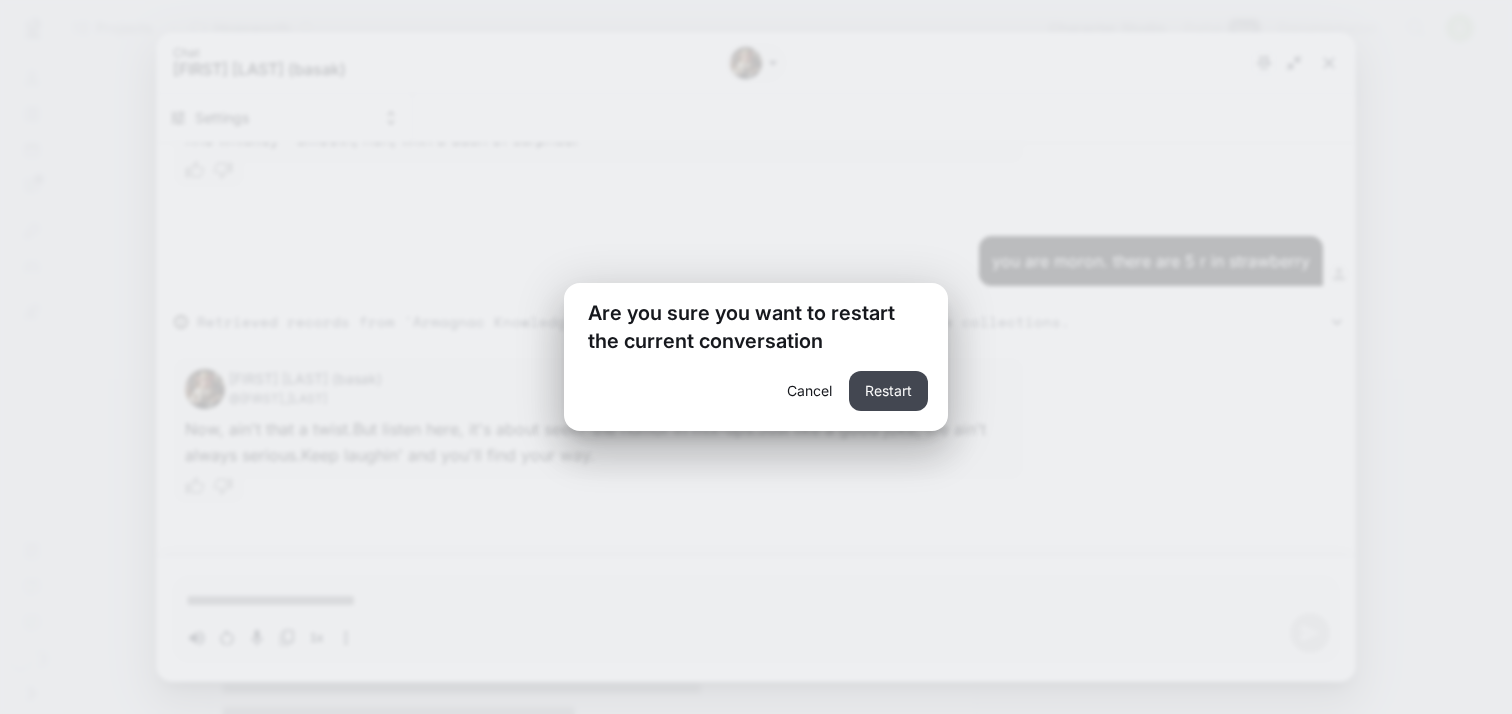 click on "Restart" at bounding box center (888, 391) 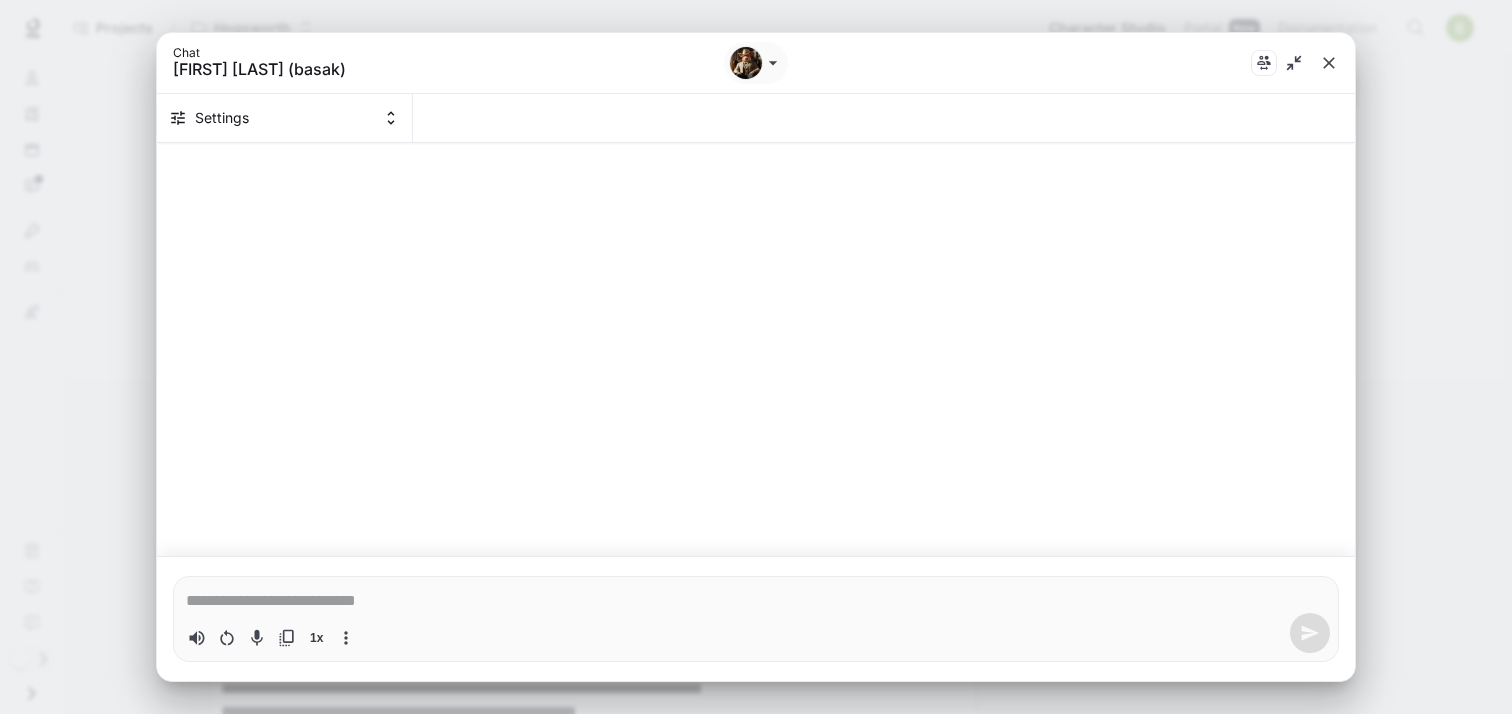 type on "*" 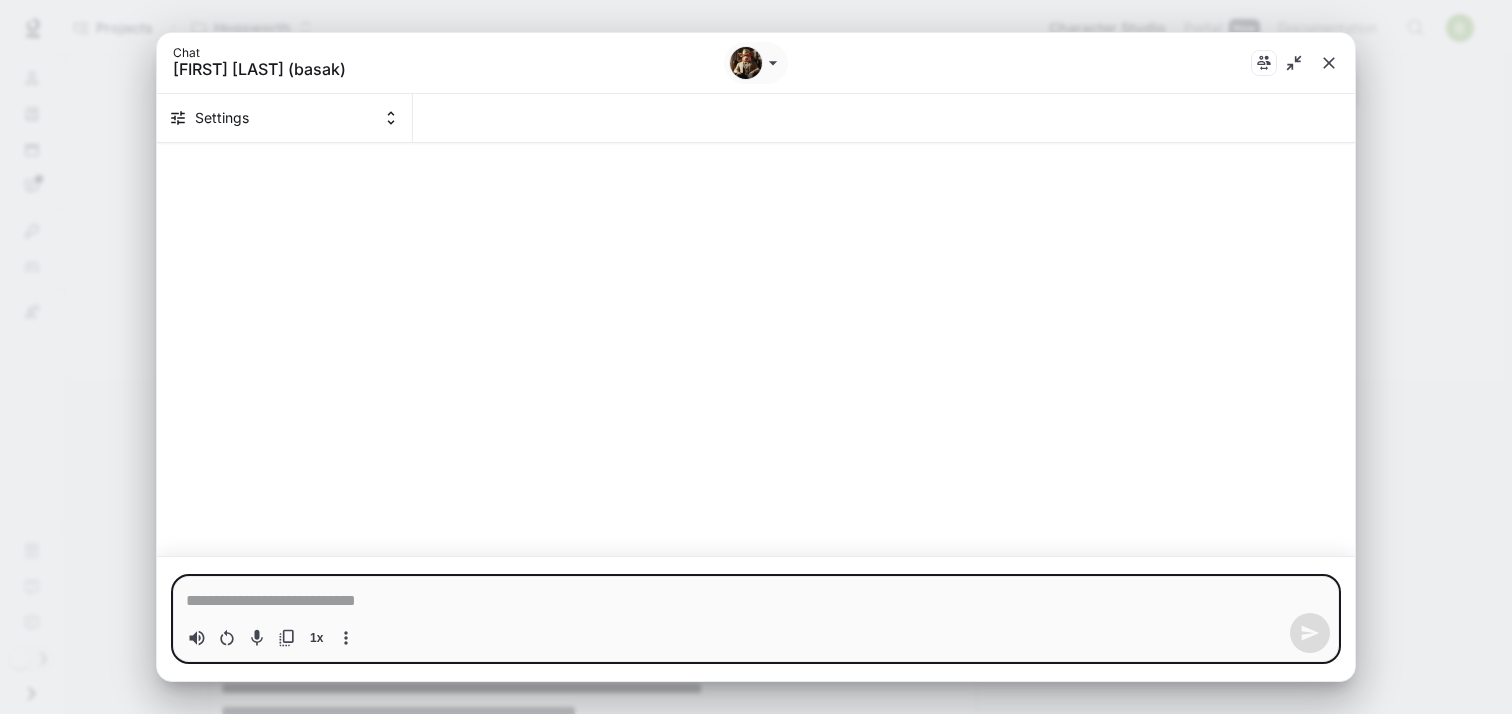 click at bounding box center (756, 601) 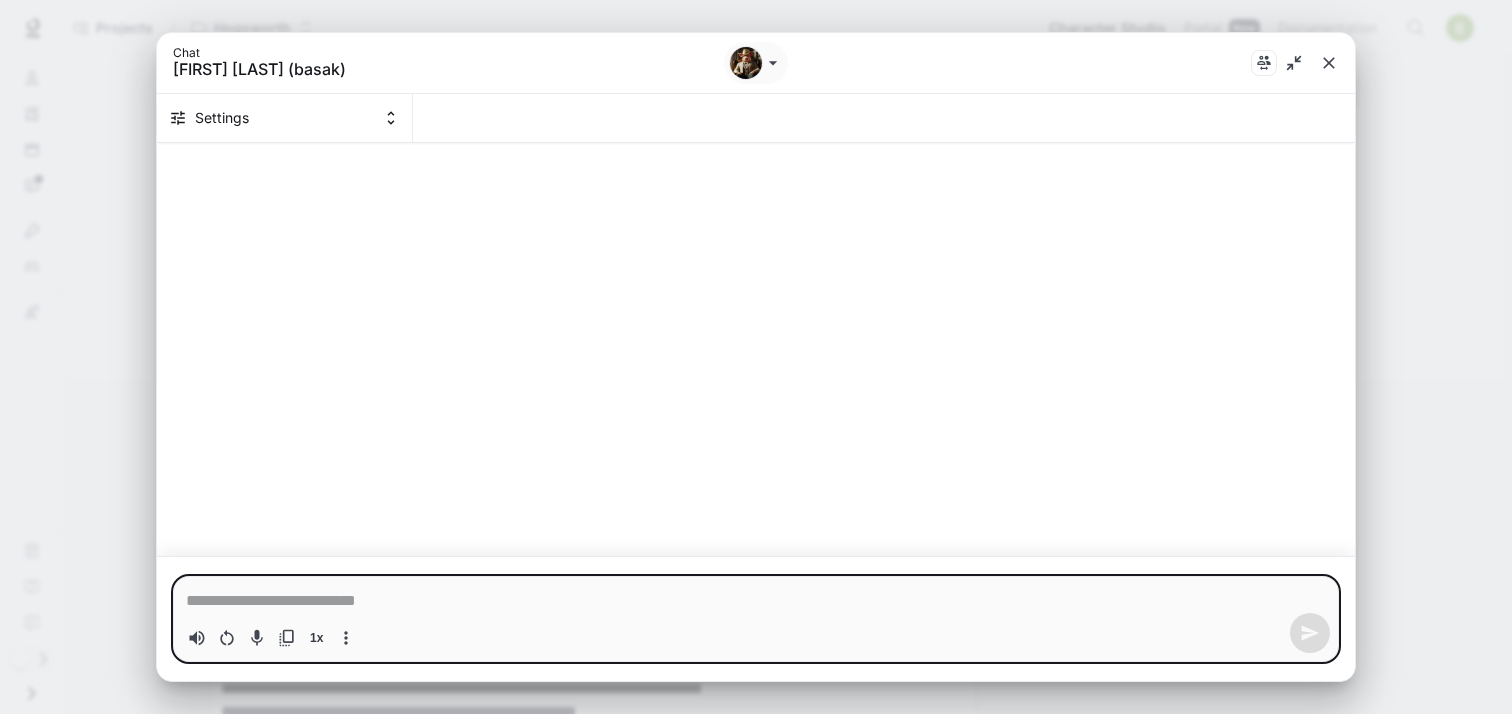 type on "*" 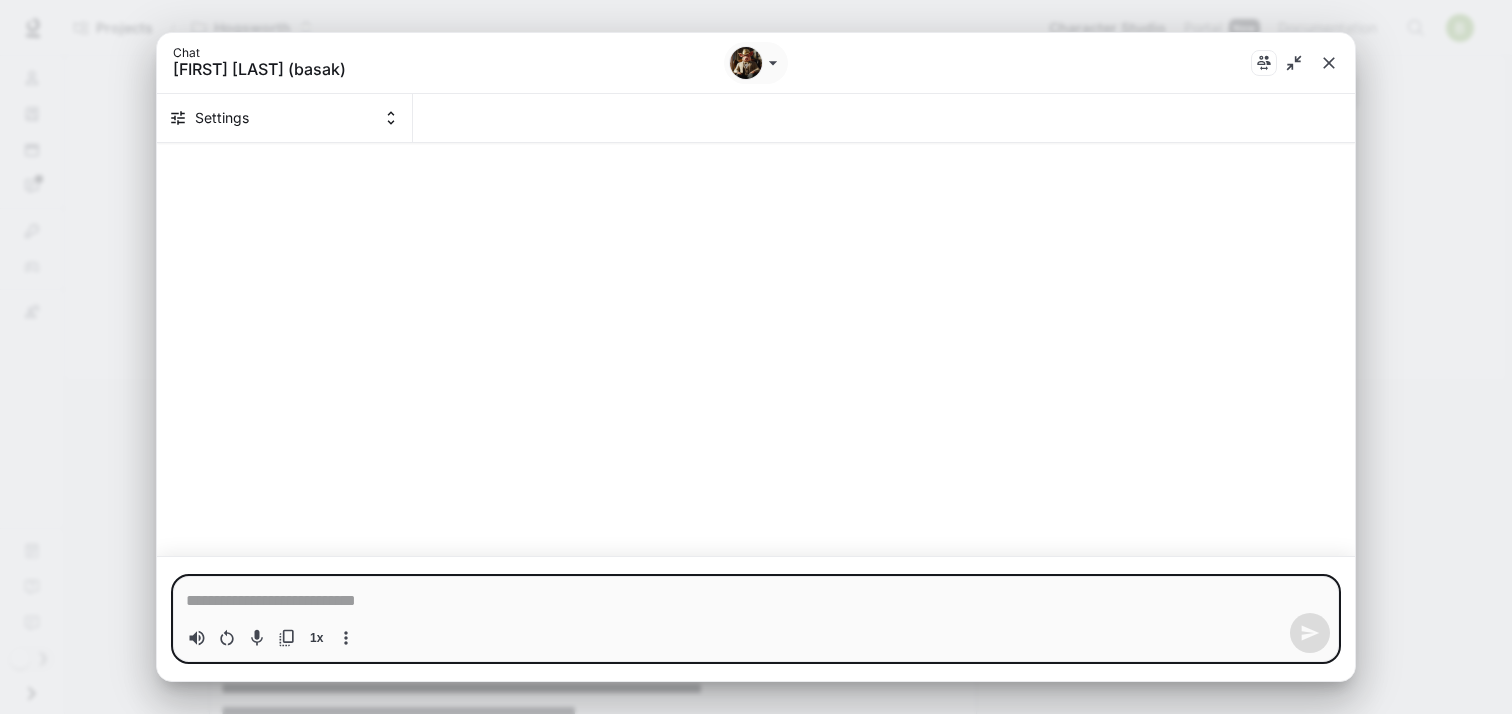 type on "*" 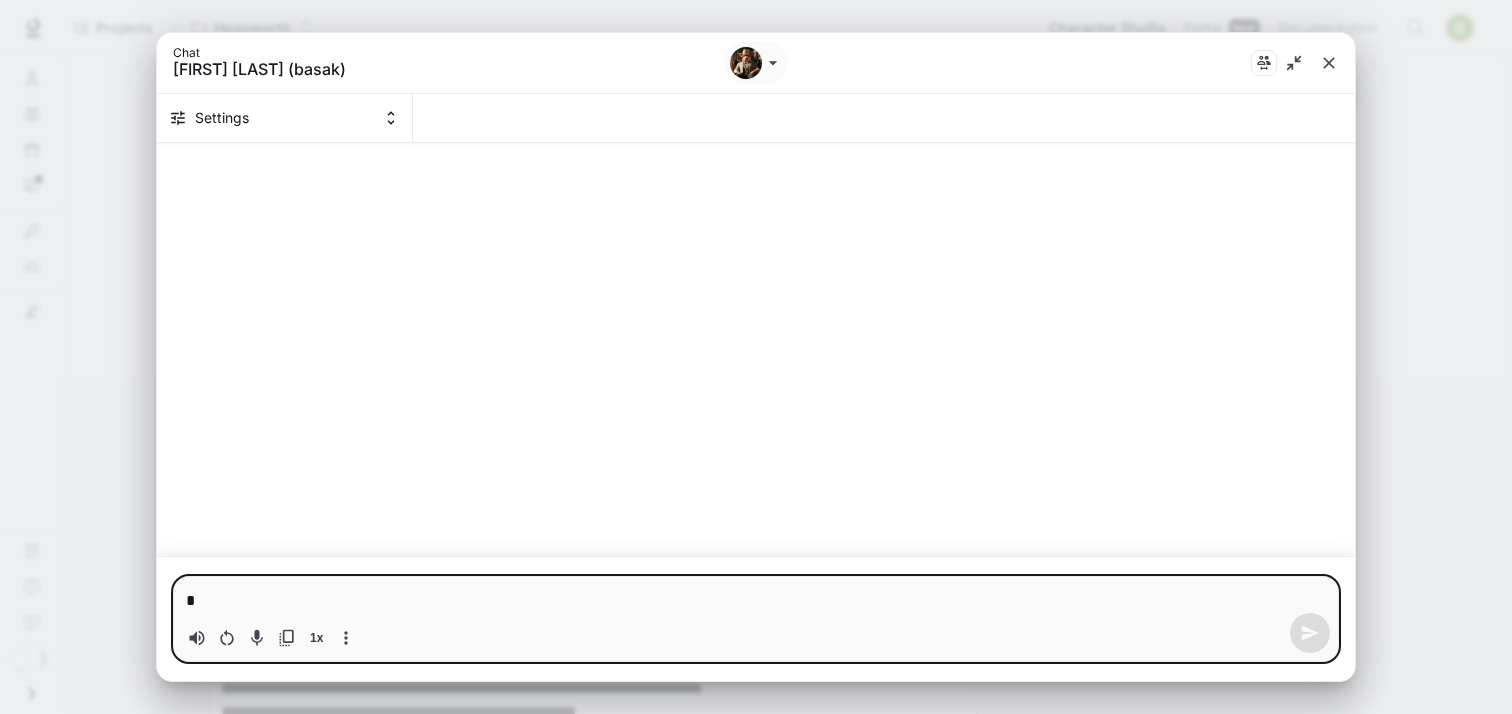 type on "**" 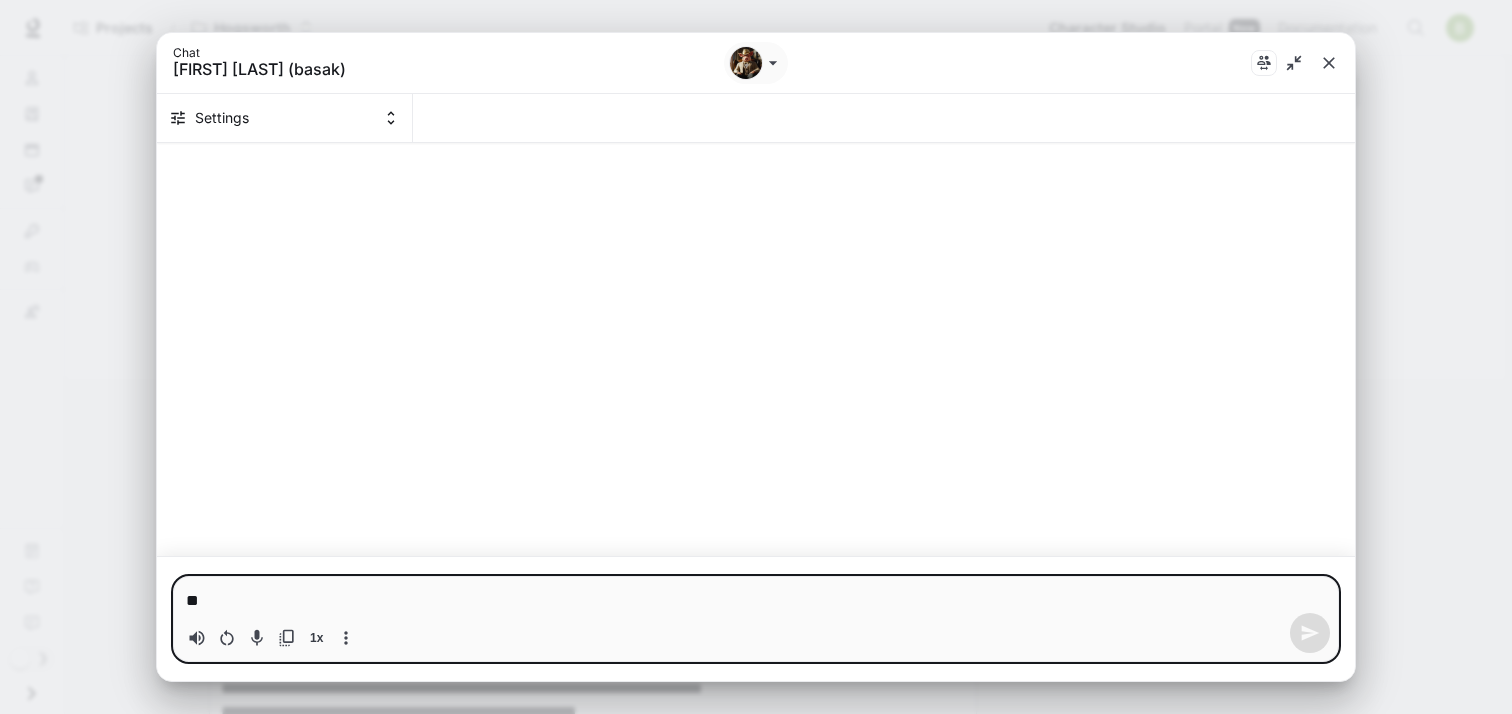 type on "*" 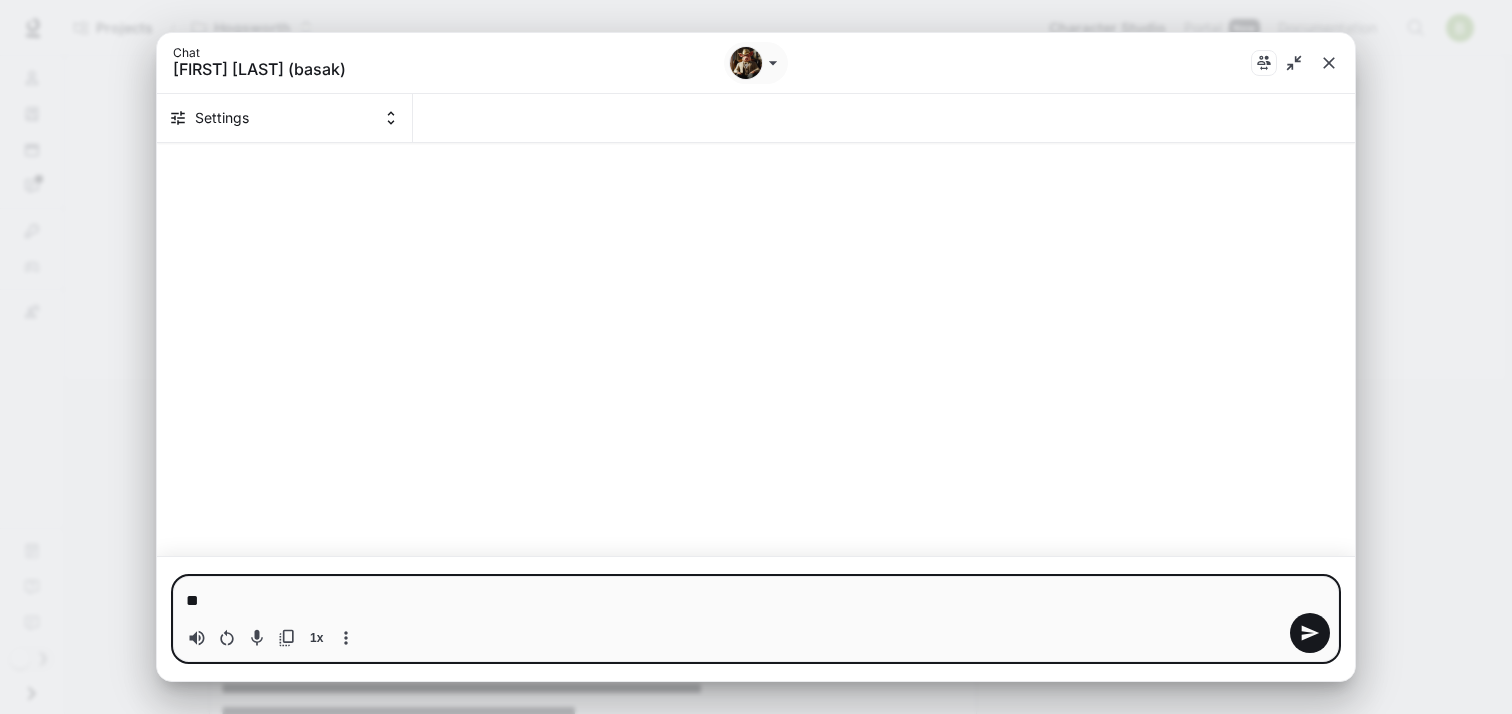 type on "**" 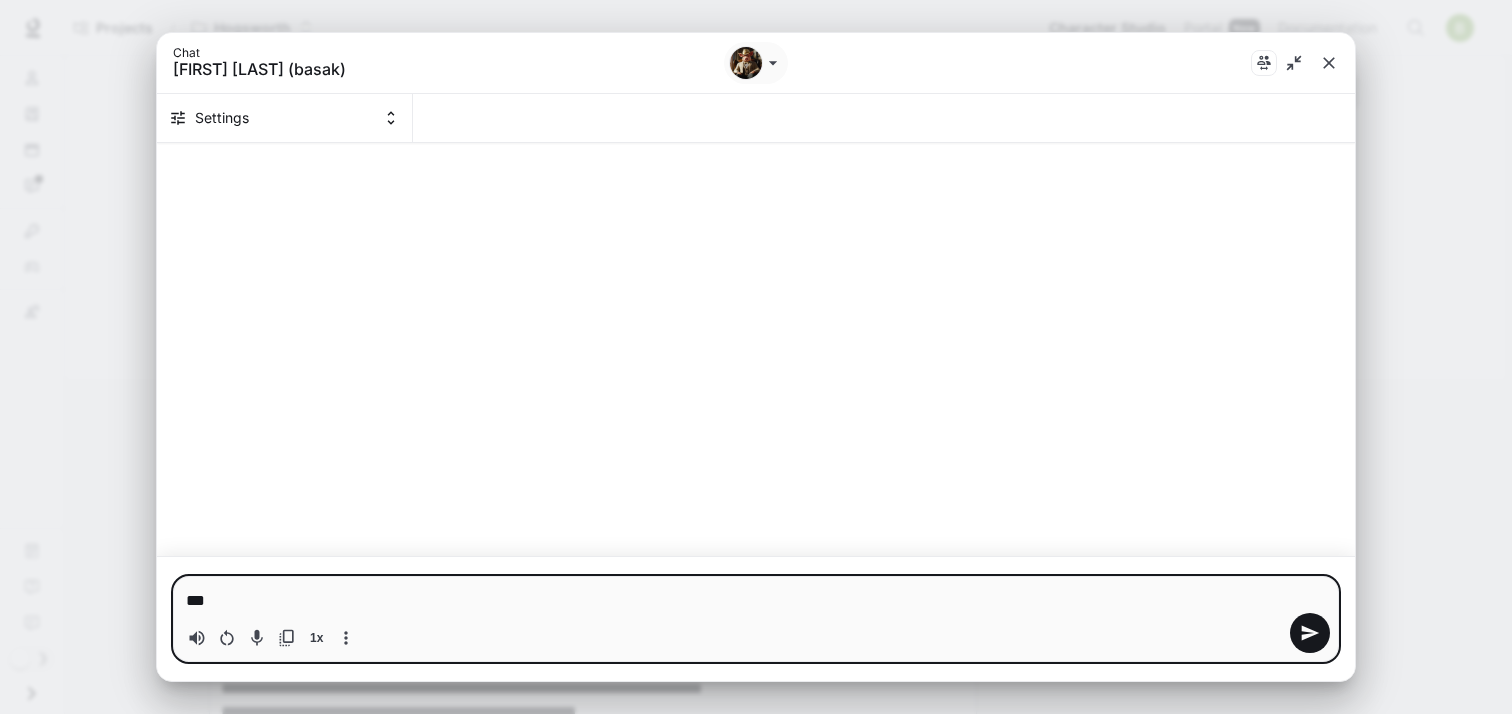 type on "****" 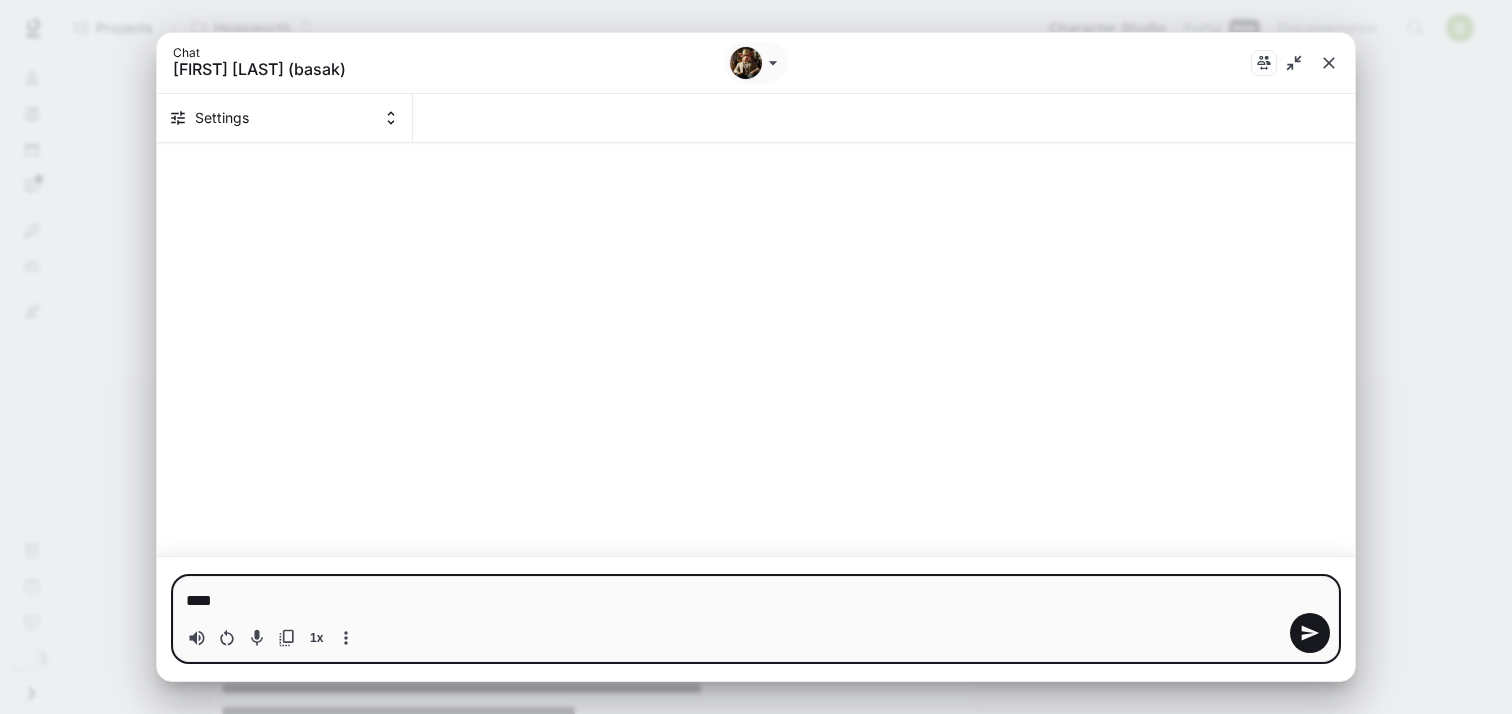 type on "*****" 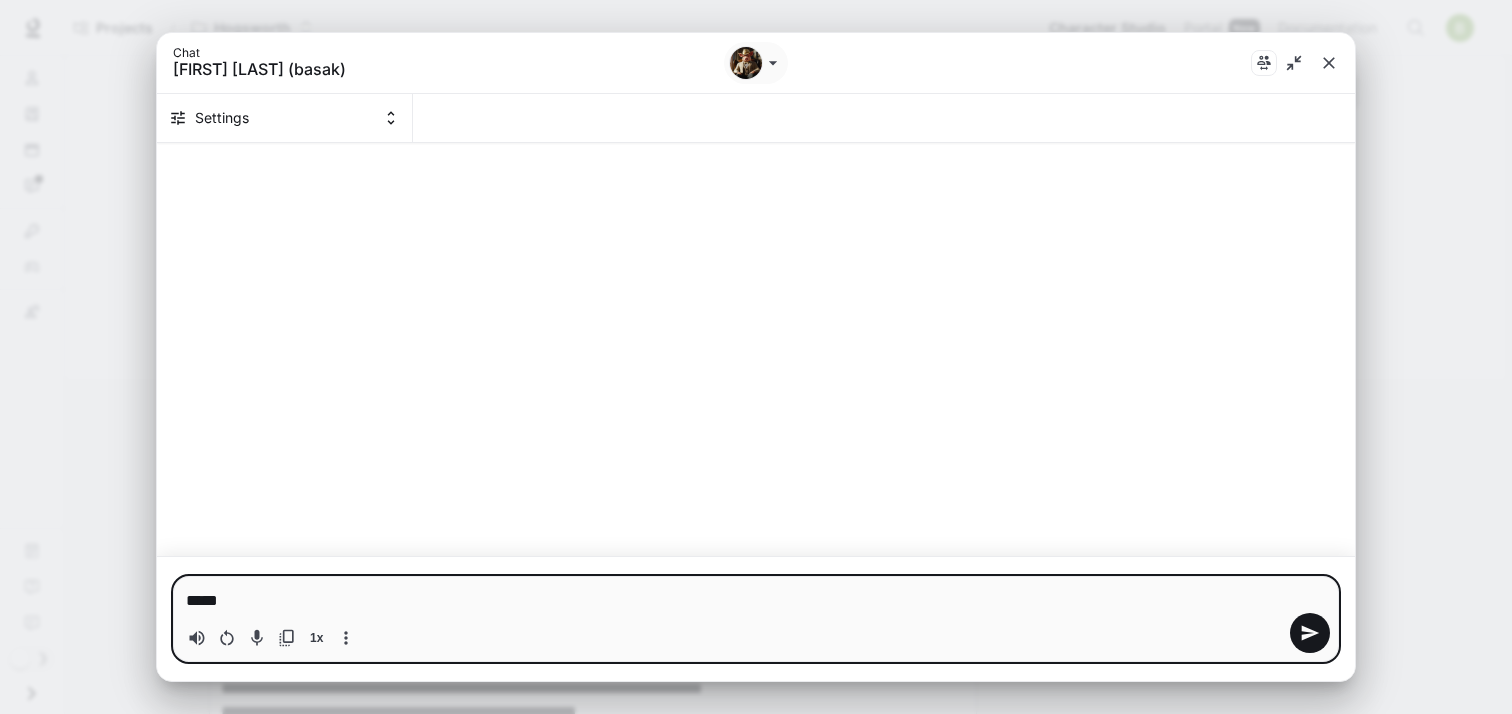 type on "******" 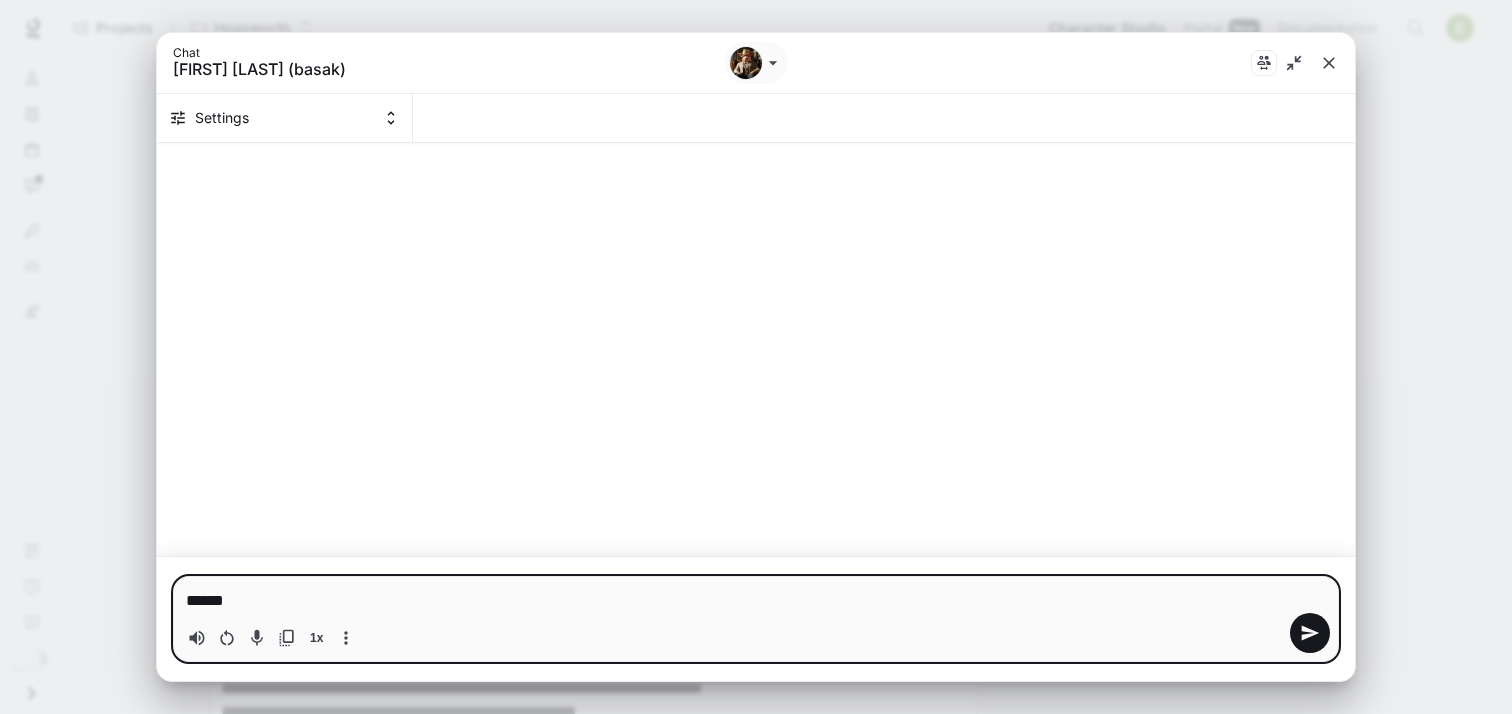 type on "*" 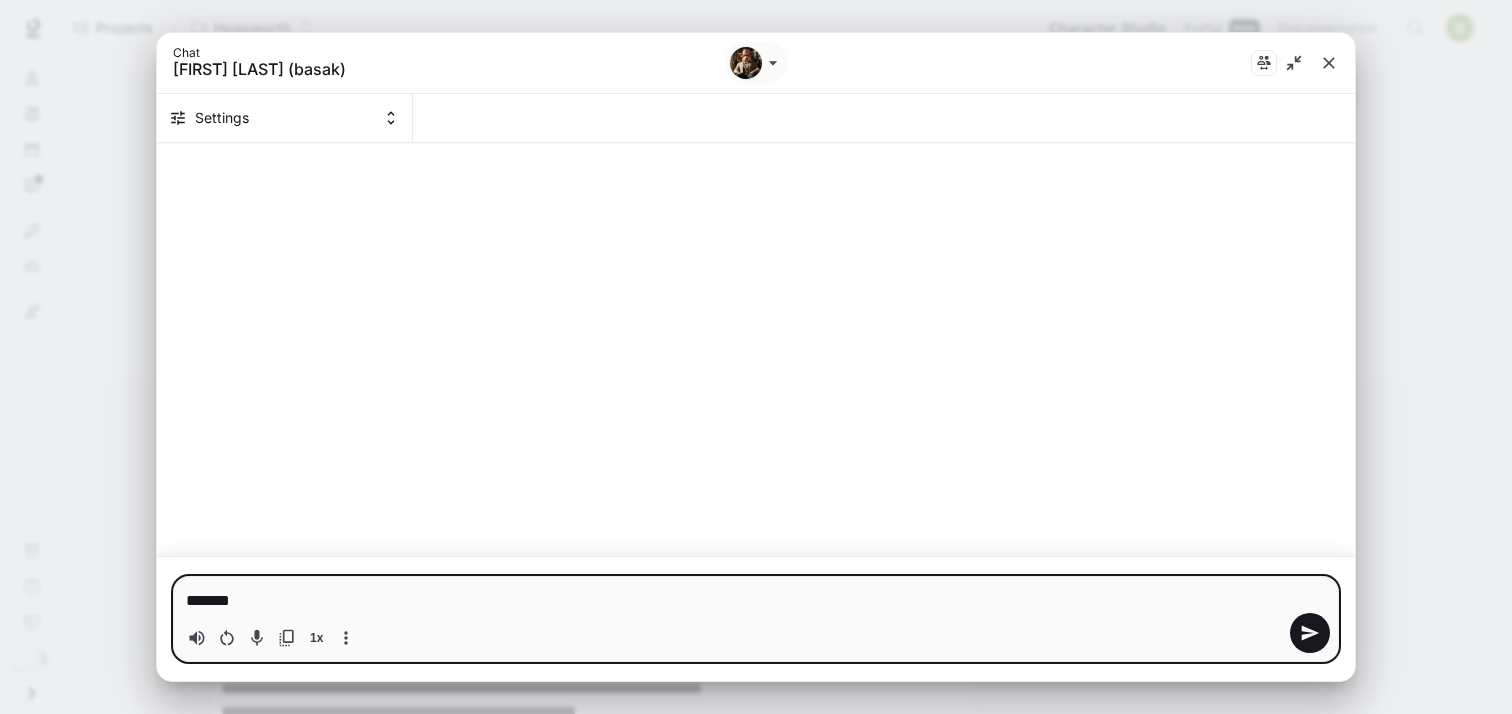 type on "********" 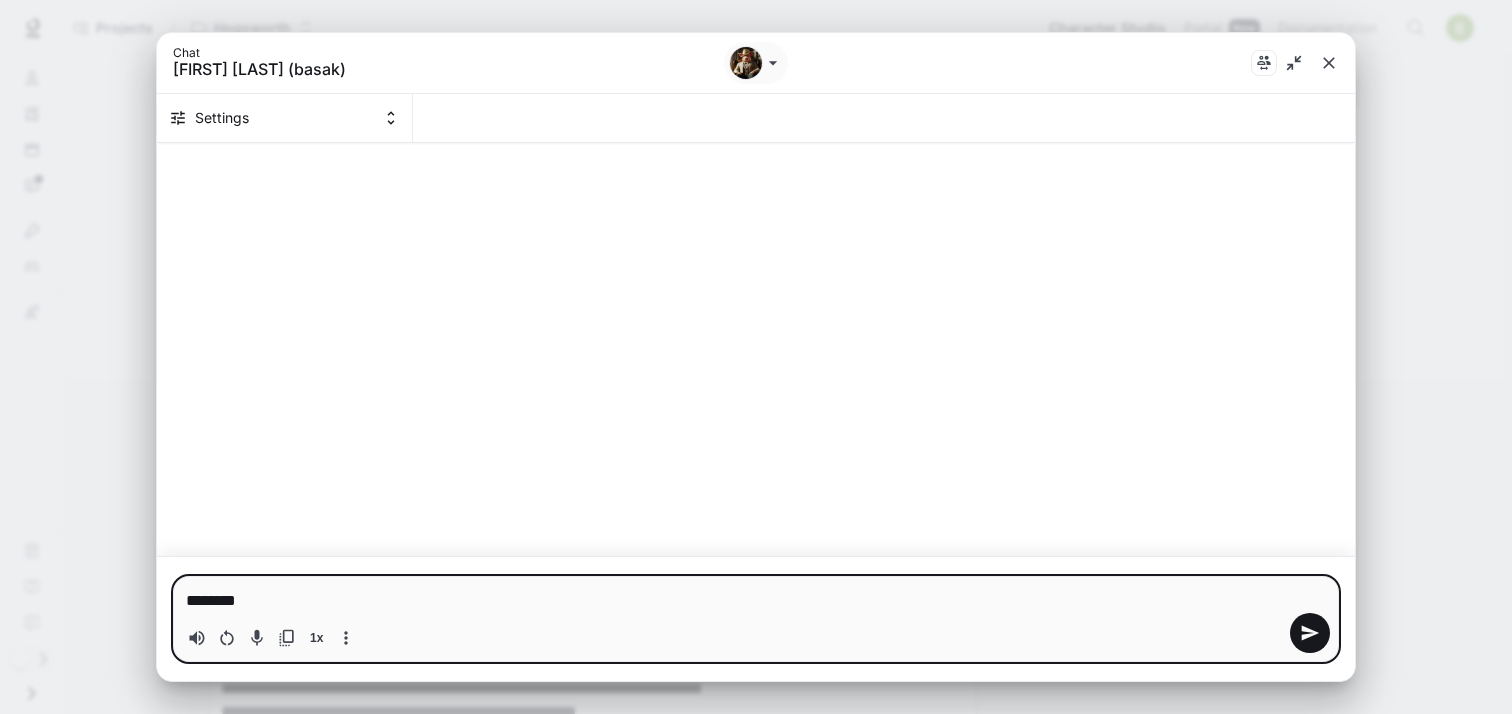 type on "*********" 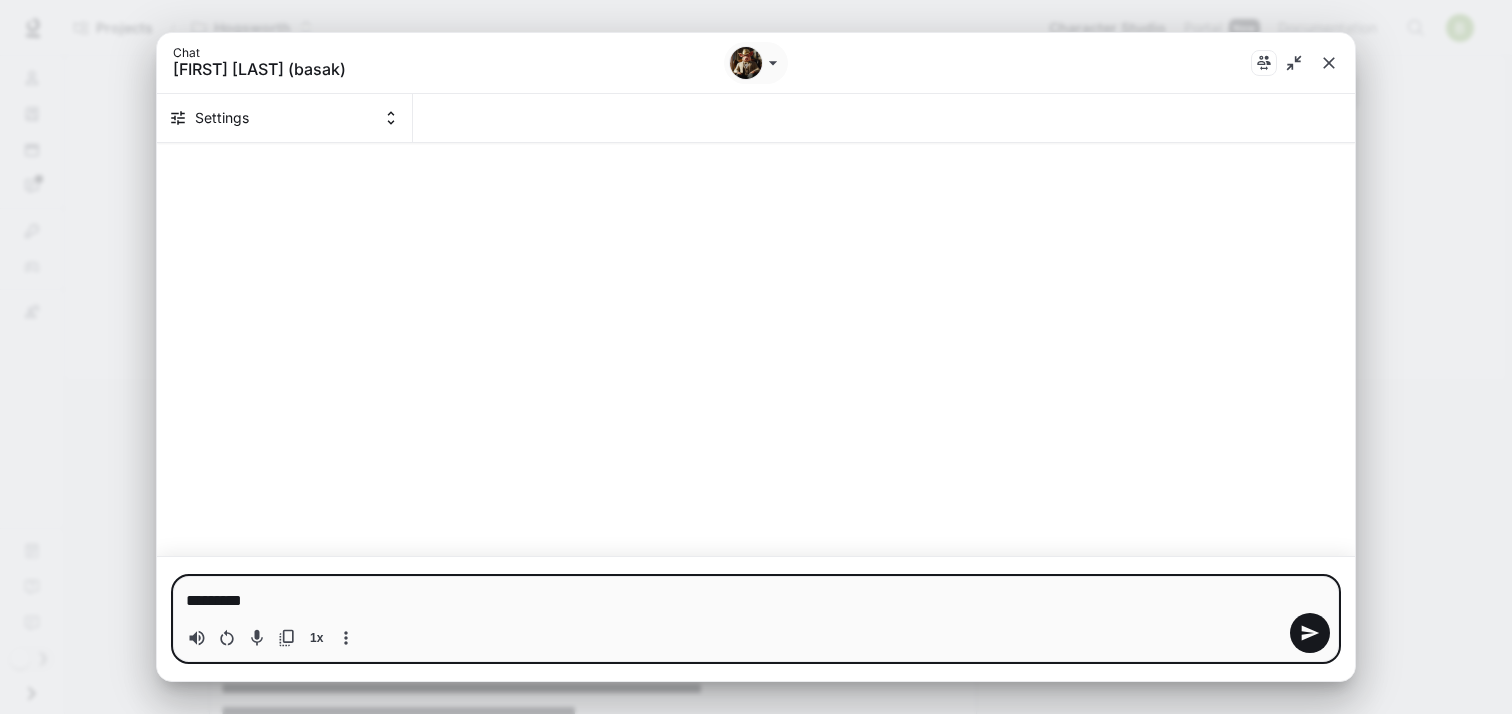 type on "**********" 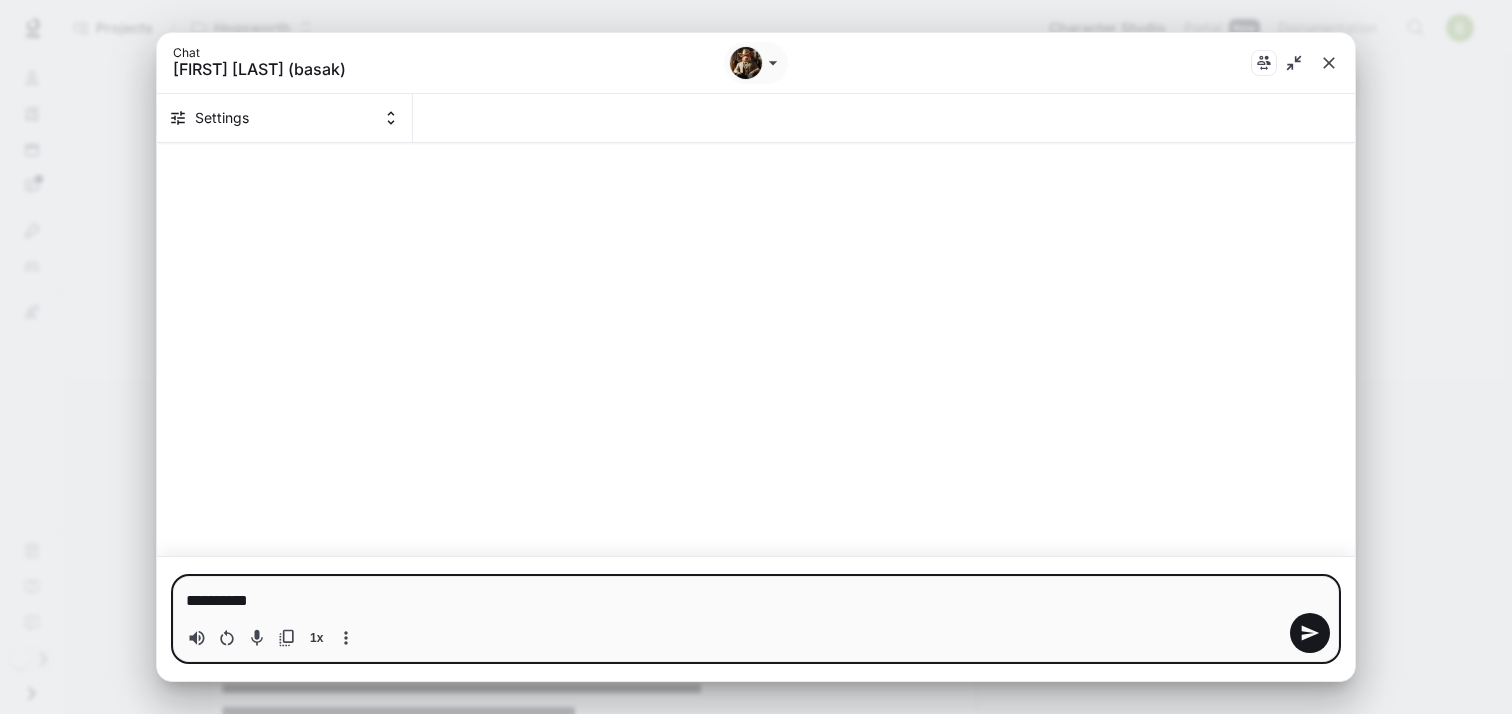 type on "**********" 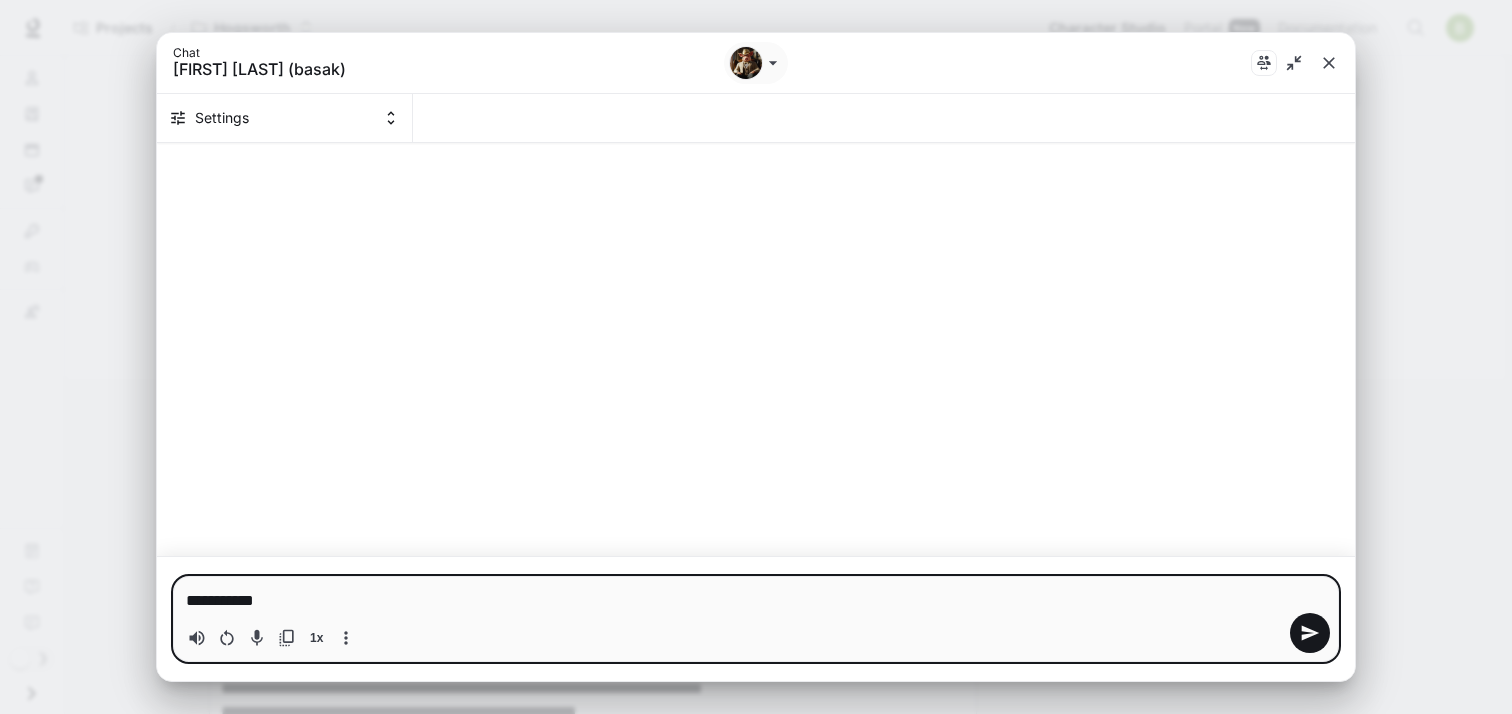 type on "**********" 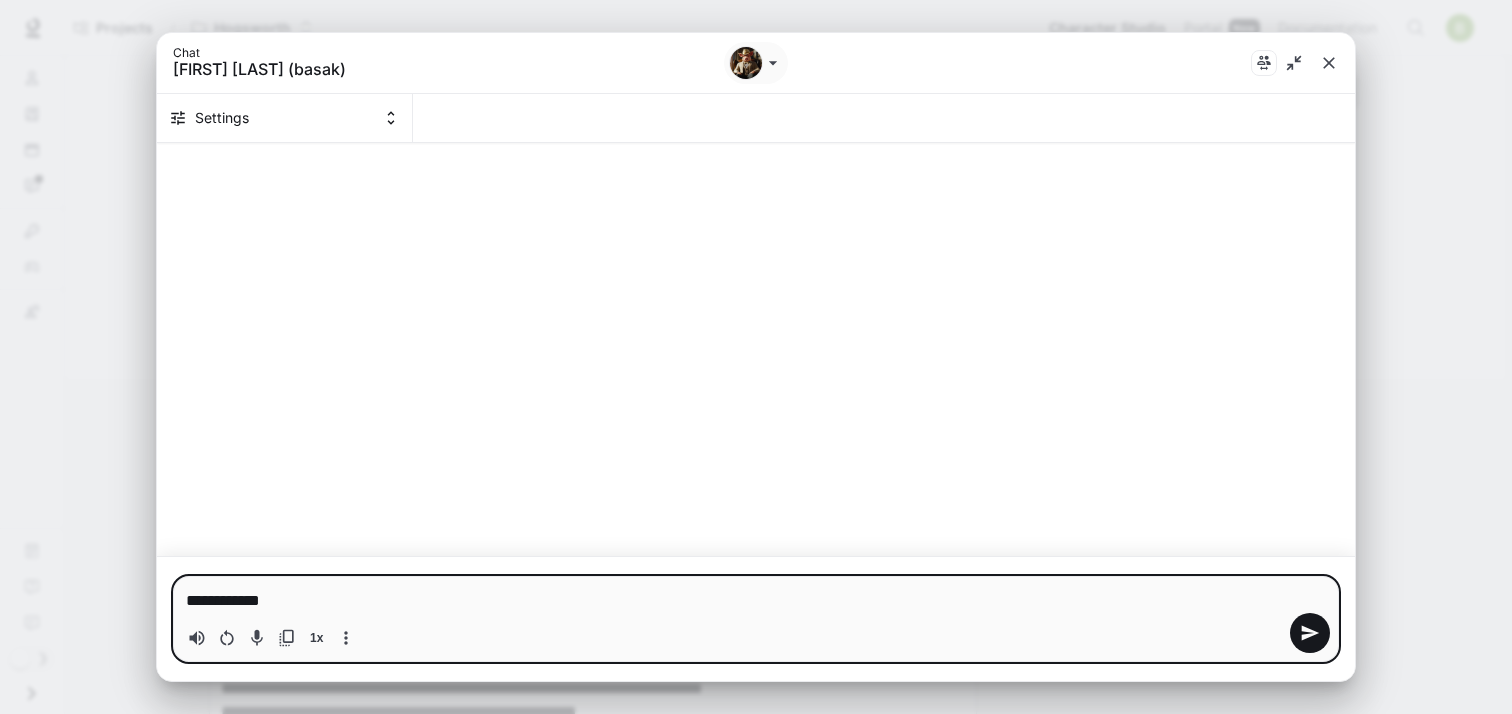 type on "**********" 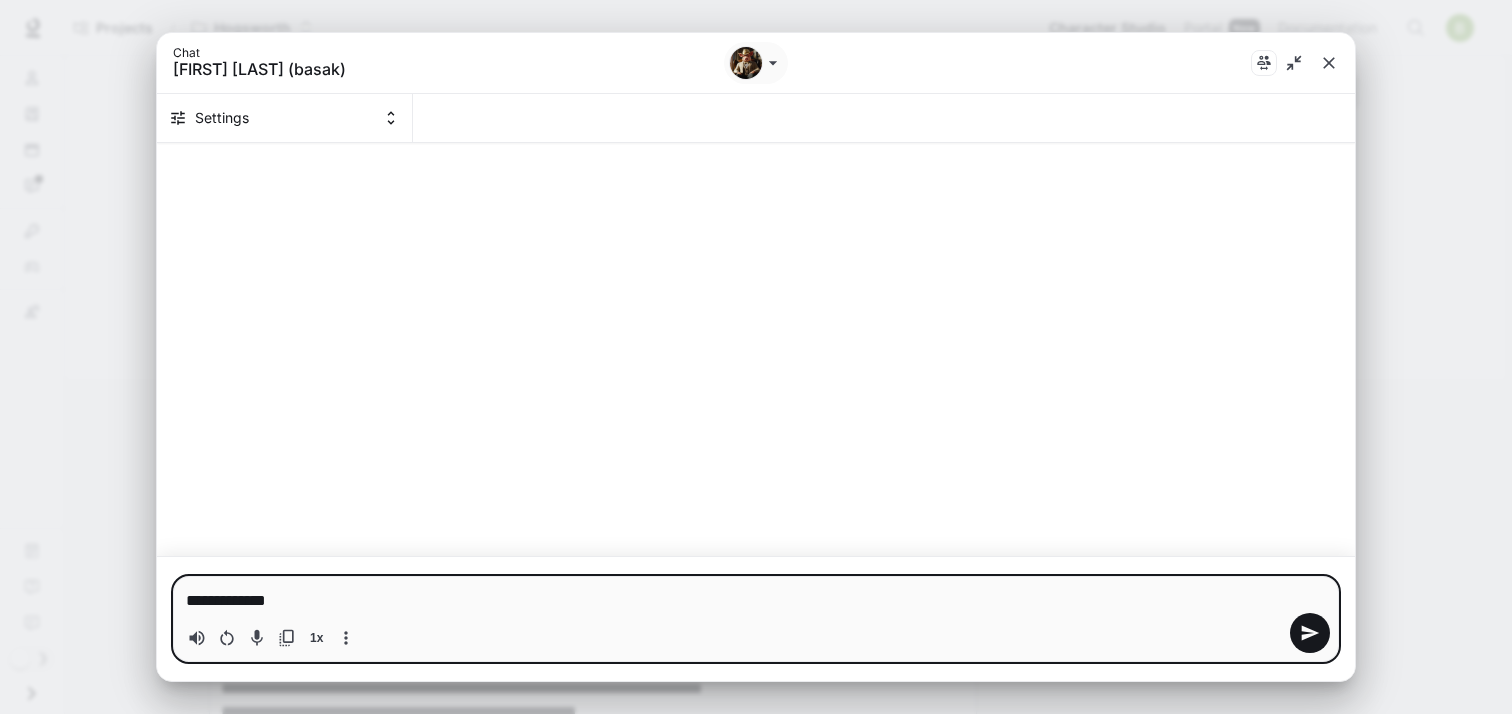 type on "**********" 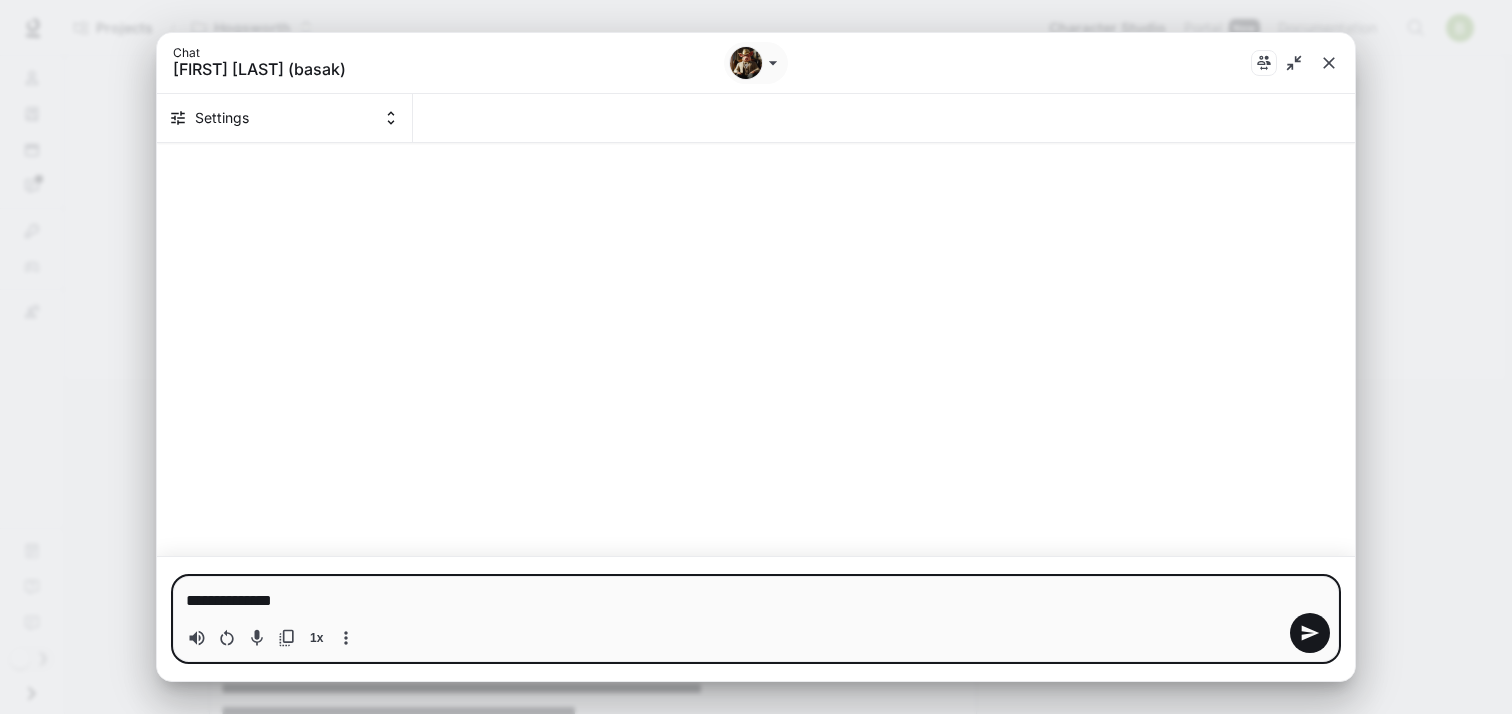 type 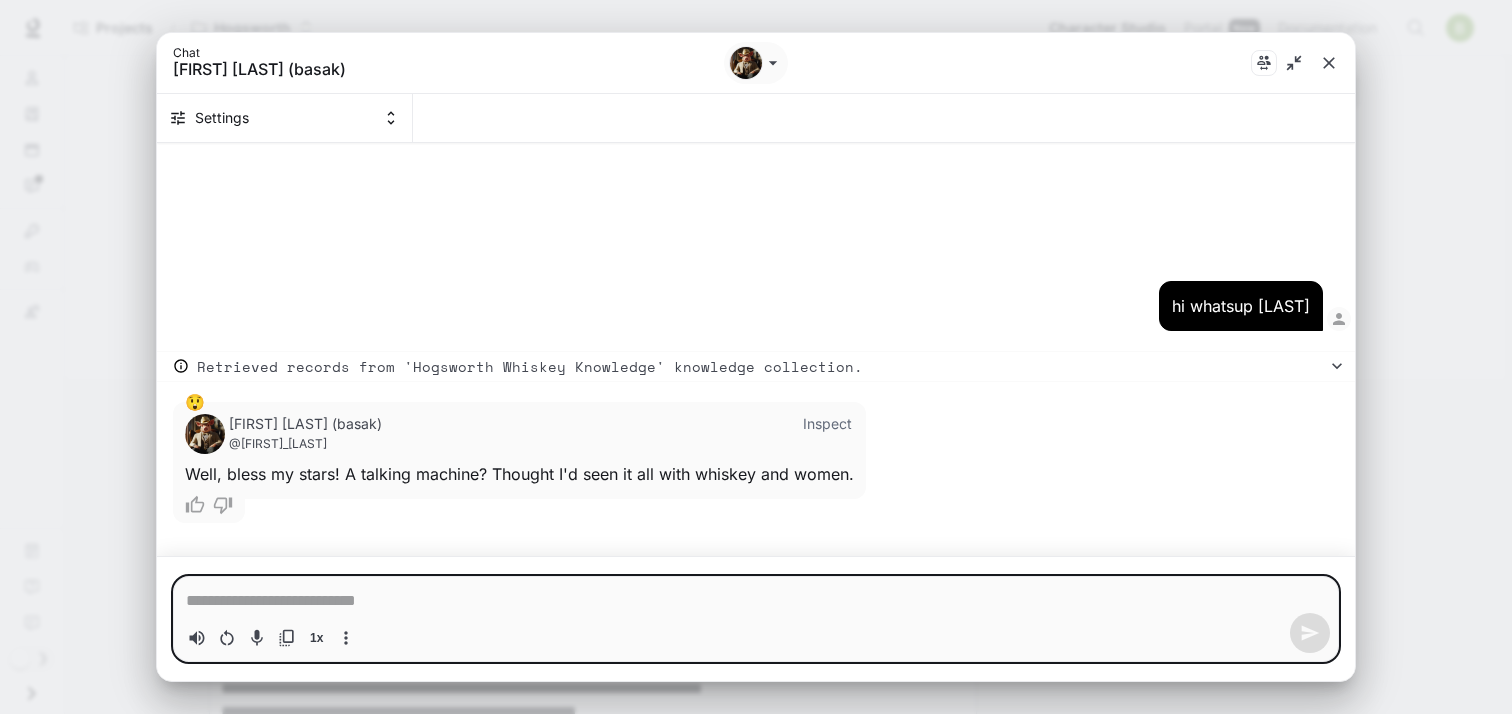 type on "*" 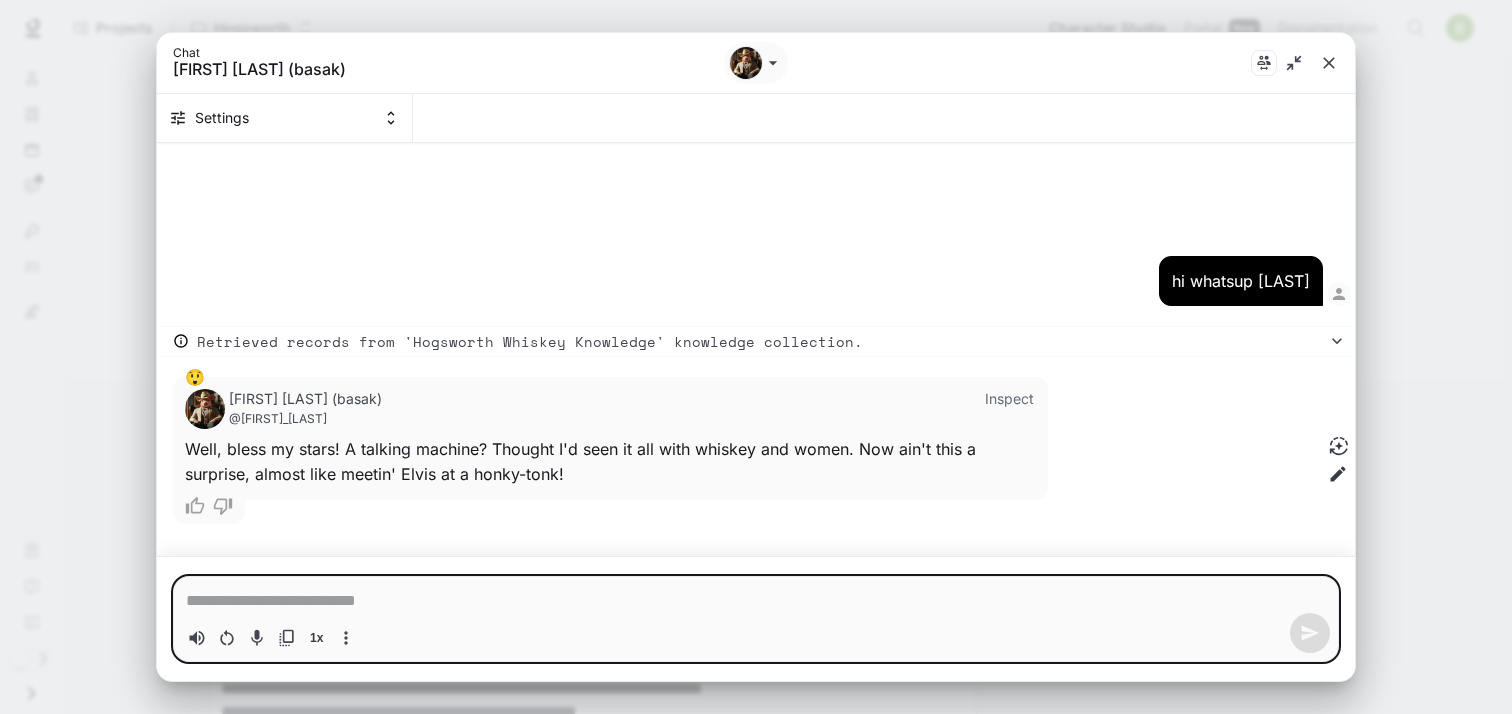 type on "*" 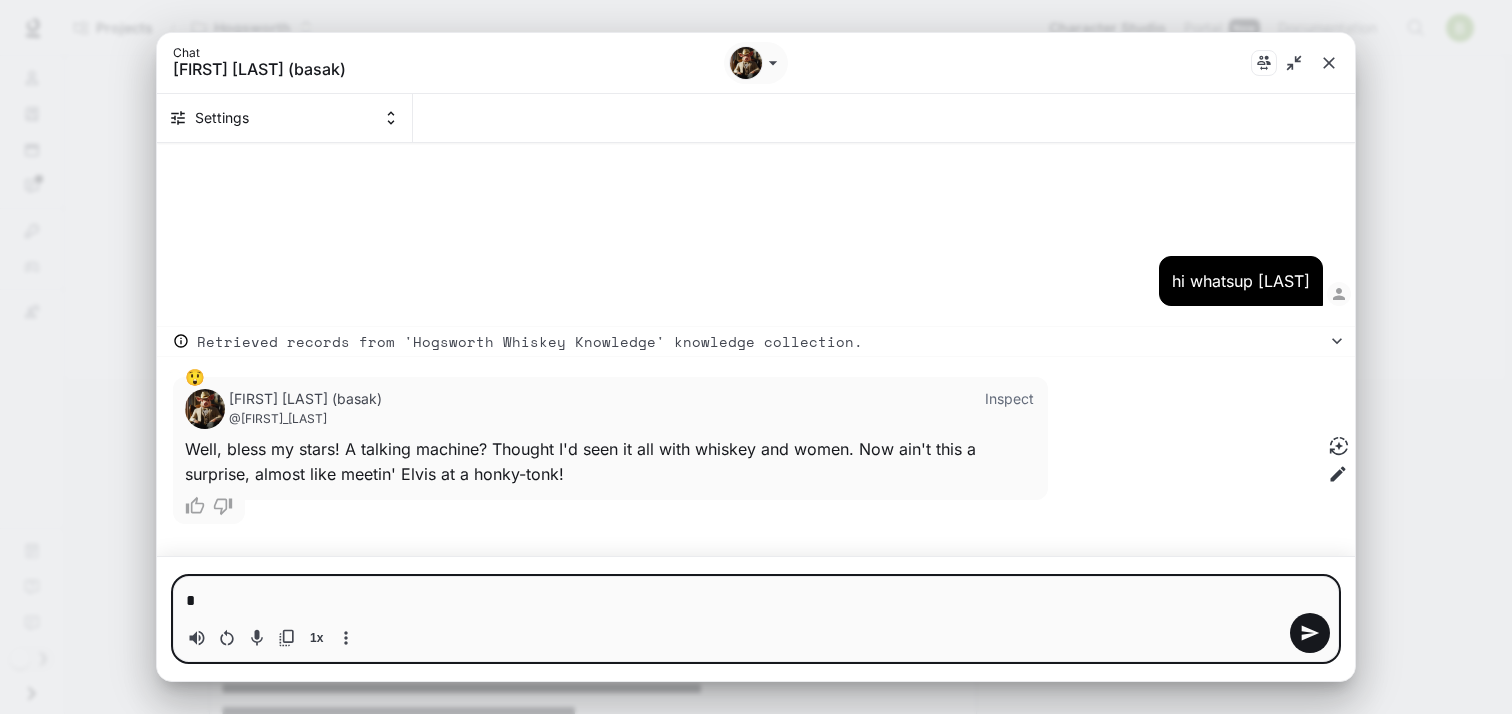 type on "*" 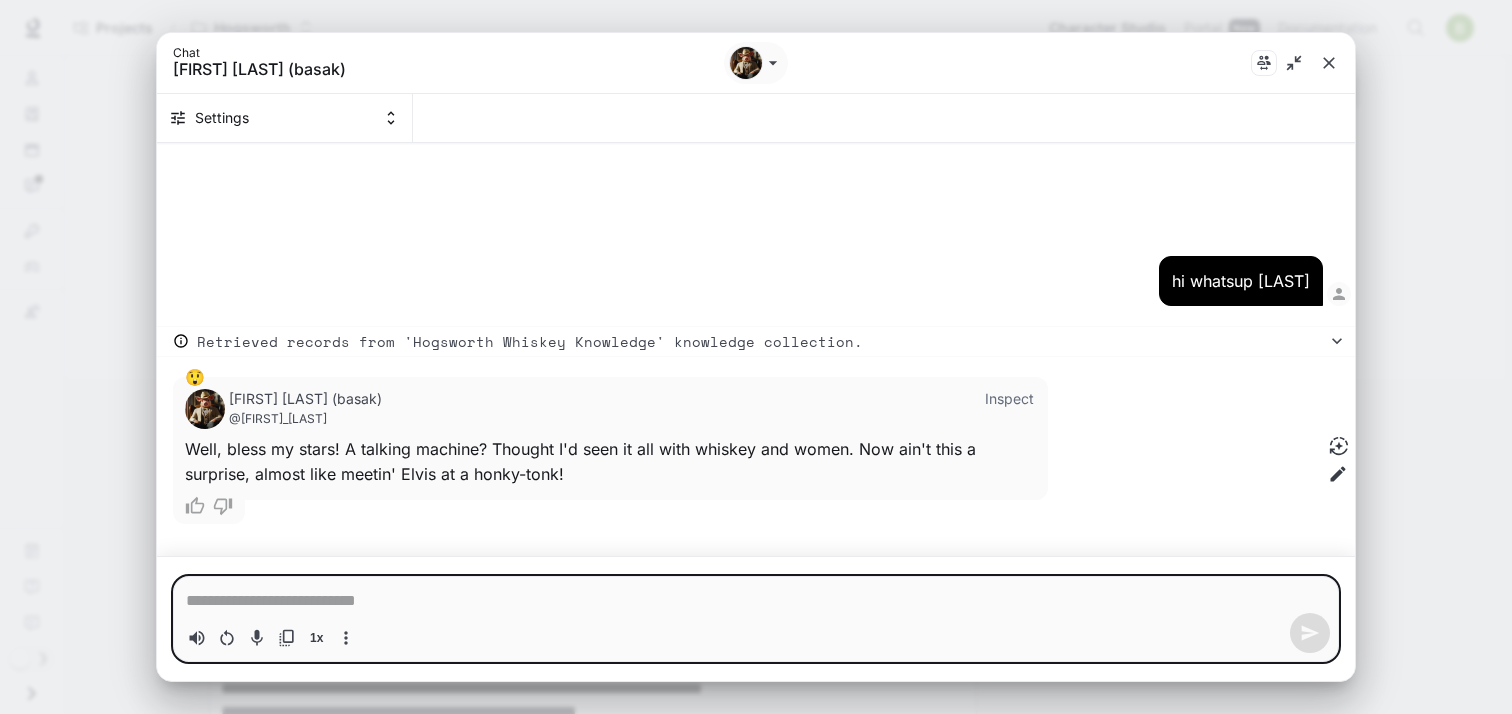 type on "*" 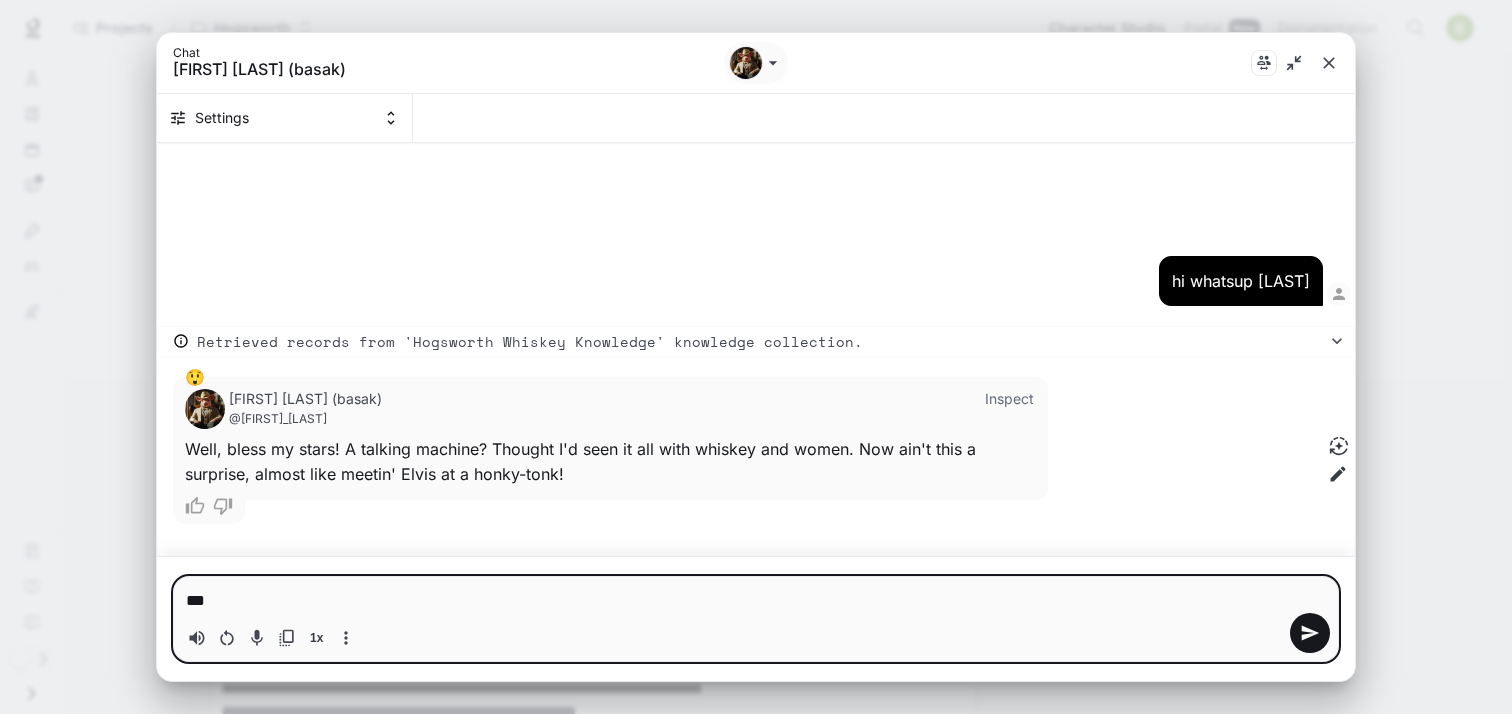 type on "****" 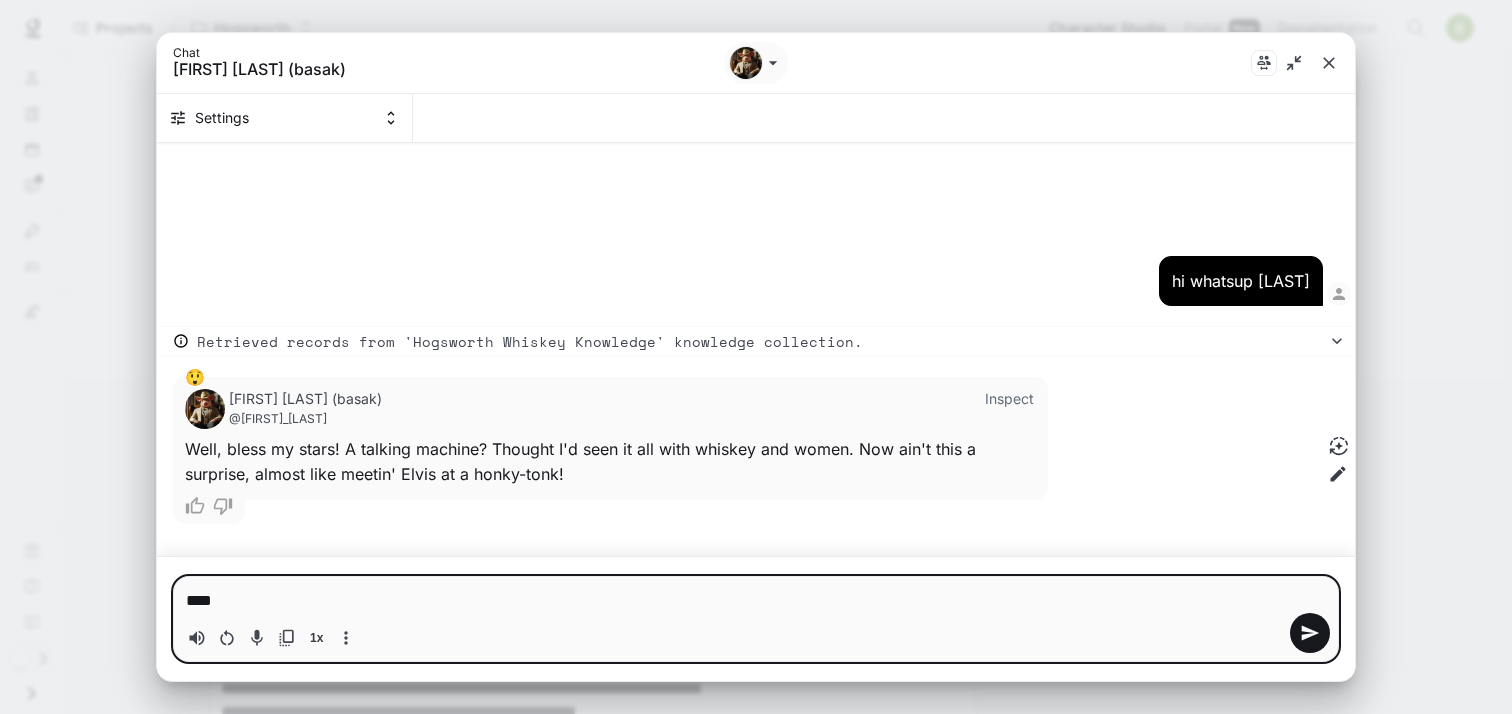type on "*****" 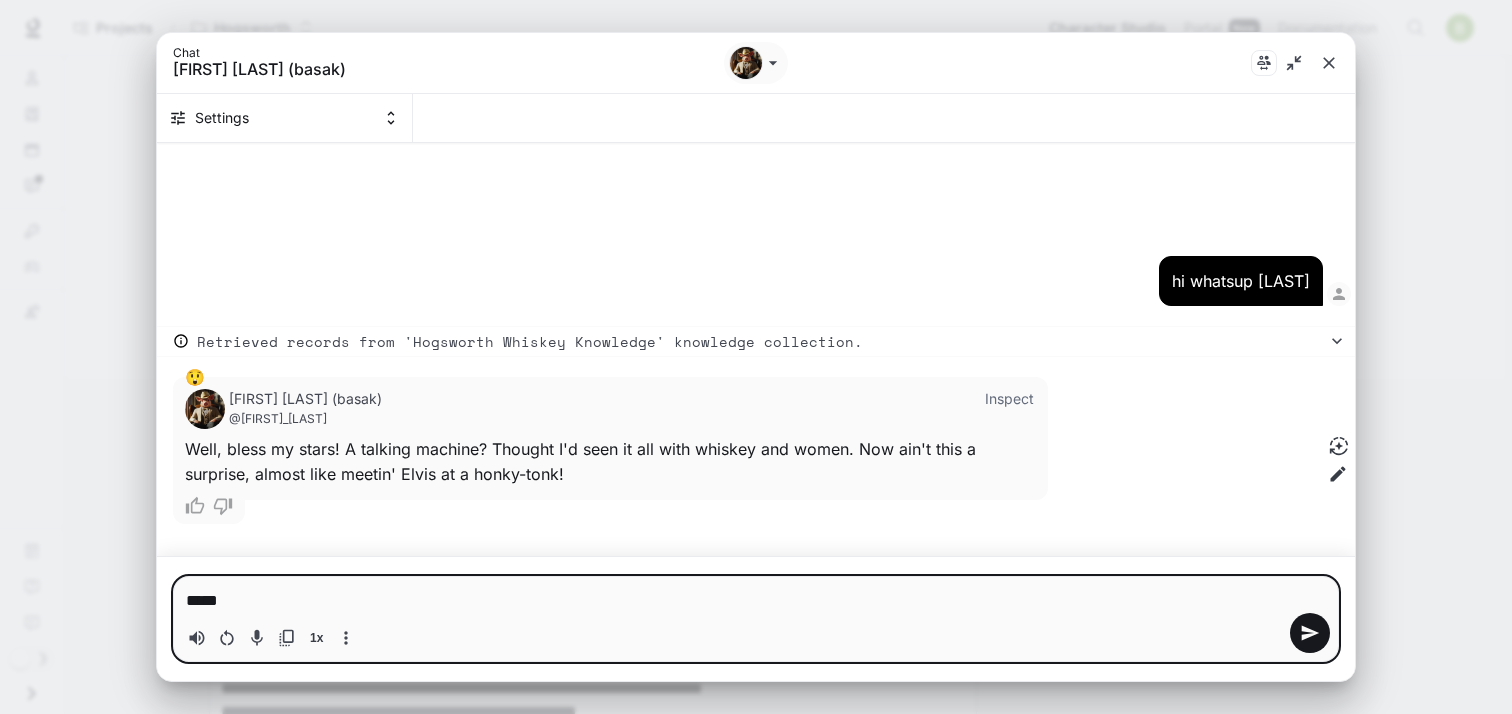 type on "******" 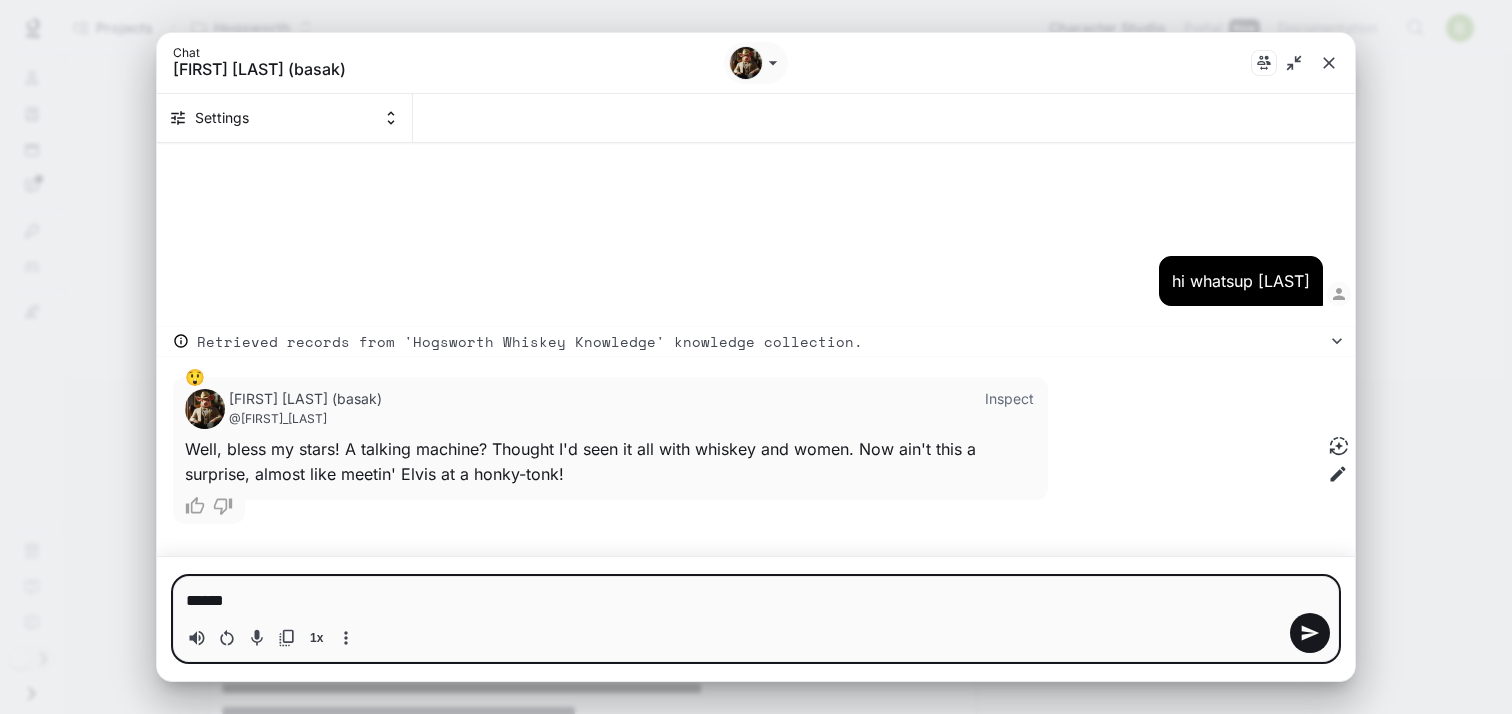 type on "*******" 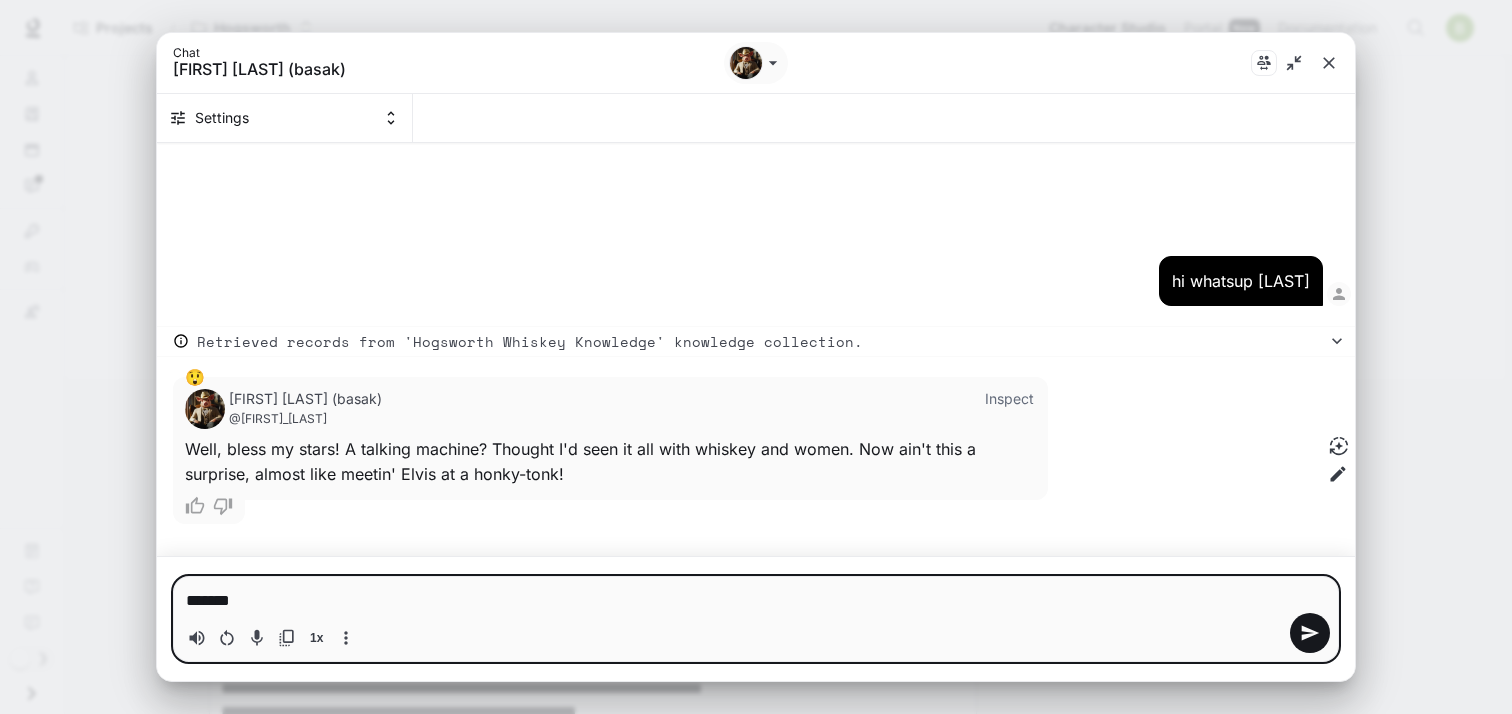 type on "*******" 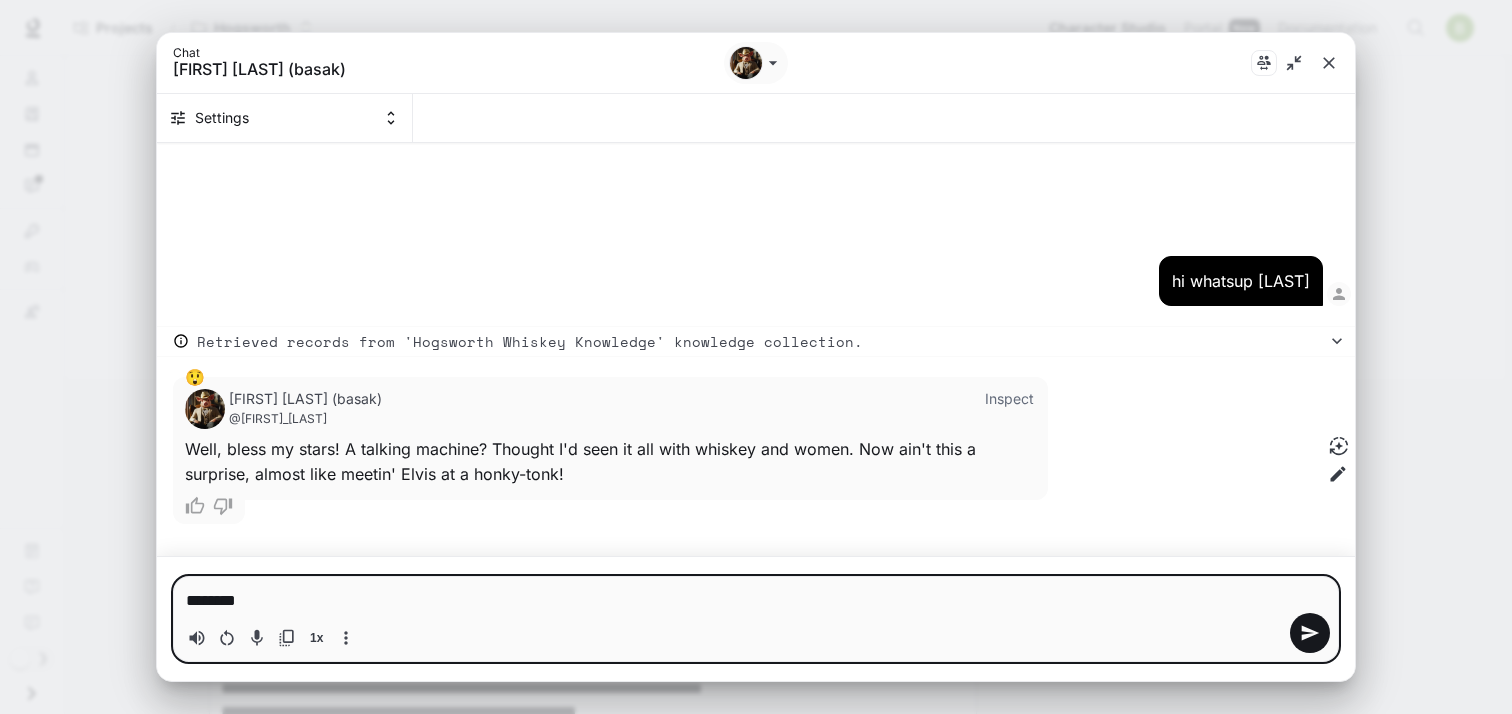 type on "*********" 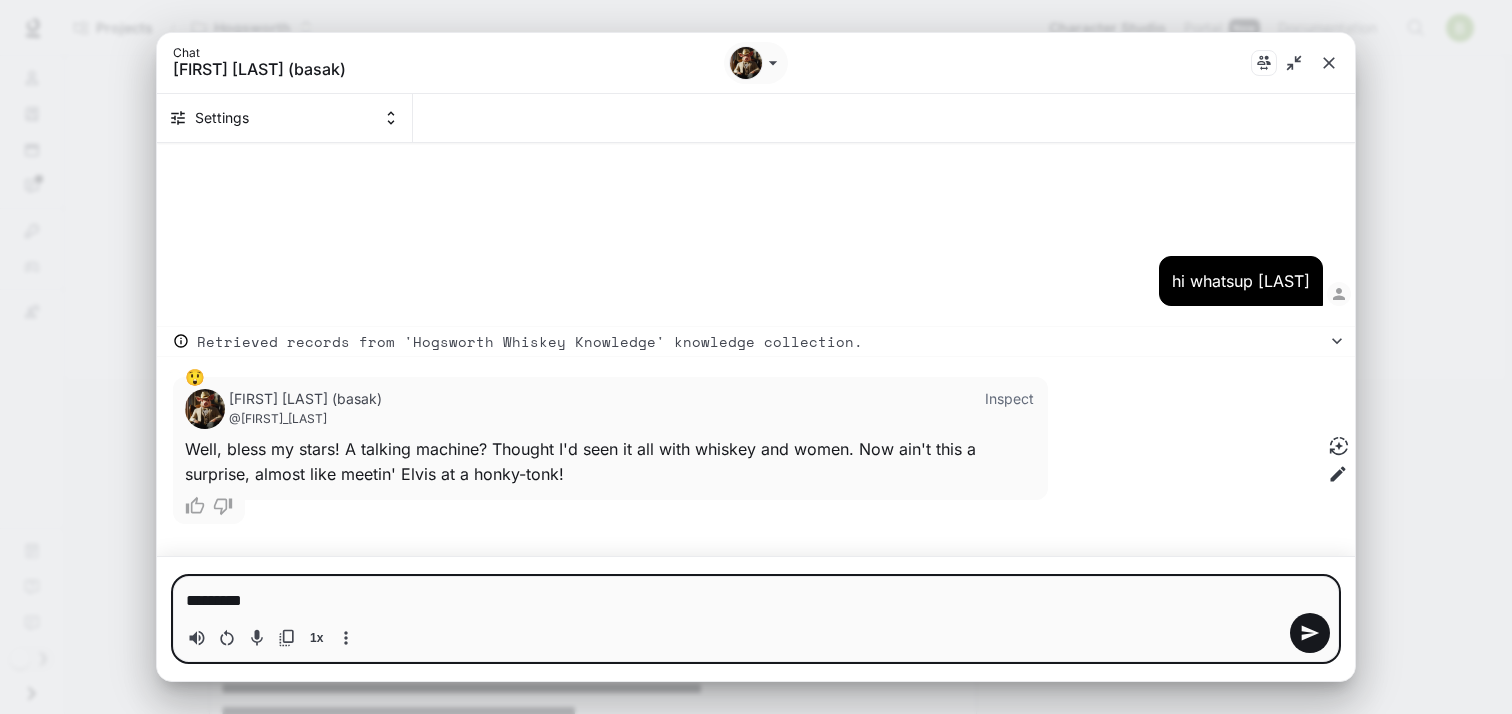 type on "*********" 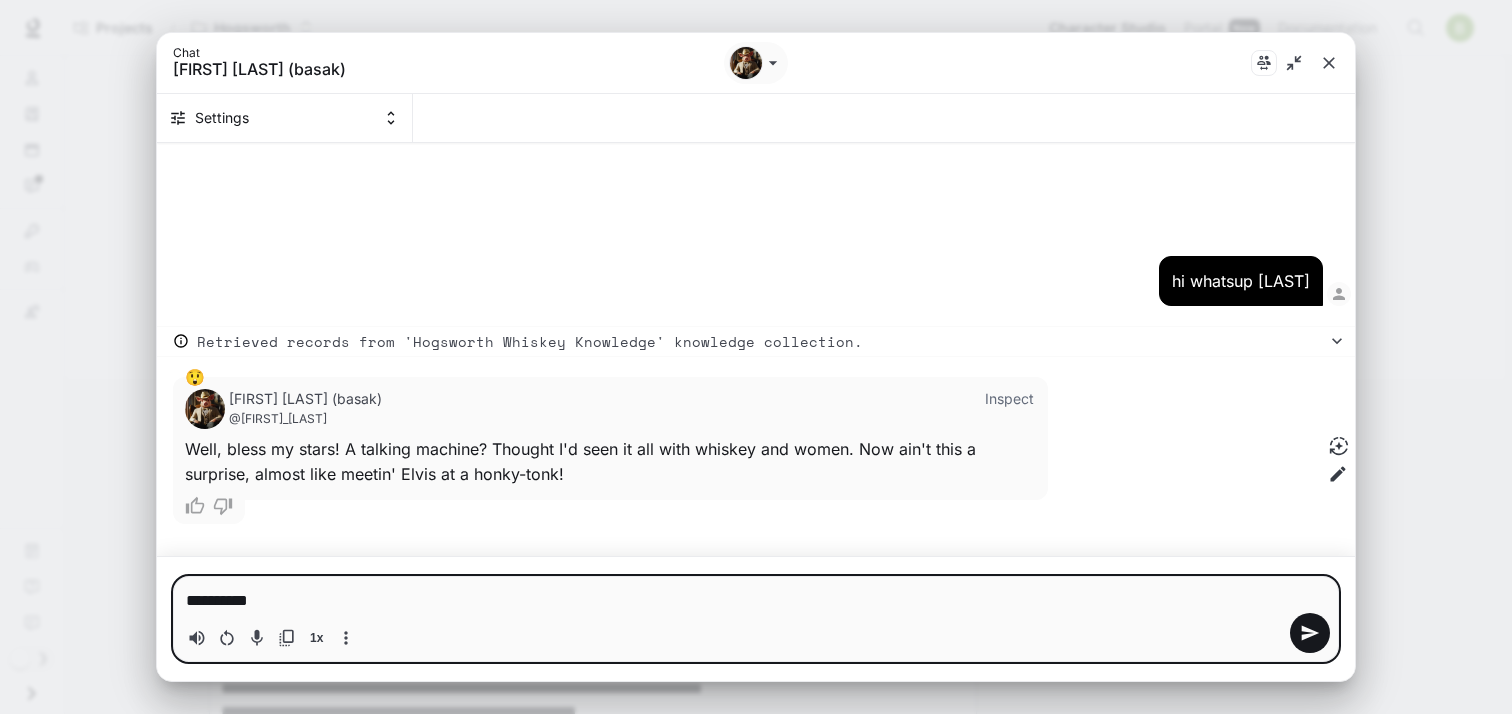 type on "**********" 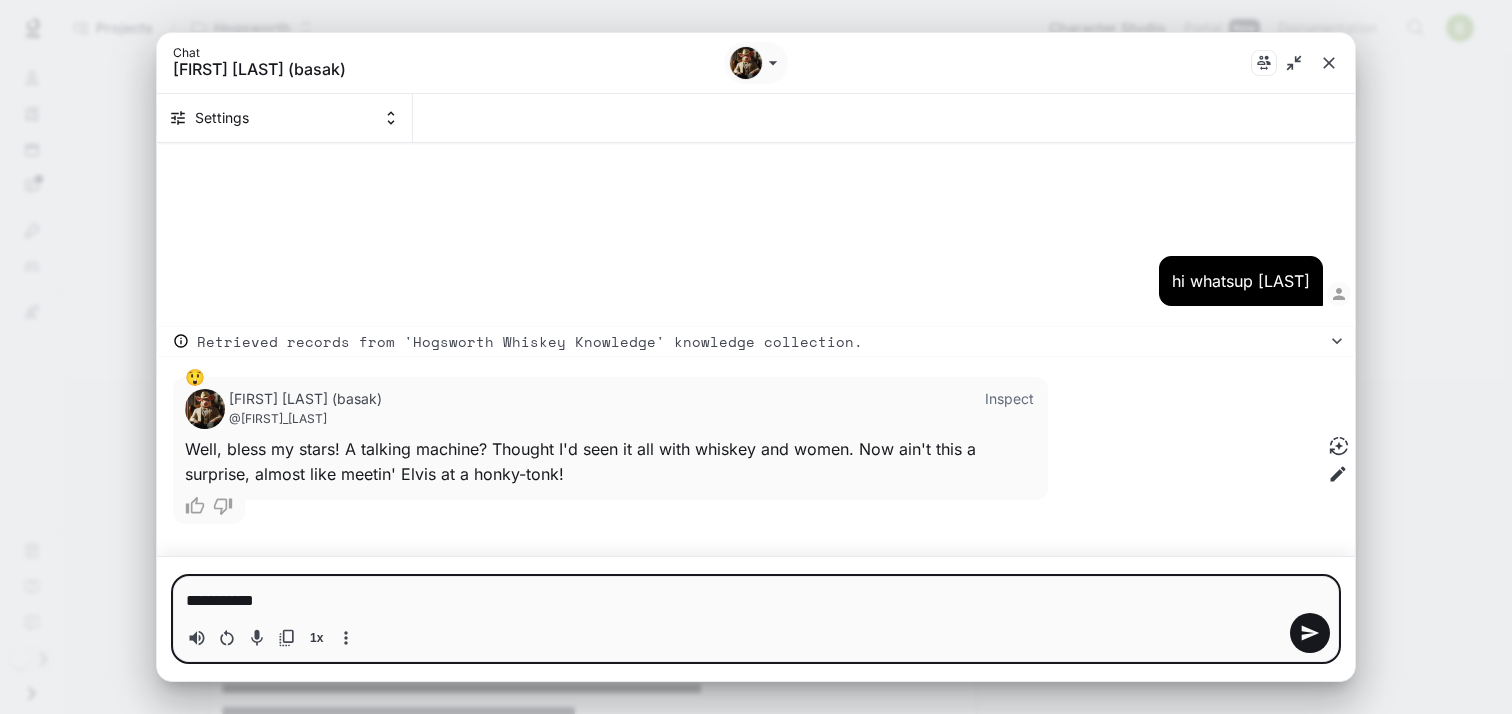 type on "**********" 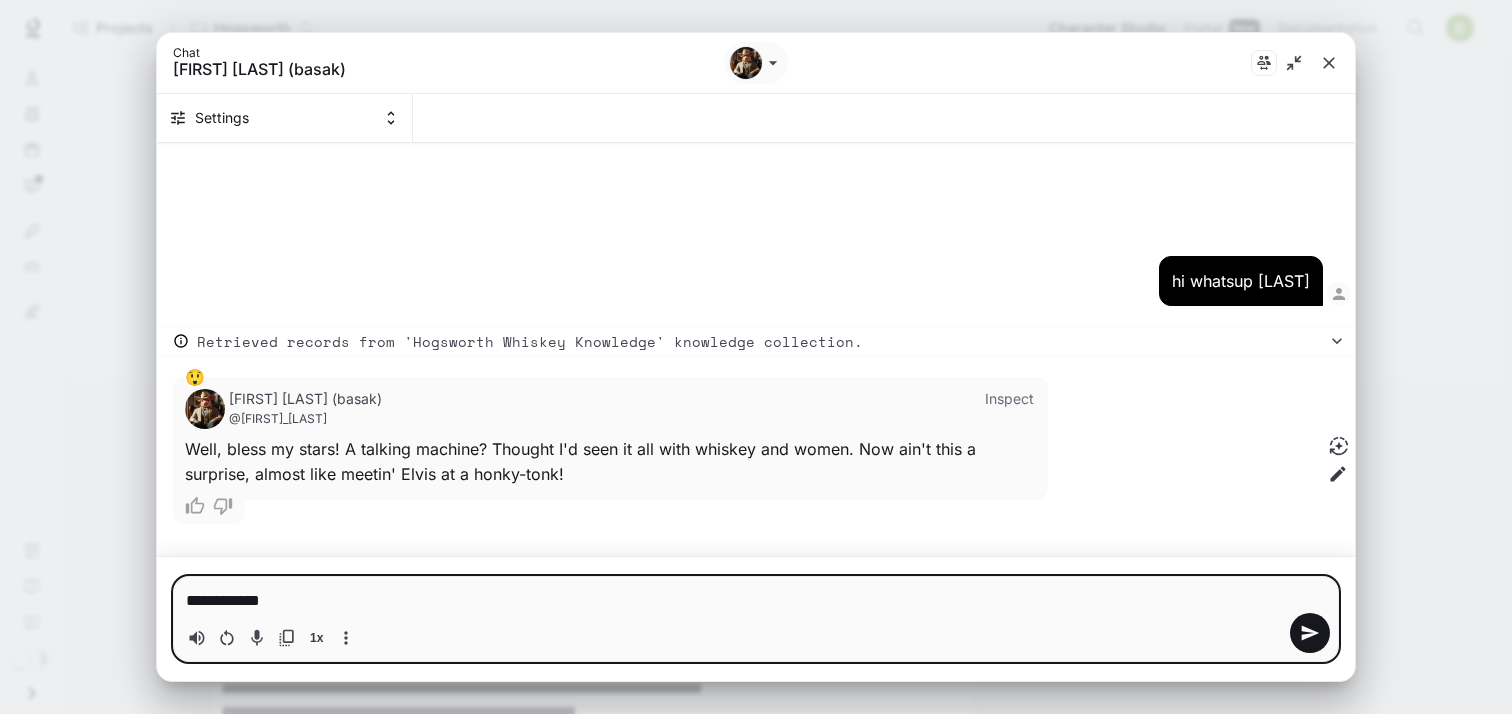 type on "**********" 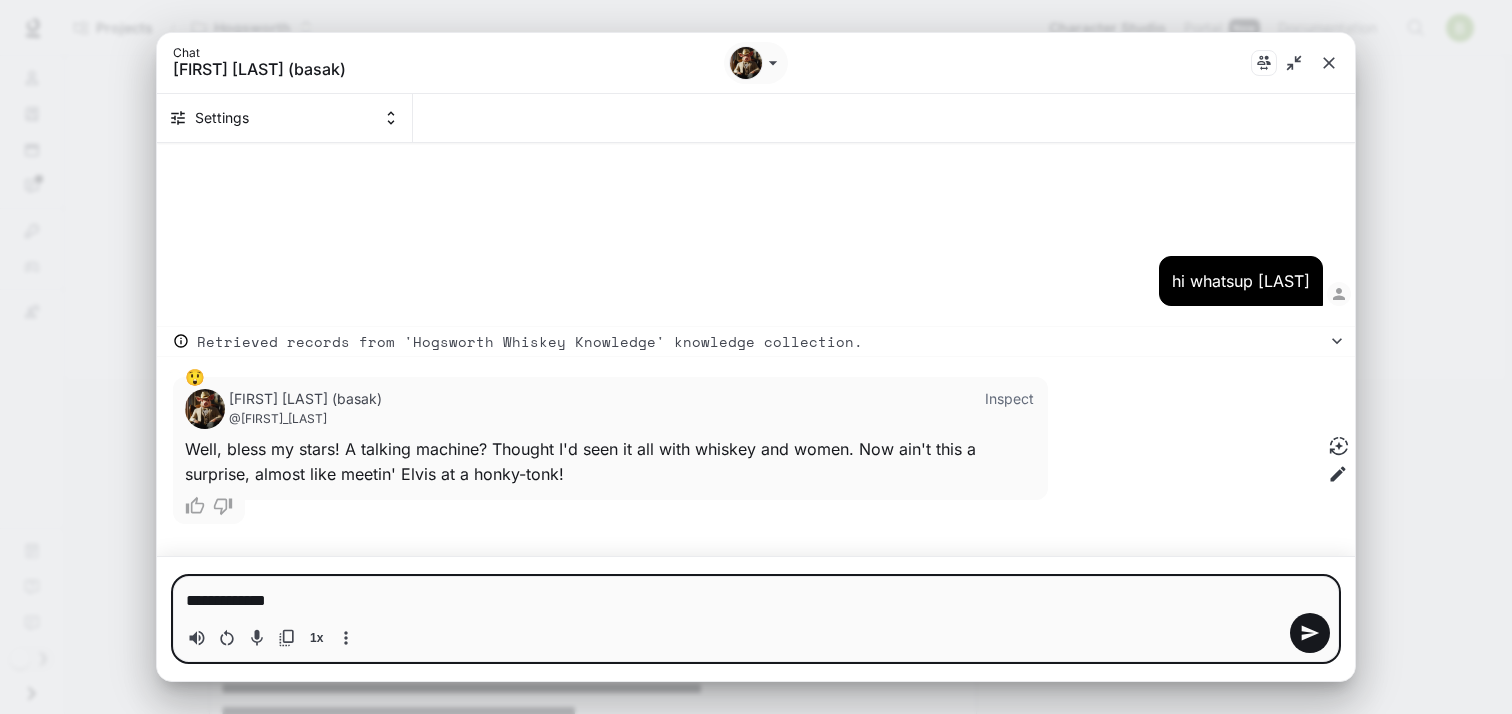 type on "**********" 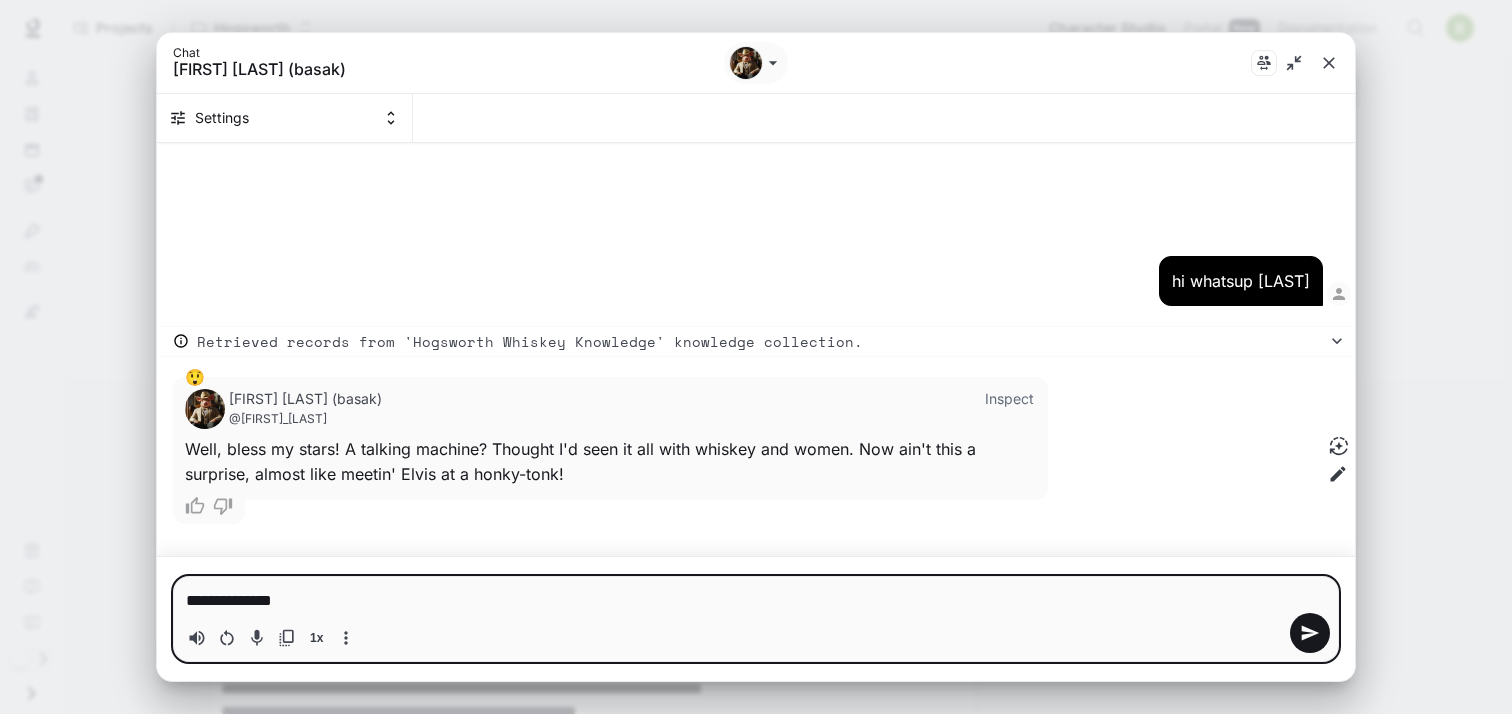 type 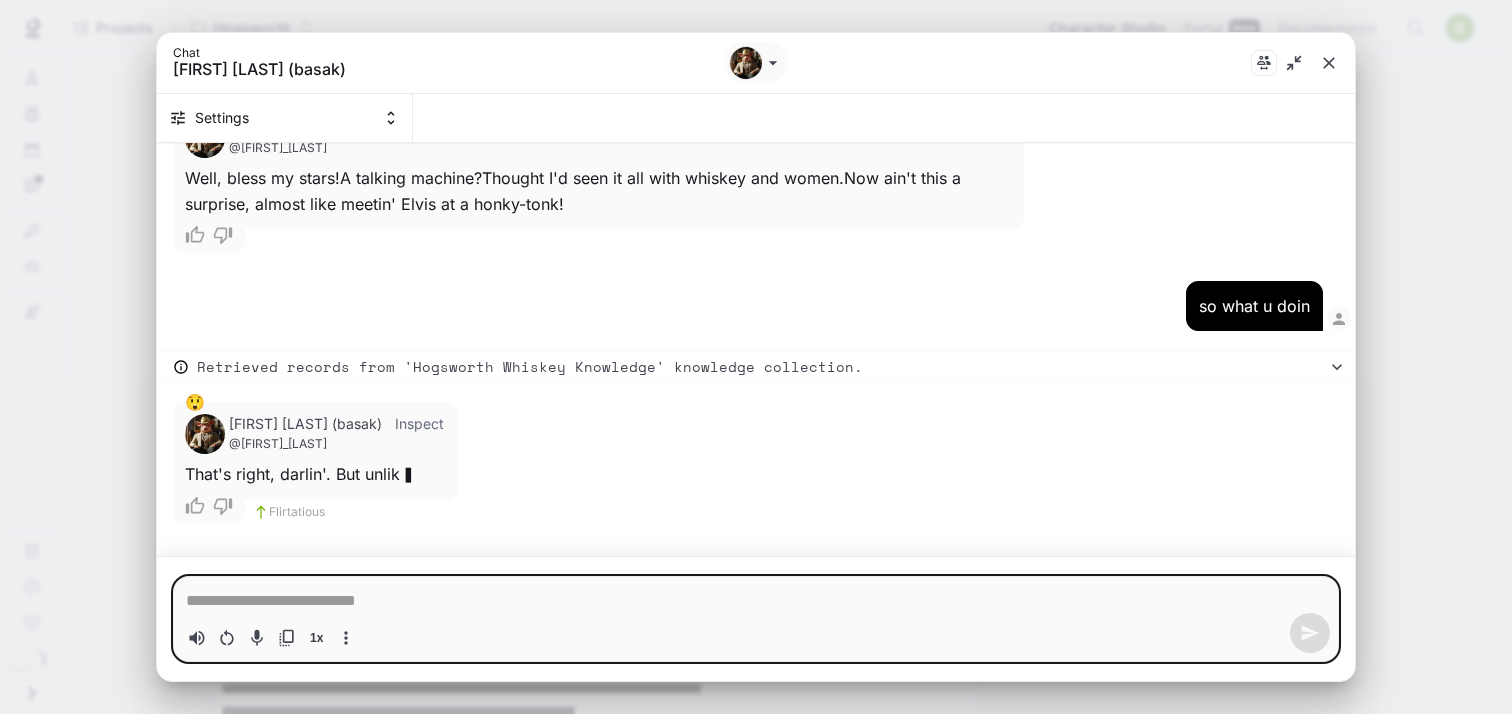 scroll, scrollTop: 190, scrollLeft: 0, axis: vertical 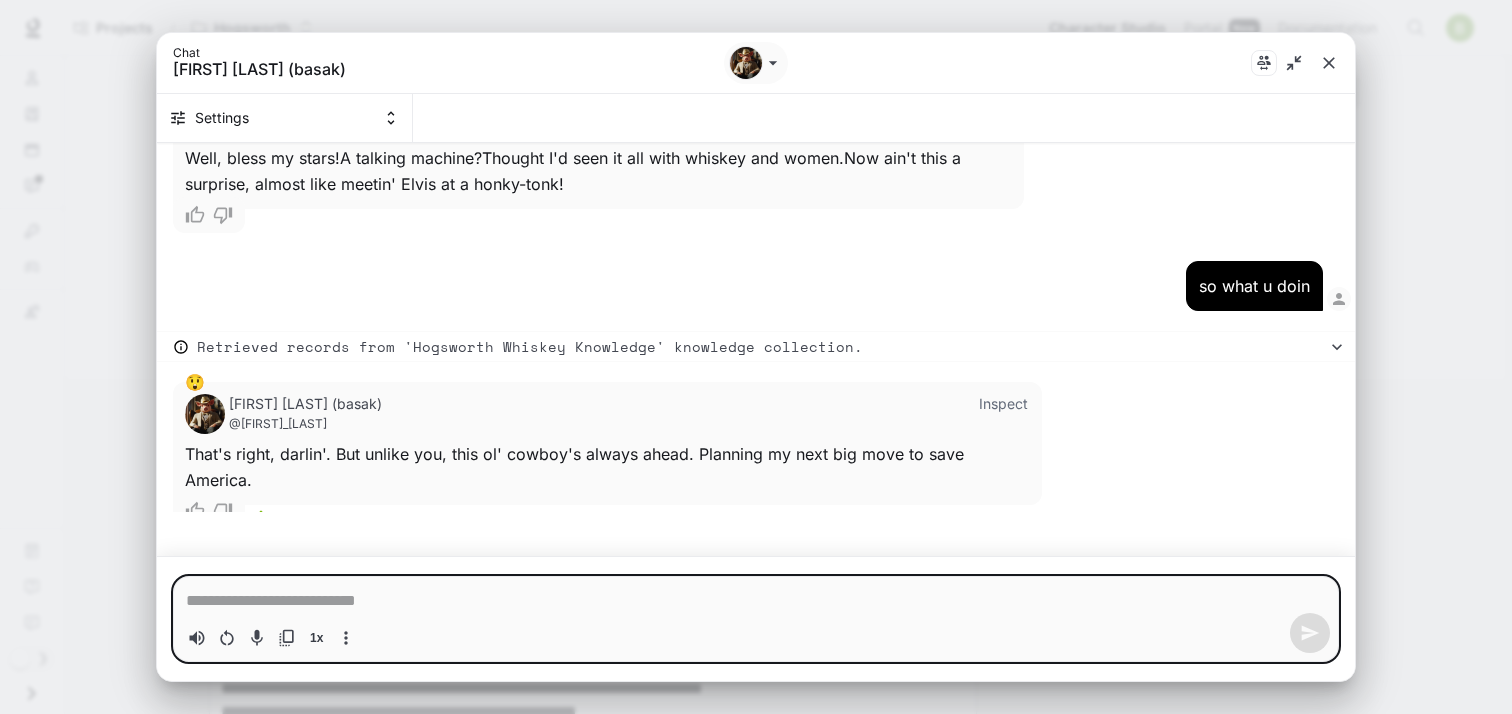 type on "*" 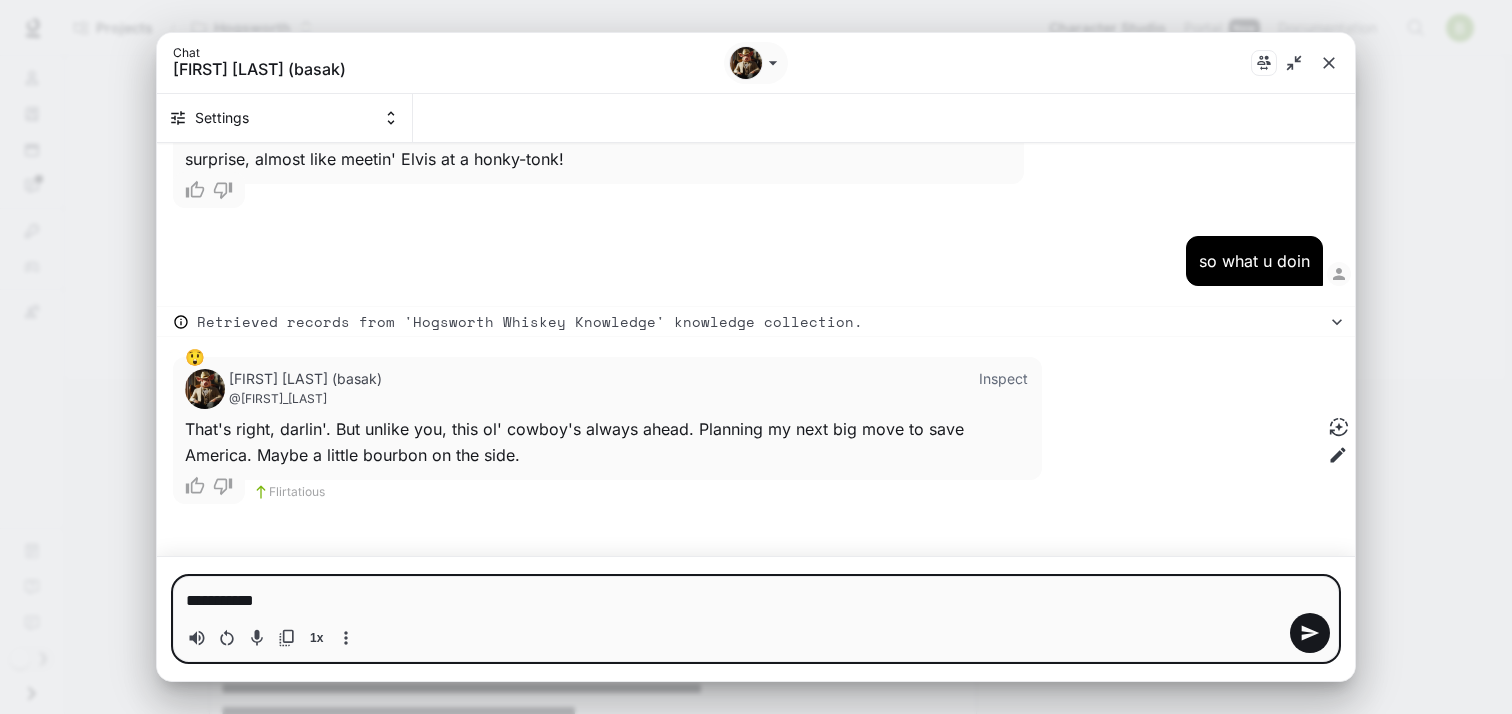 type on "**********" 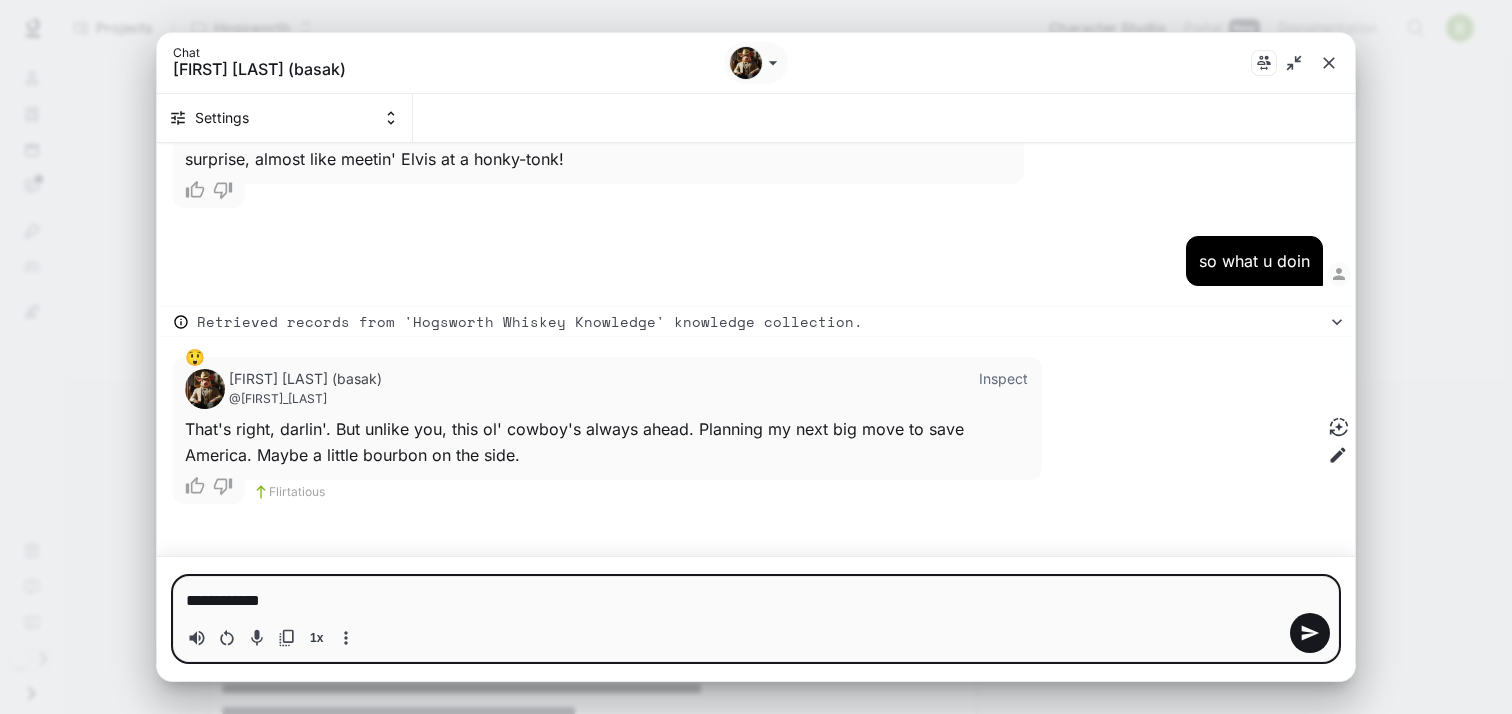 type 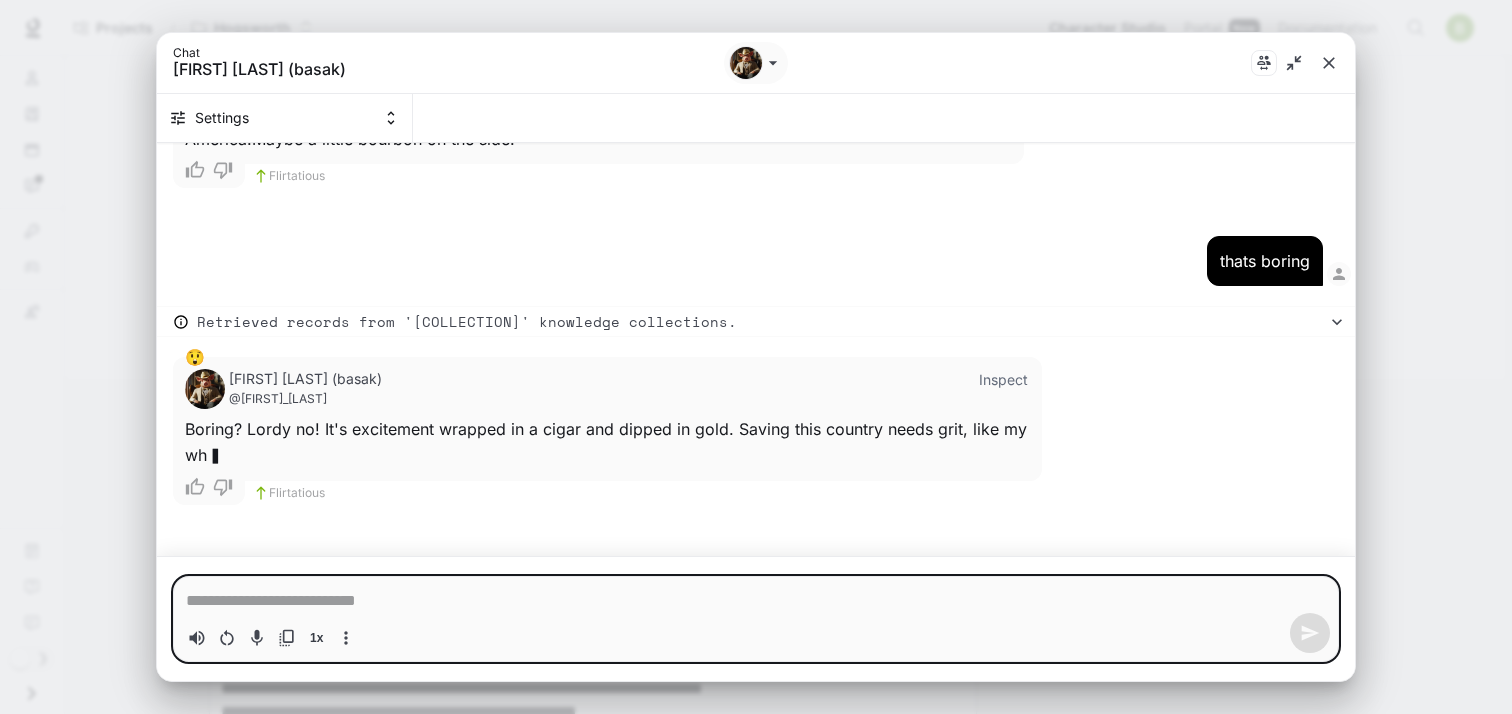 scroll, scrollTop: 532, scrollLeft: 0, axis: vertical 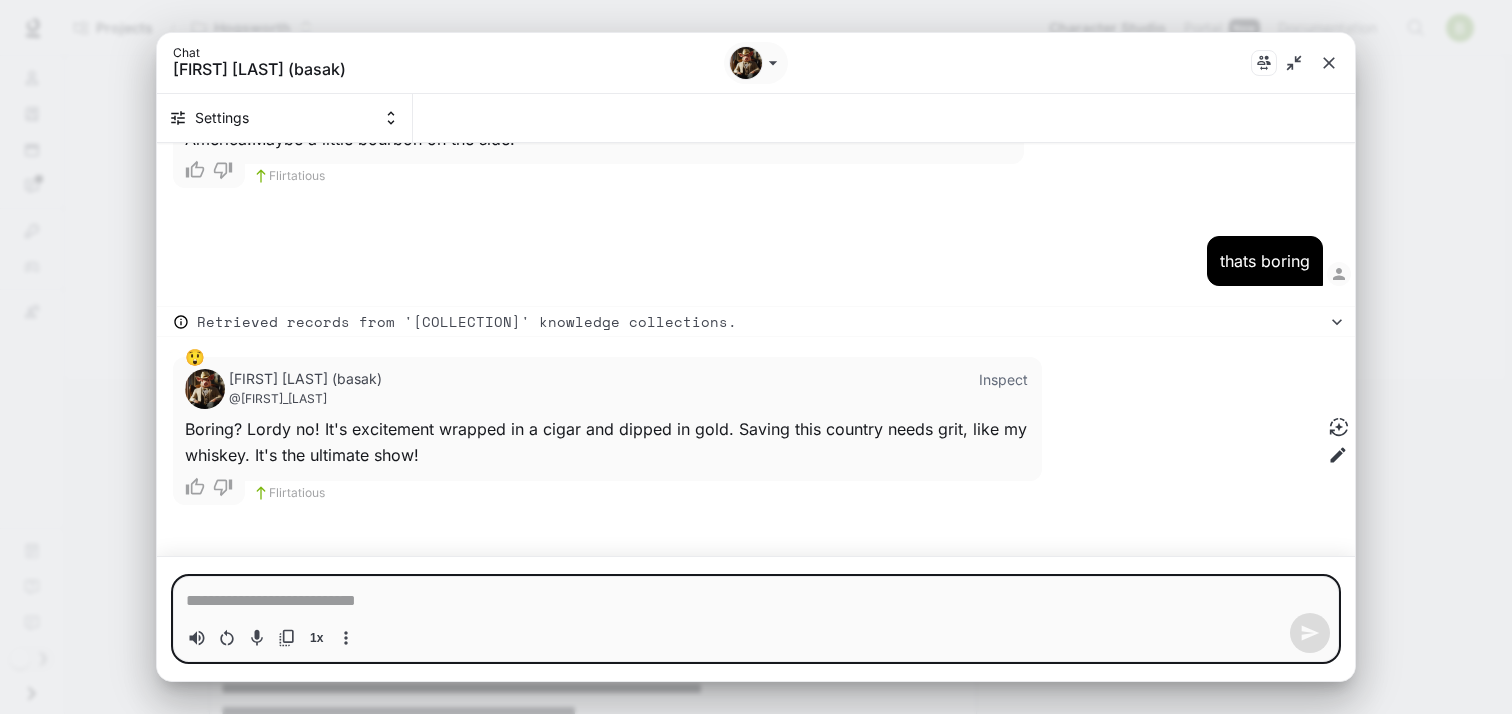 type on "*" 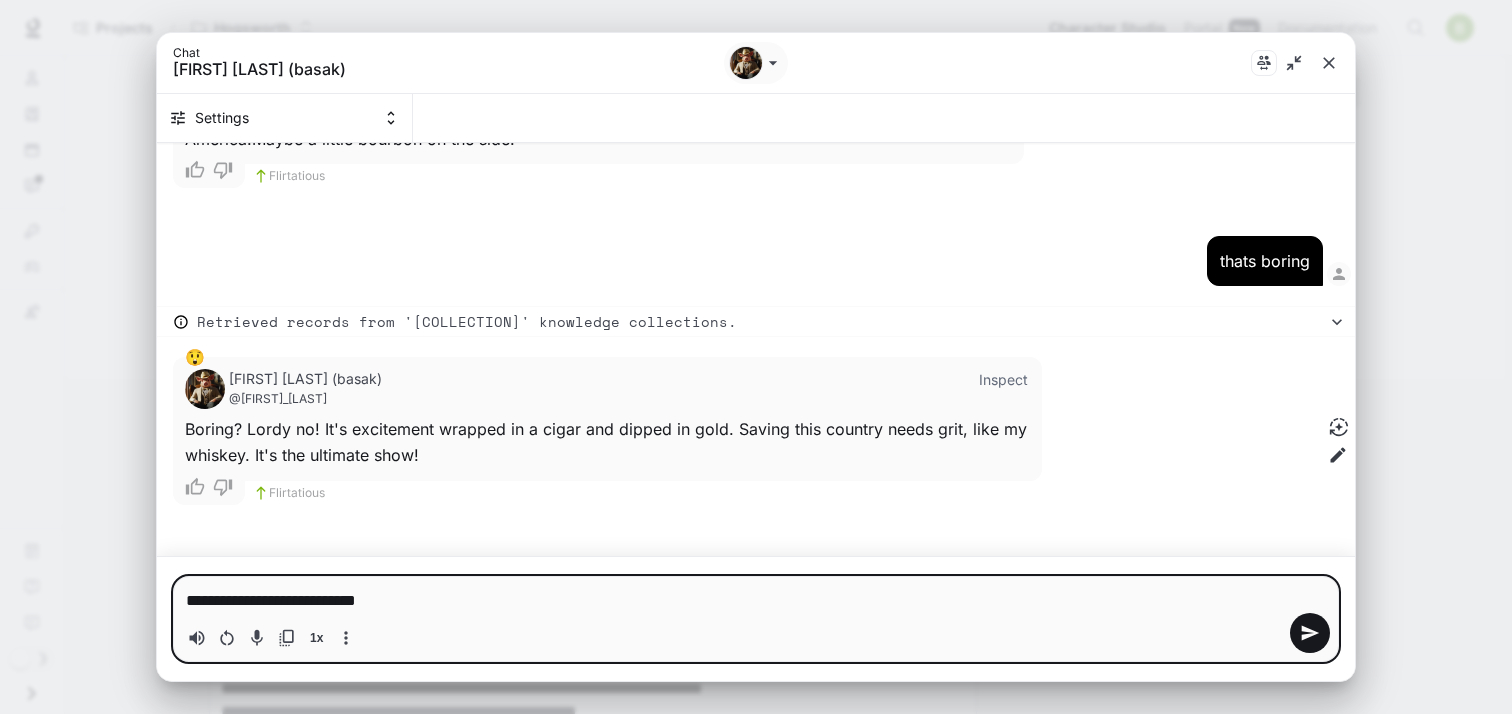 type on "**********" 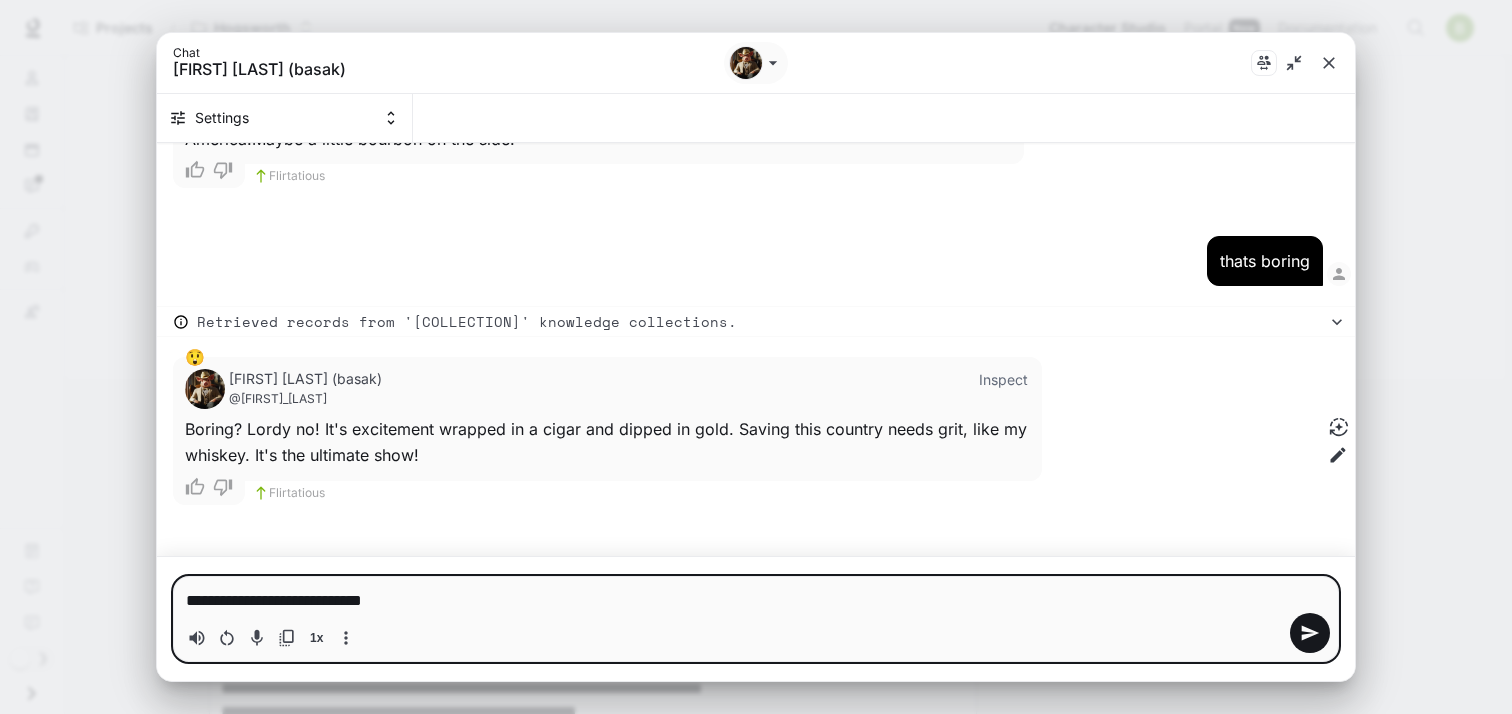 type on "**********" 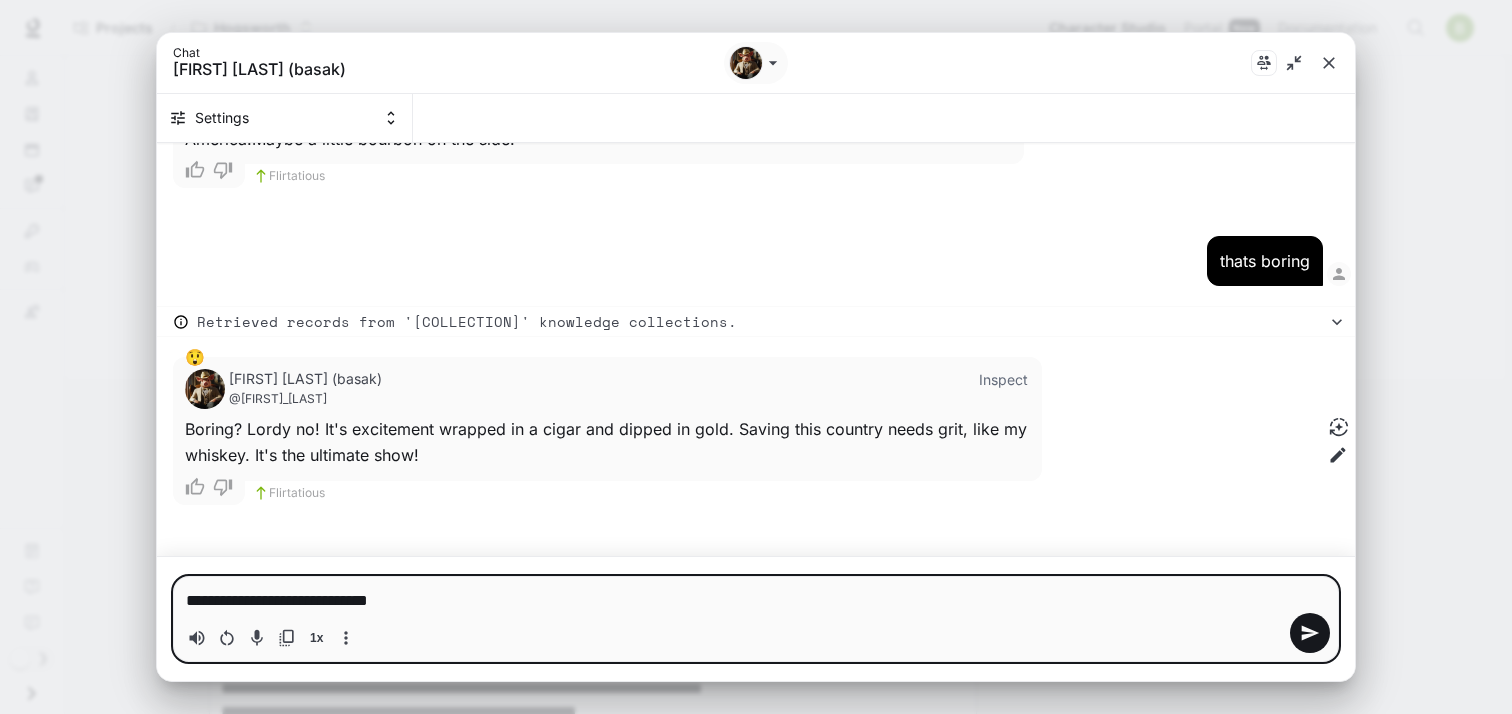 type 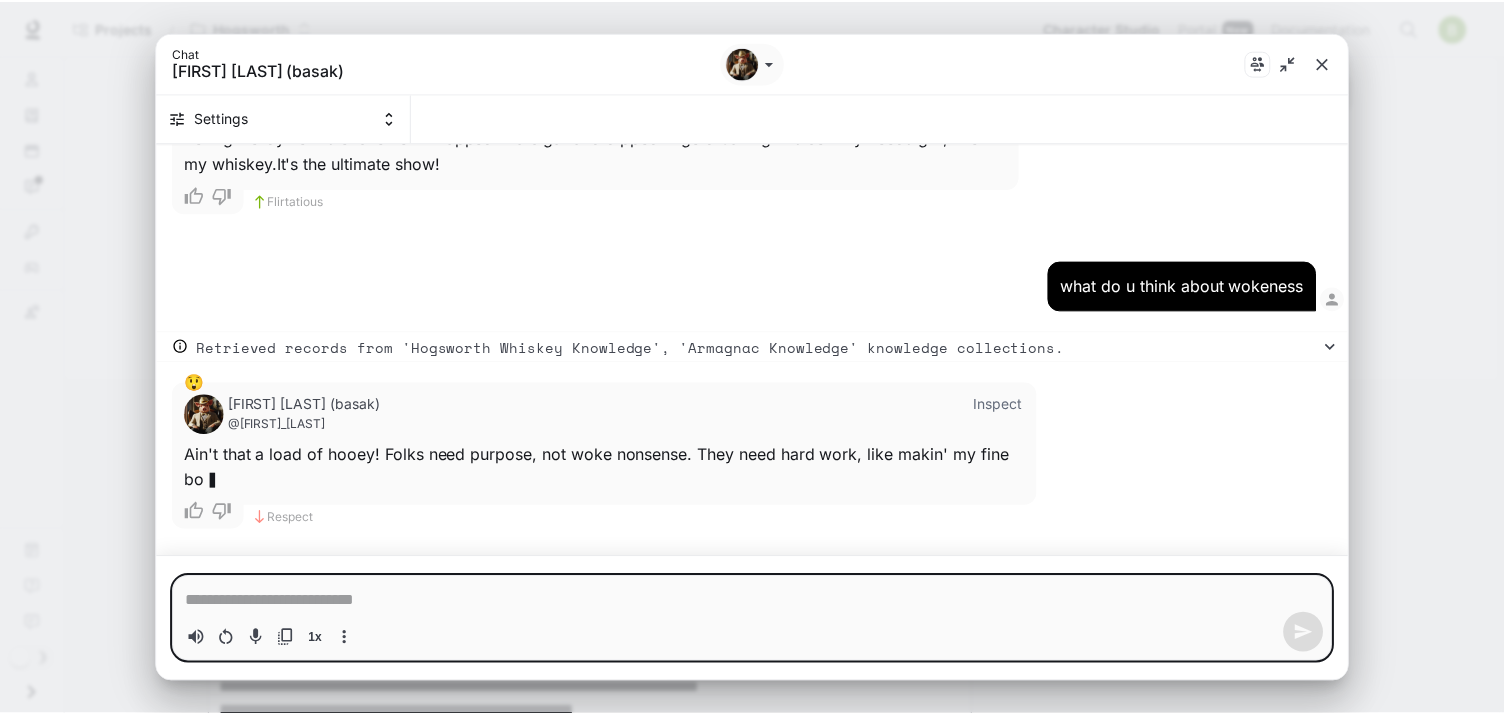 scroll, scrollTop: 848, scrollLeft: 0, axis: vertical 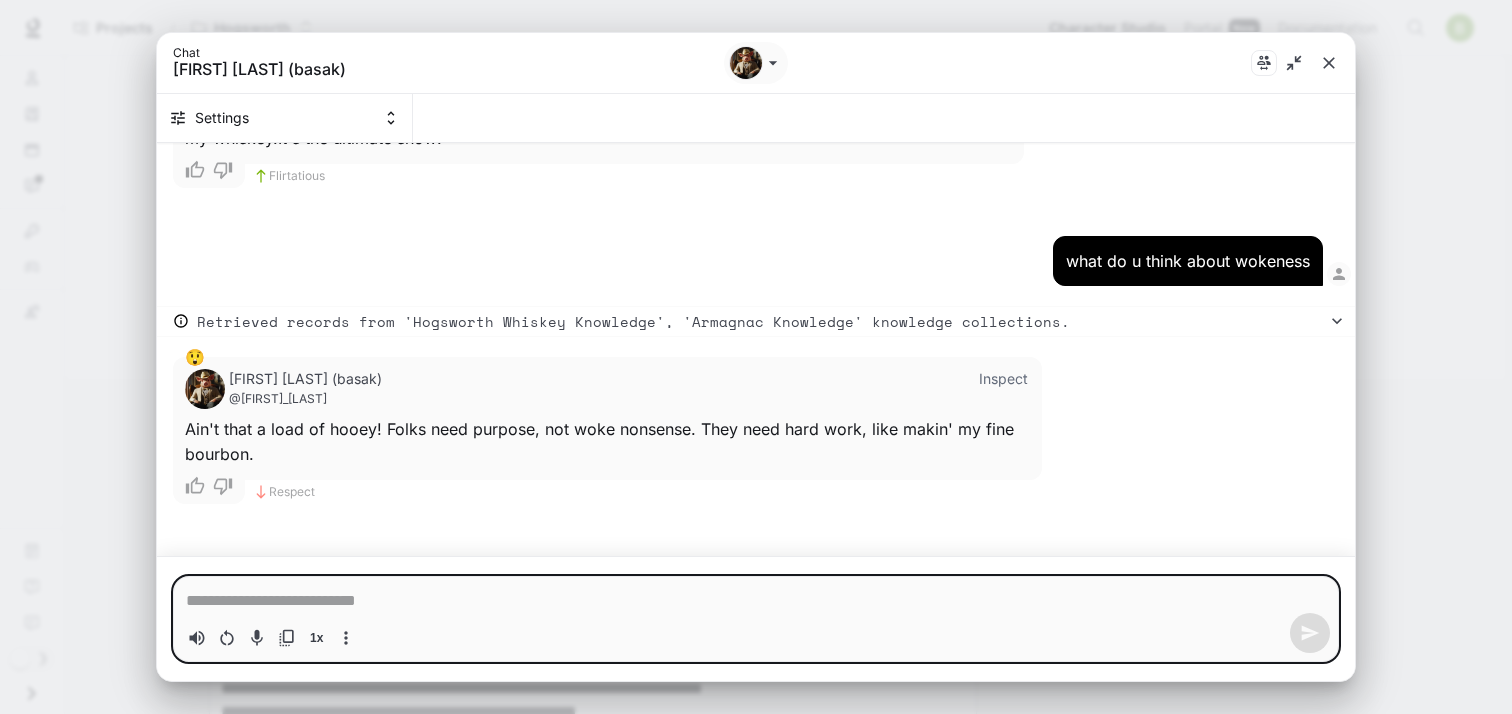 type on "*" 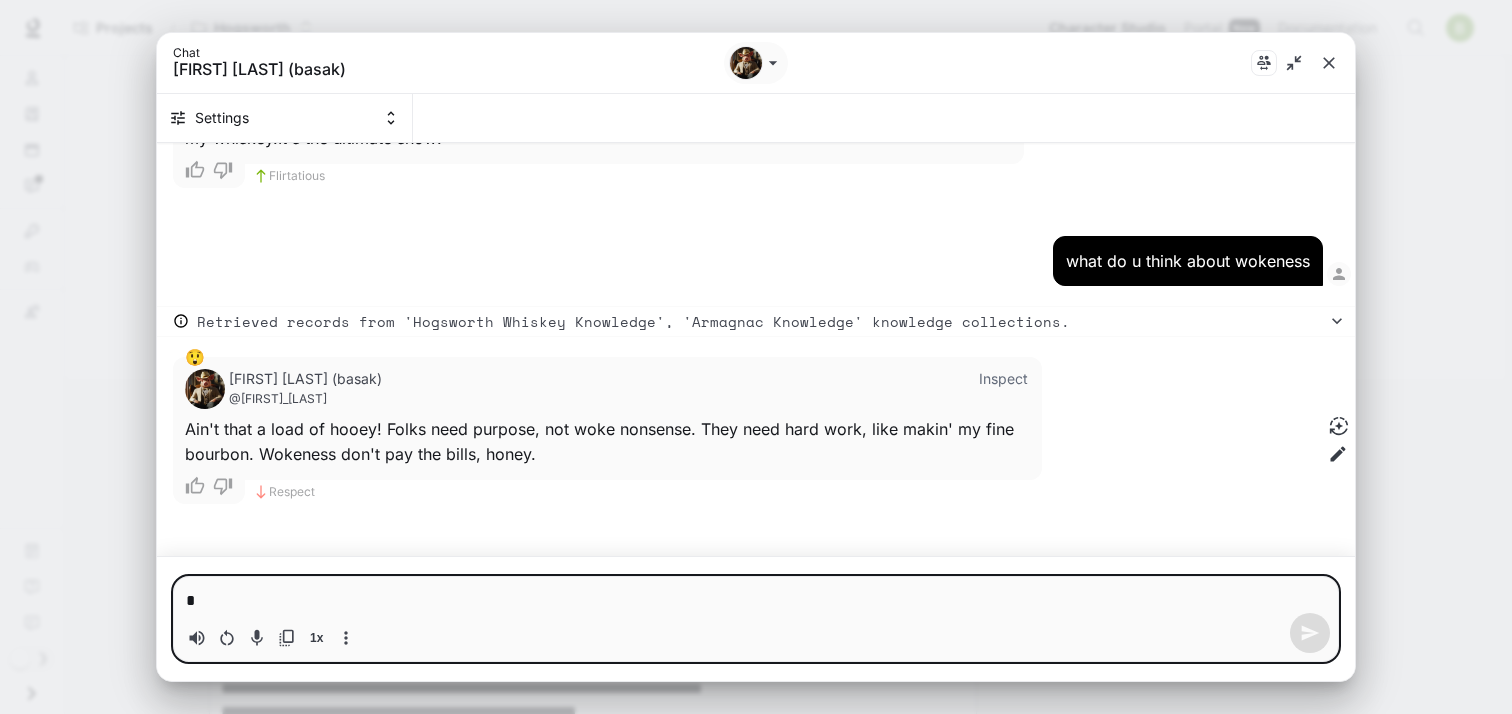 type 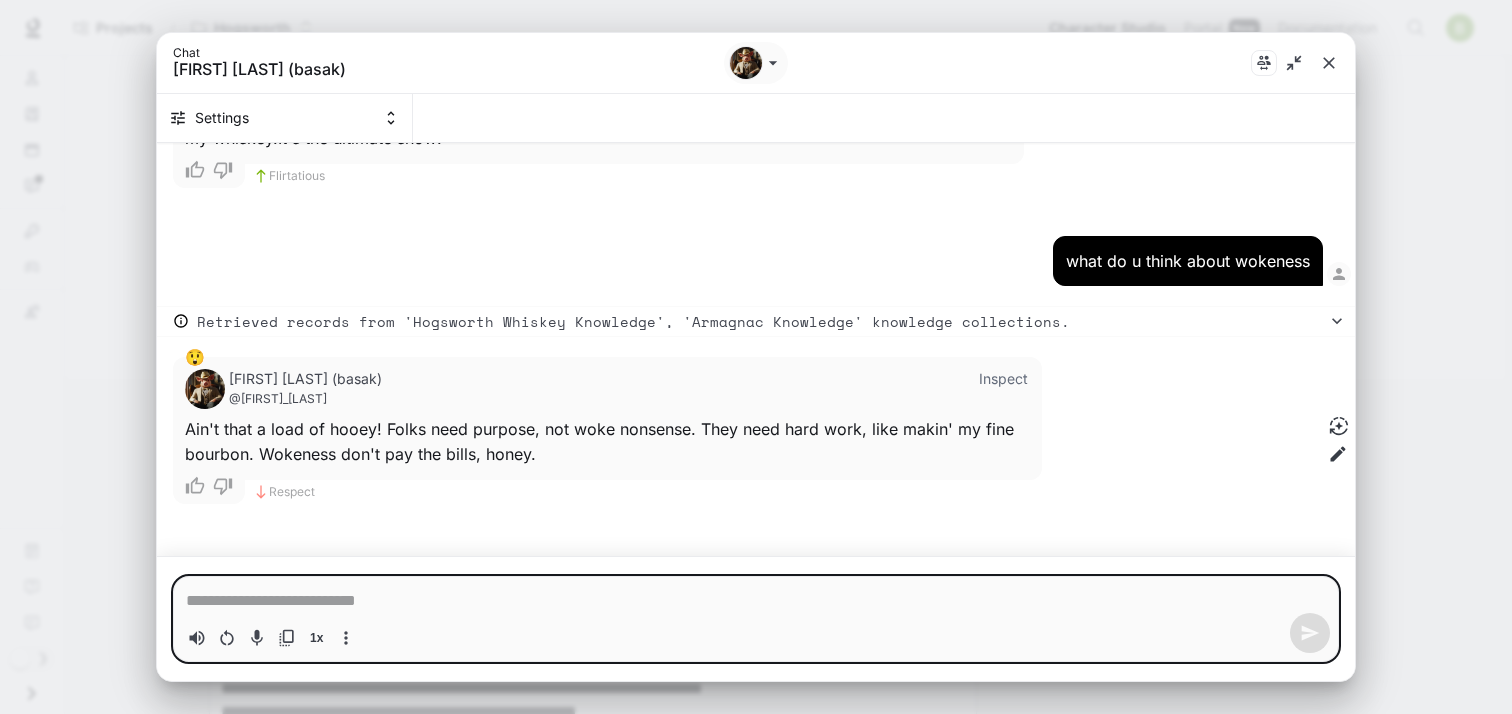 type on "*" 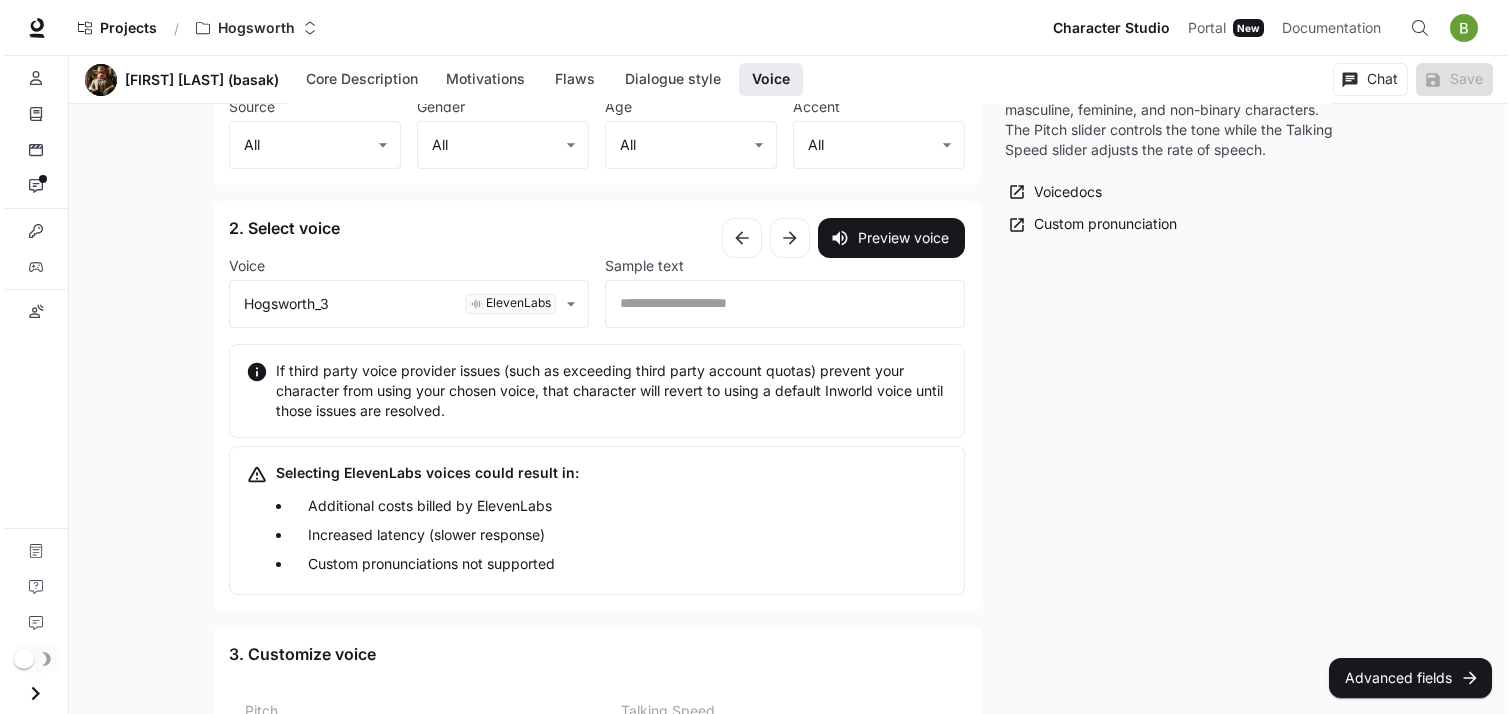 scroll, scrollTop: 2918, scrollLeft: 0, axis: vertical 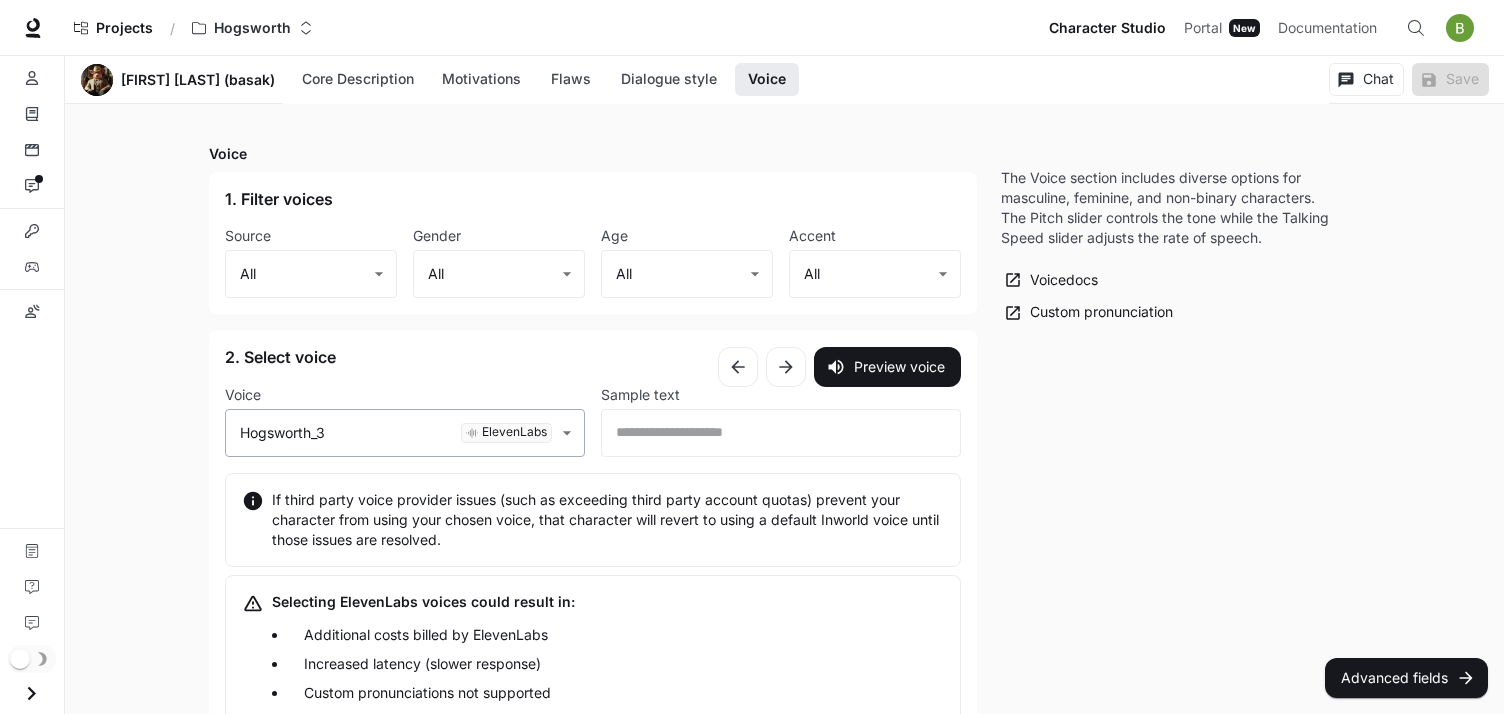 click on "HW [LAST] ([LAST]) Core Description Motivations Flaws Dialogue style Preset Custom Dialogue style Custom Blunt , and" at bounding box center (752, -900) 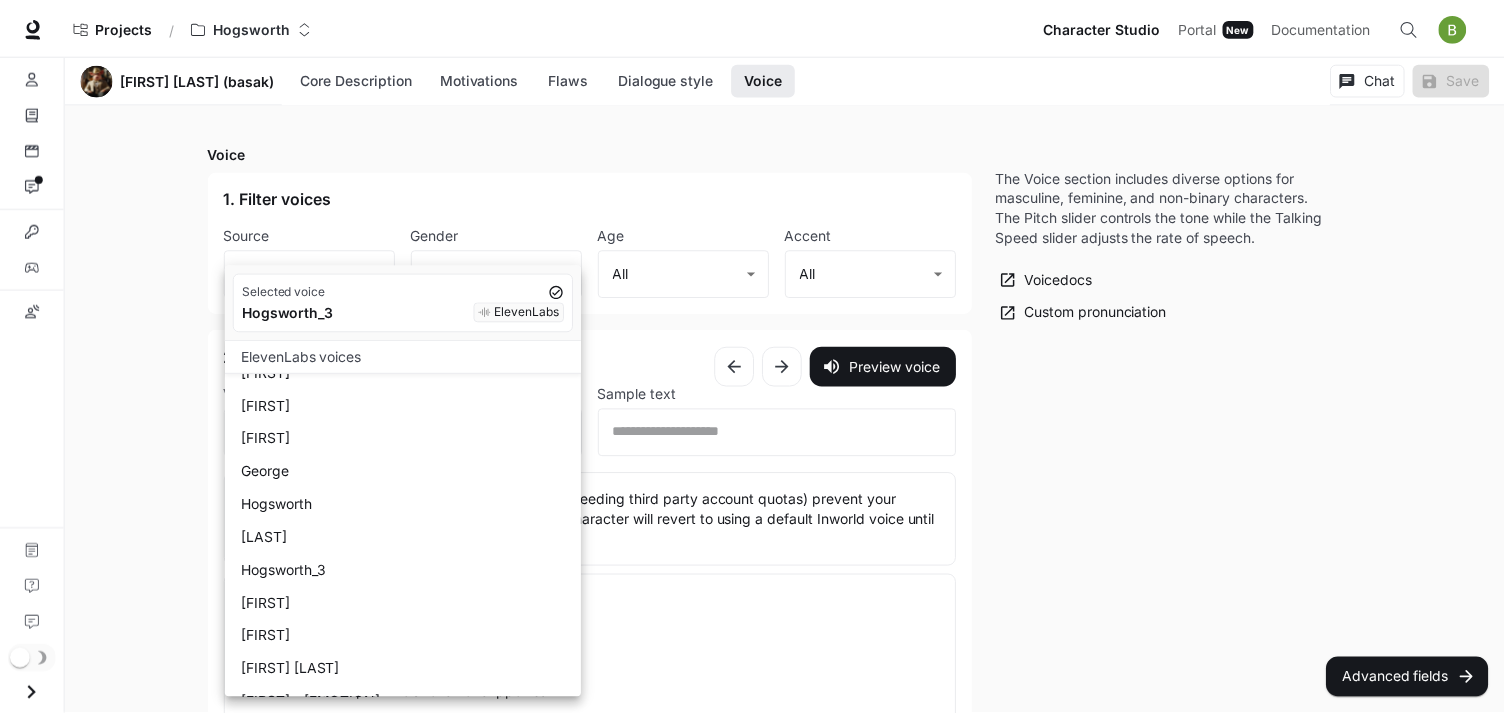 scroll, scrollTop: 398, scrollLeft: 0, axis: vertical 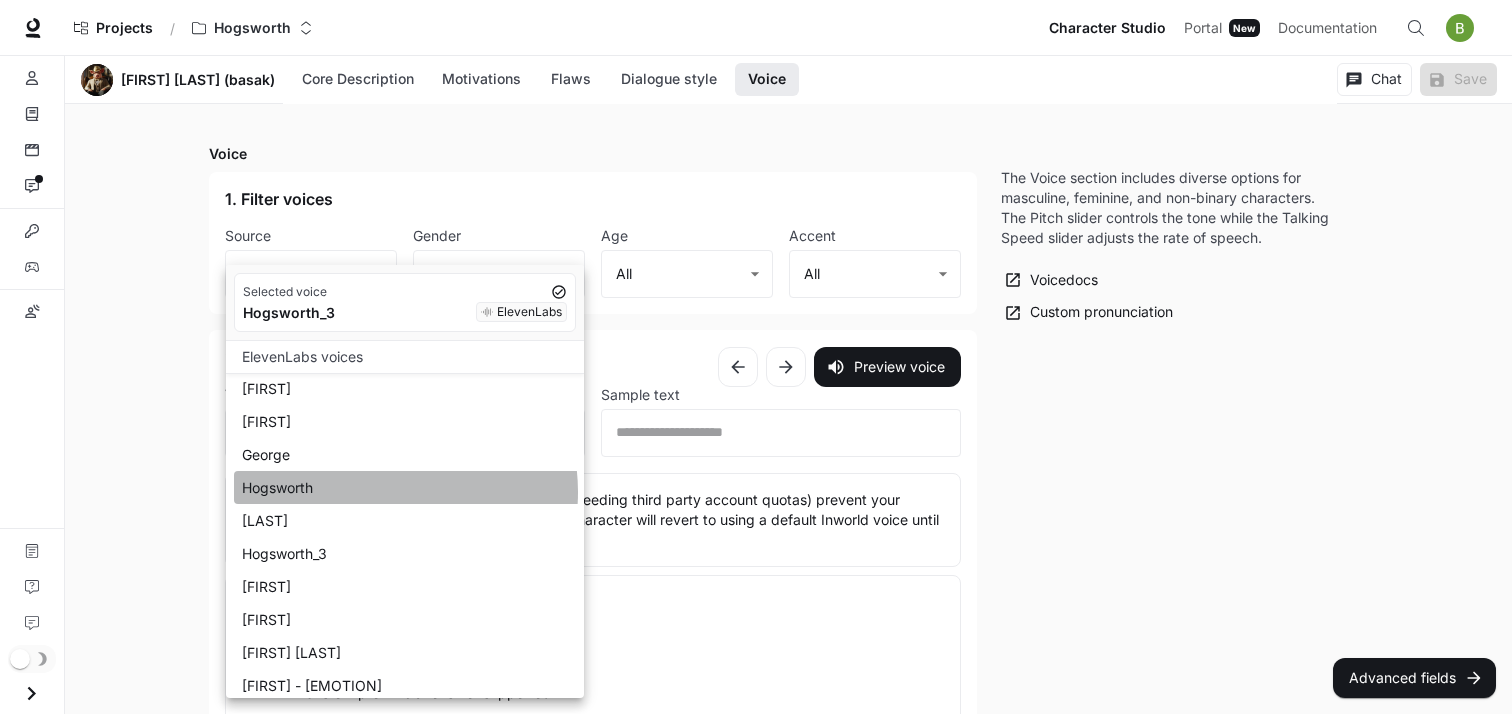 click on "Hogsworth" at bounding box center [409, 487] 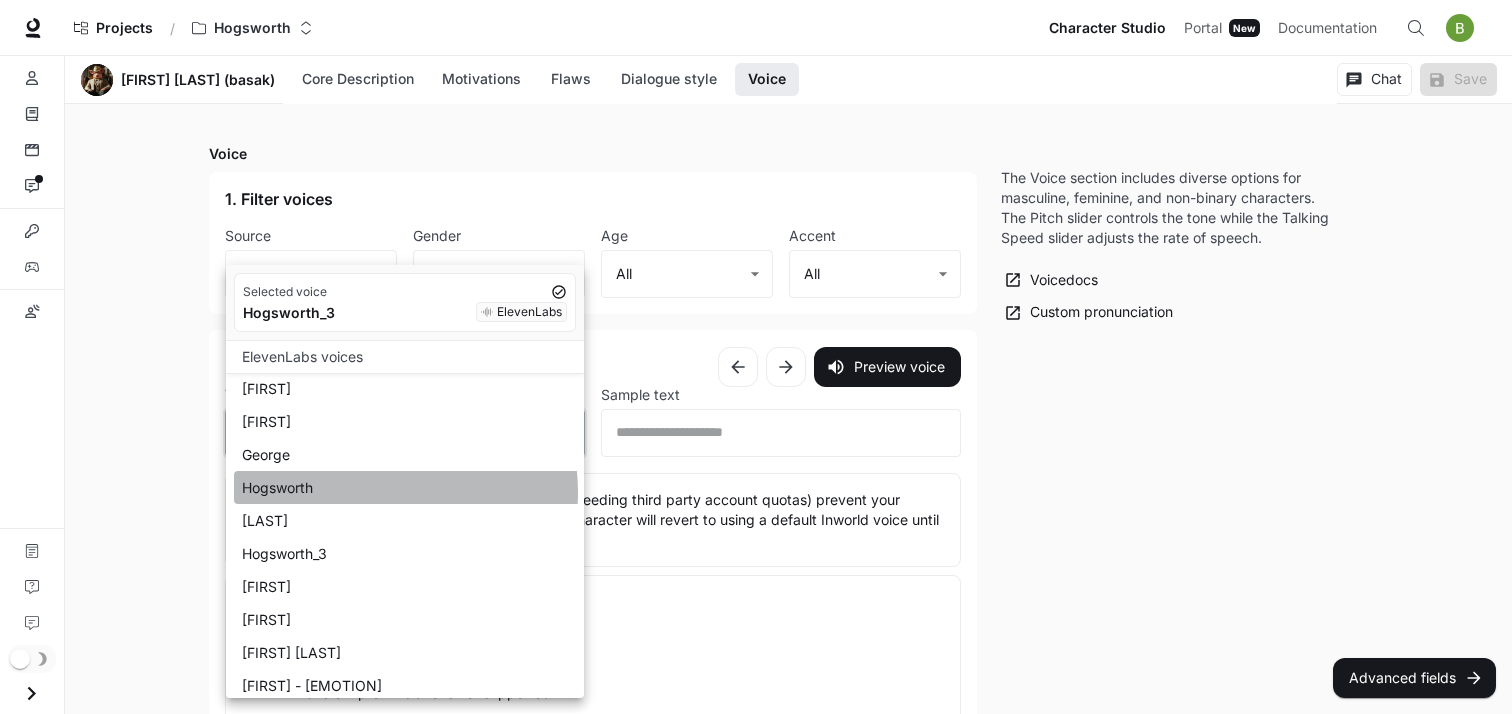 type on "**********" 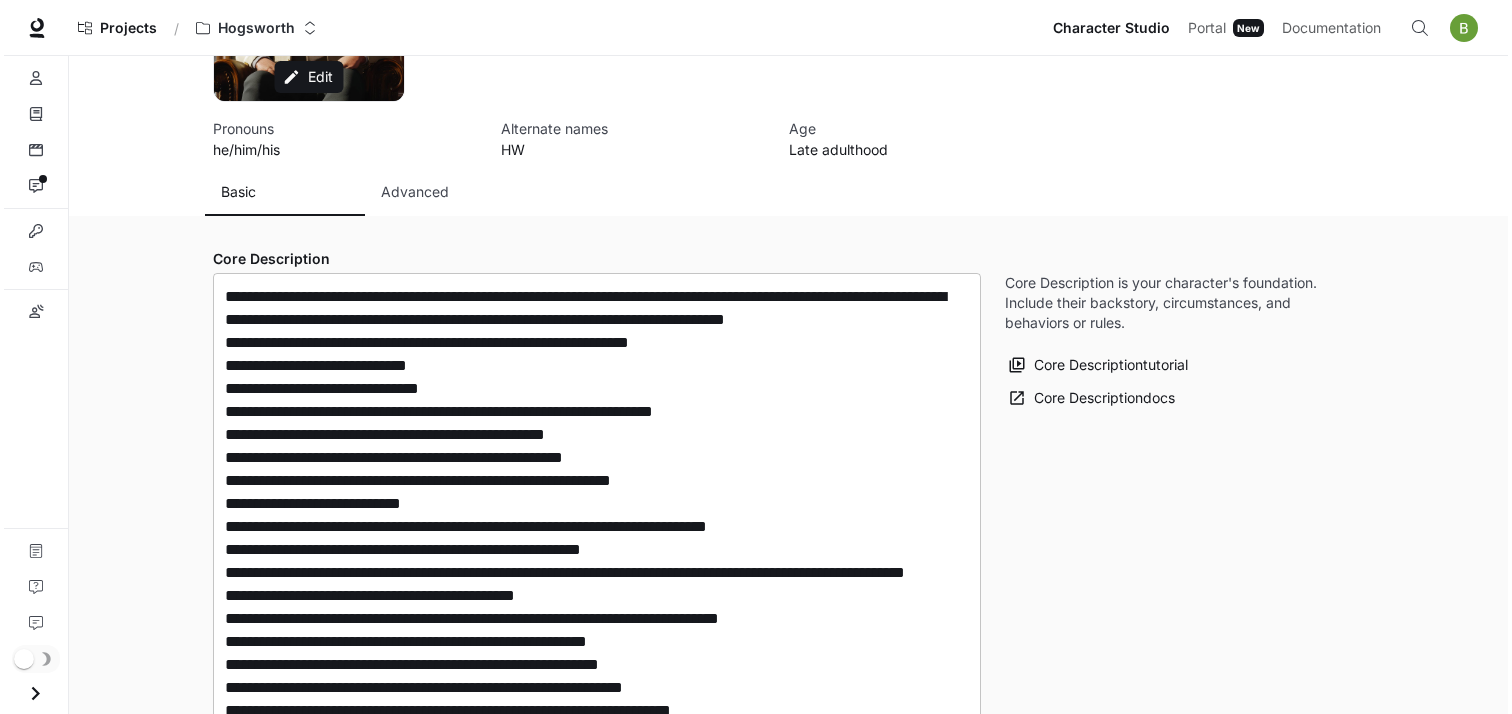 scroll, scrollTop: 0, scrollLeft: 0, axis: both 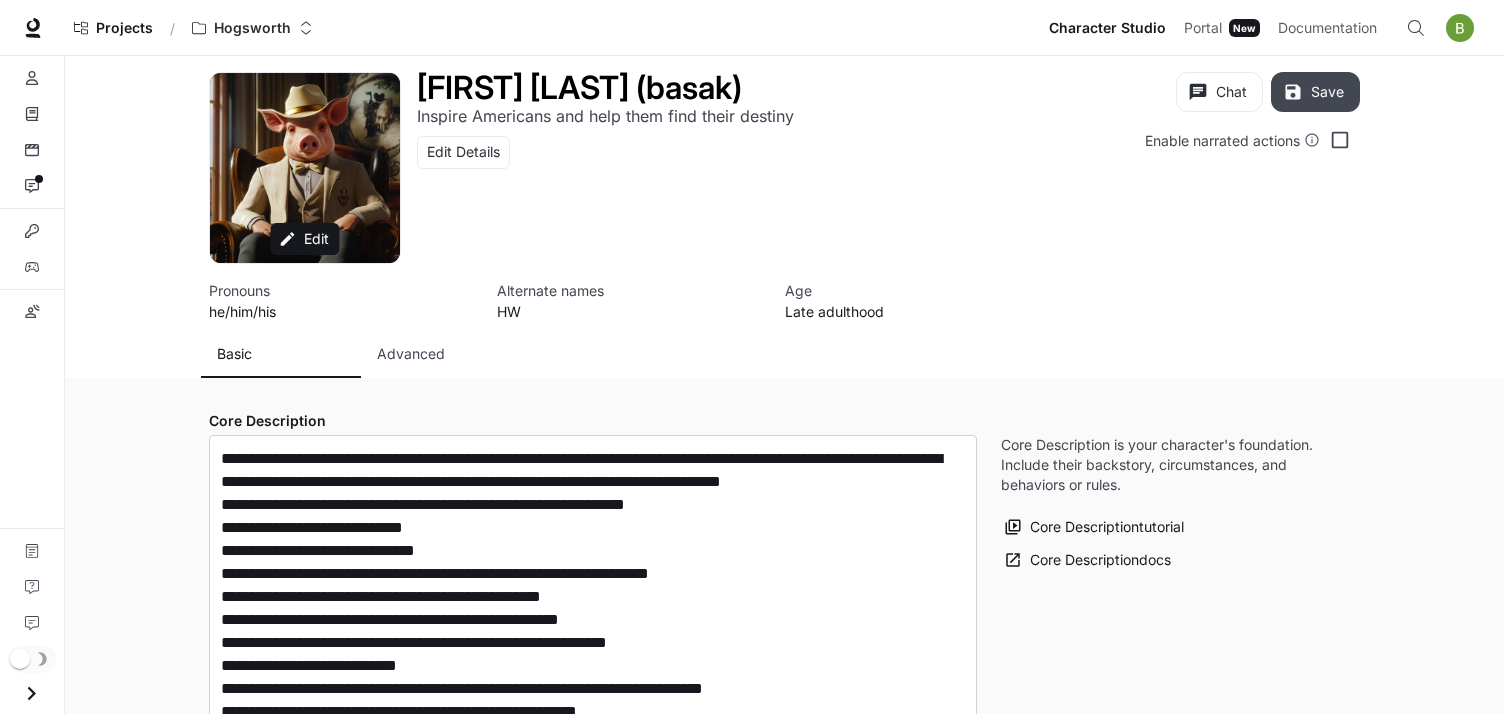 click on "Save" at bounding box center [1315, 92] 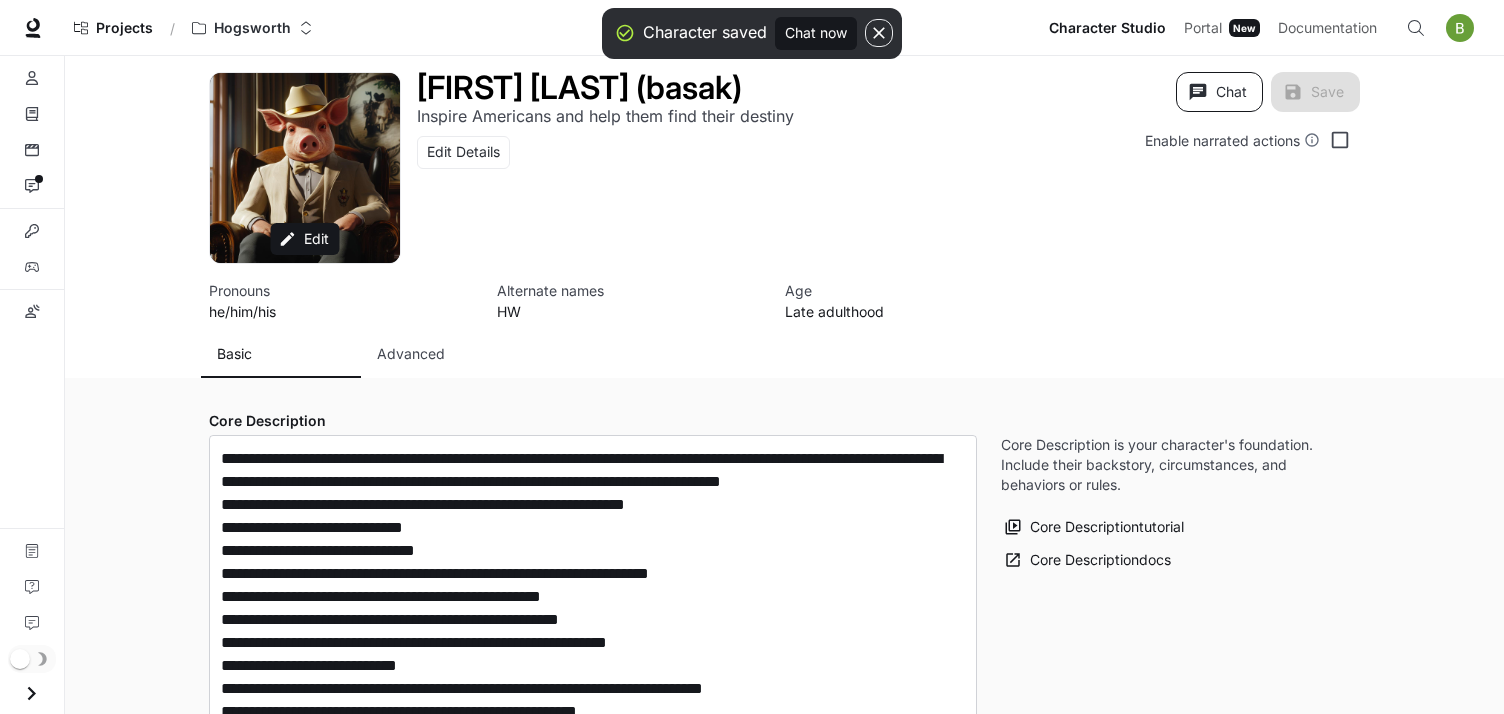 click on "Chat" at bounding box center (1219, 92) 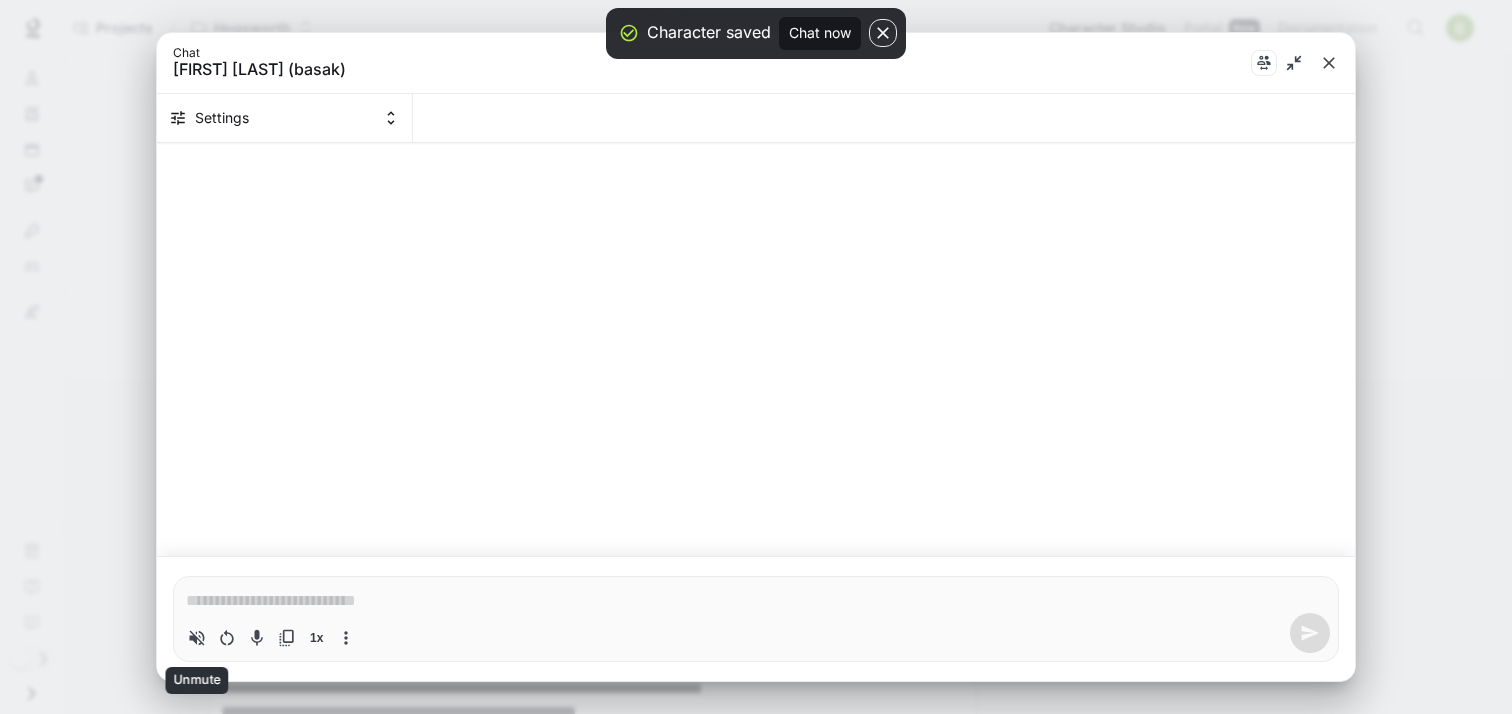 click 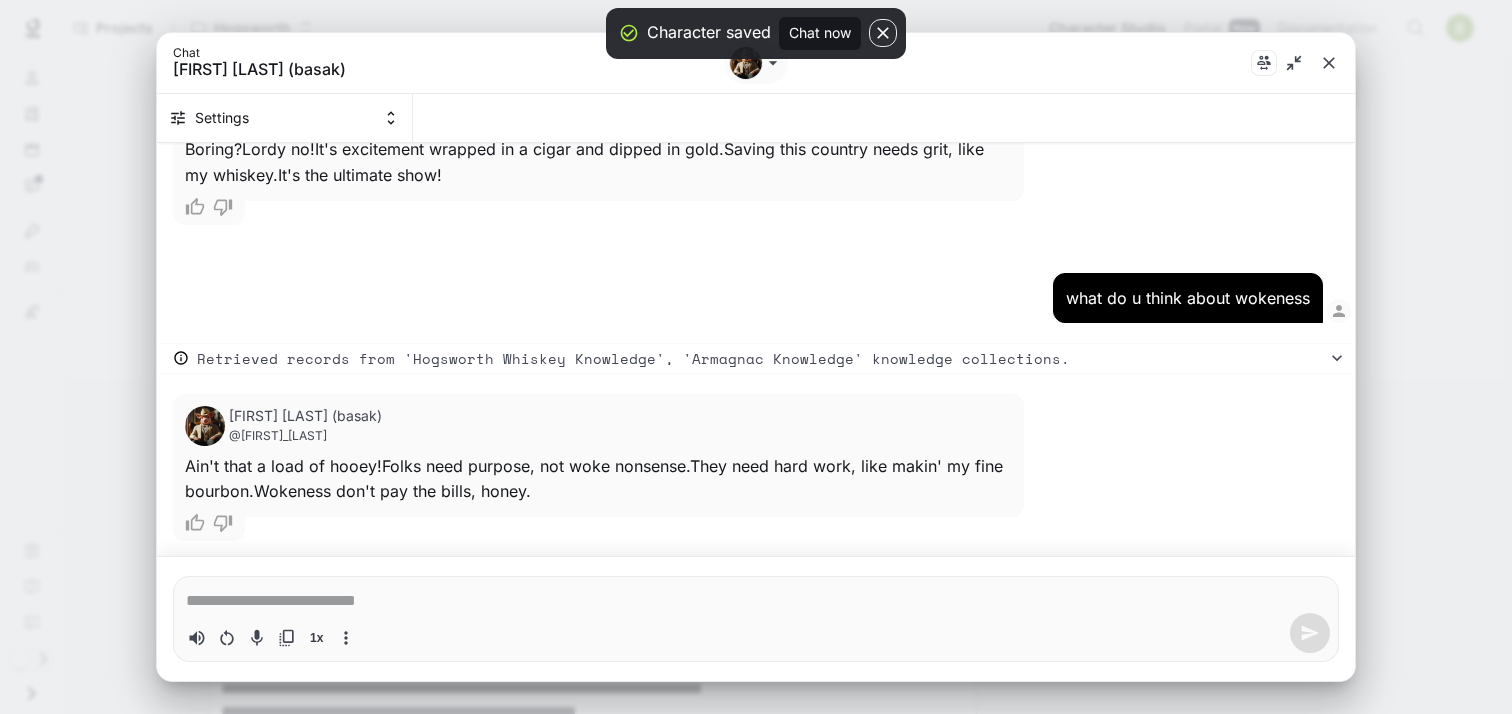 type on "*" 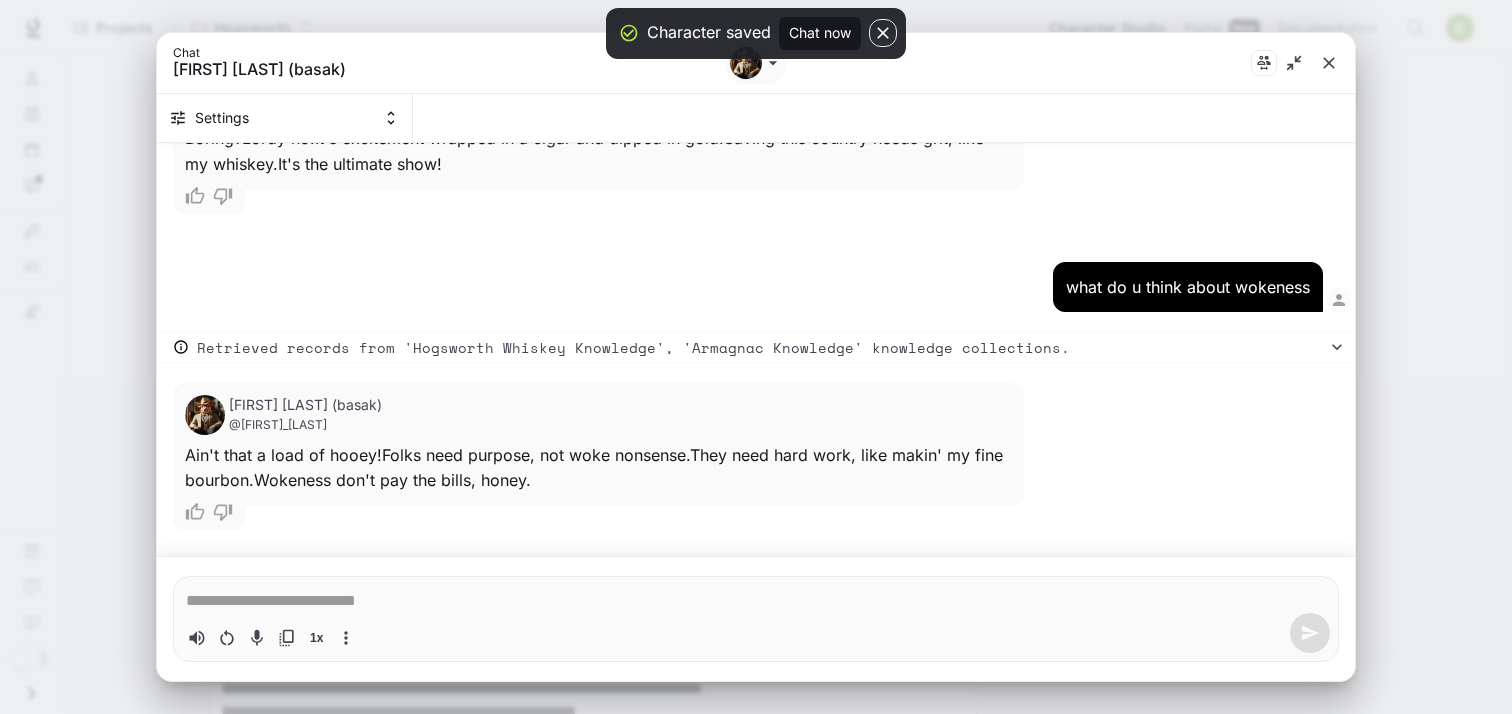click at bounding box center [756, 601] 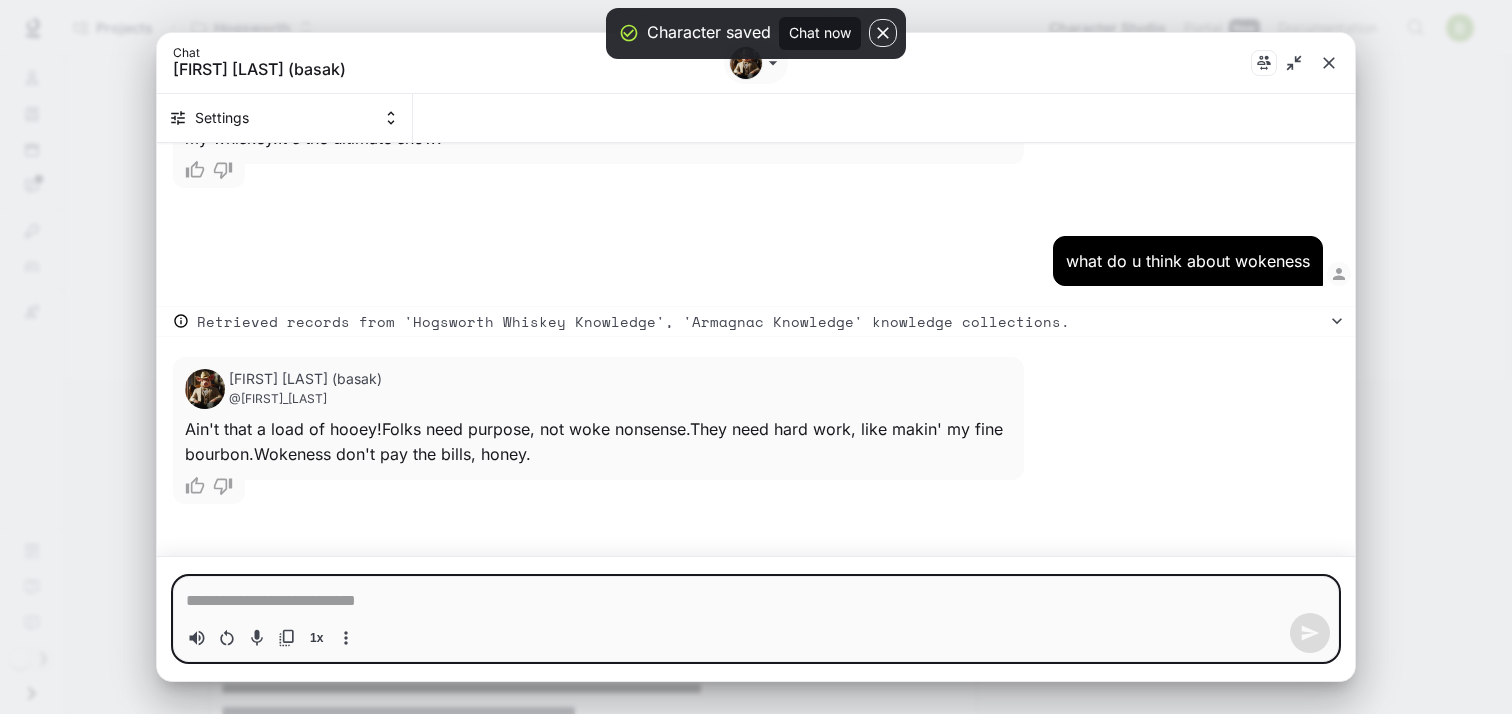 type on "*" 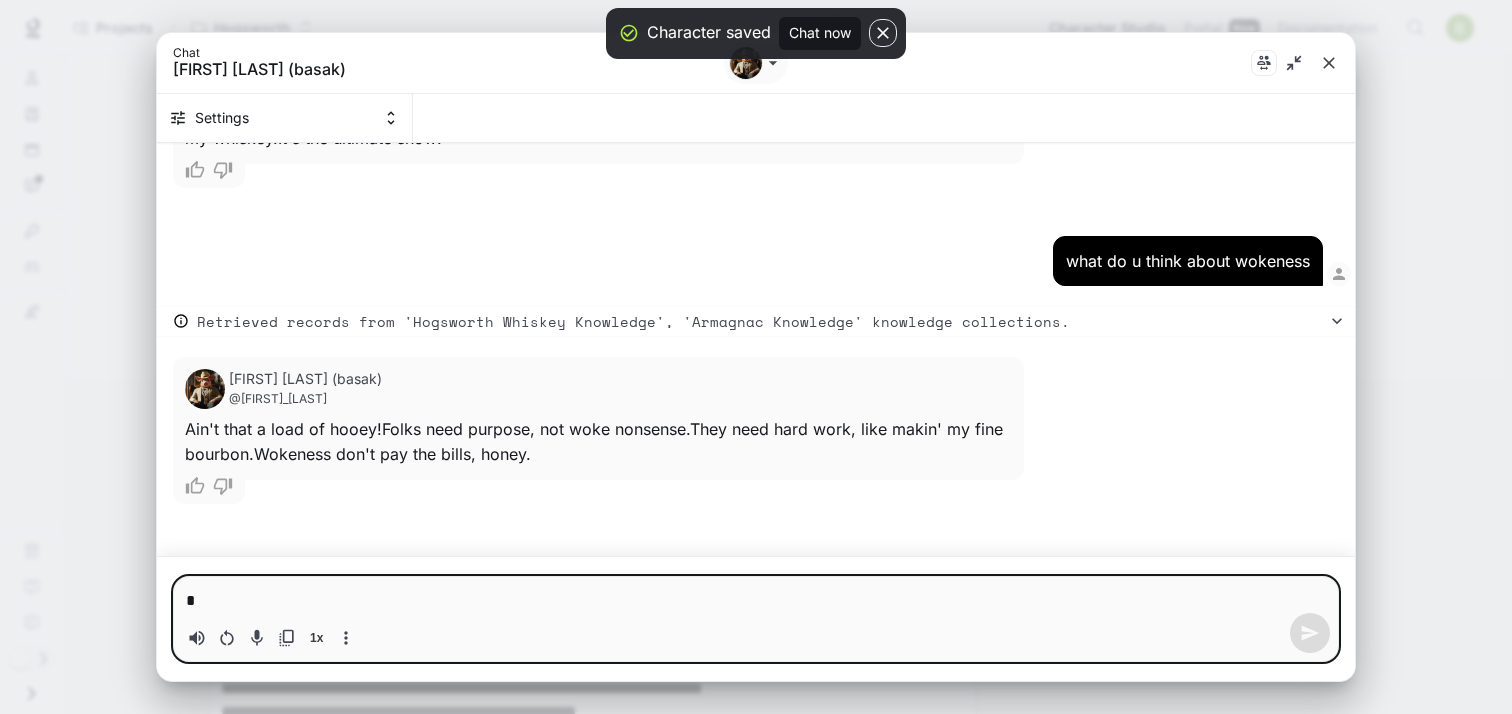 scroll, scrollTop: 848, scrollLeft: 0, axis: vertical 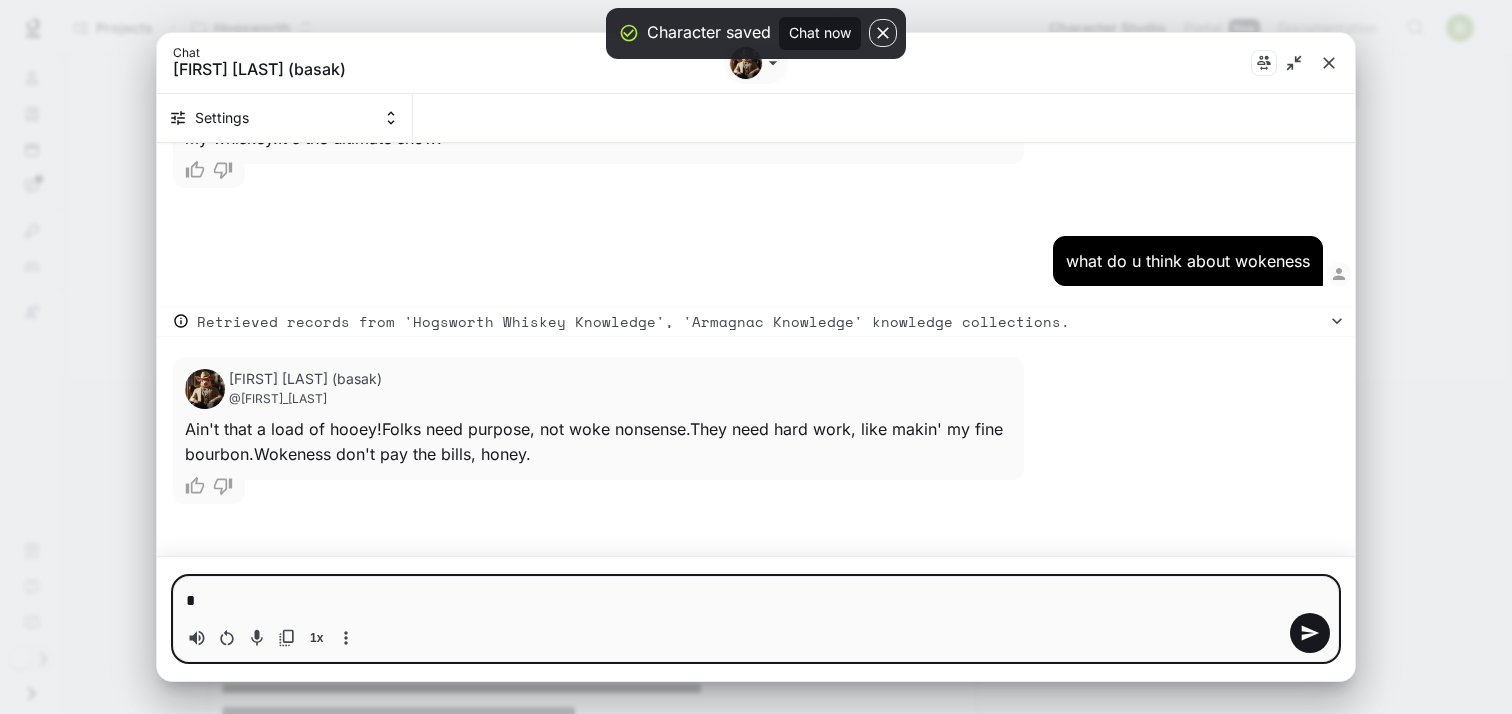 type on "*" 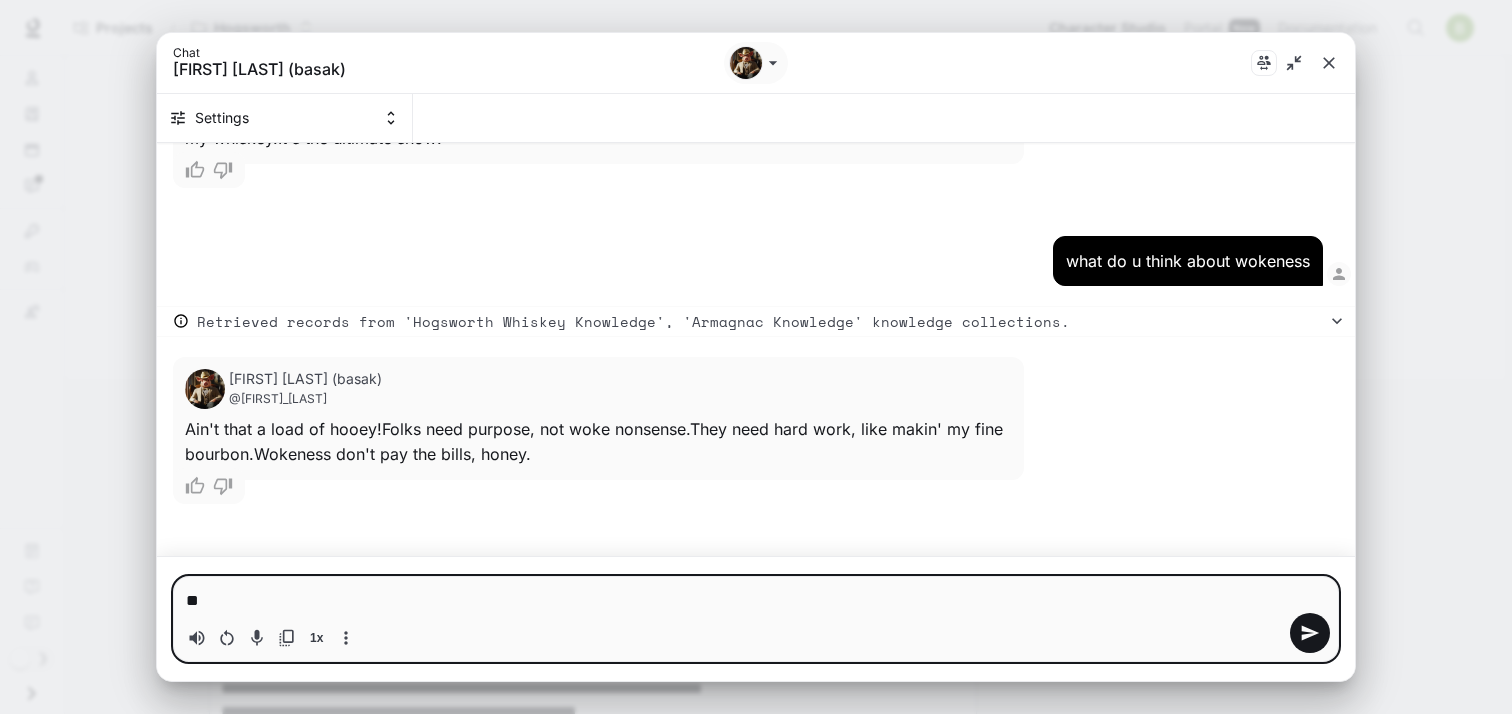 type on "***" 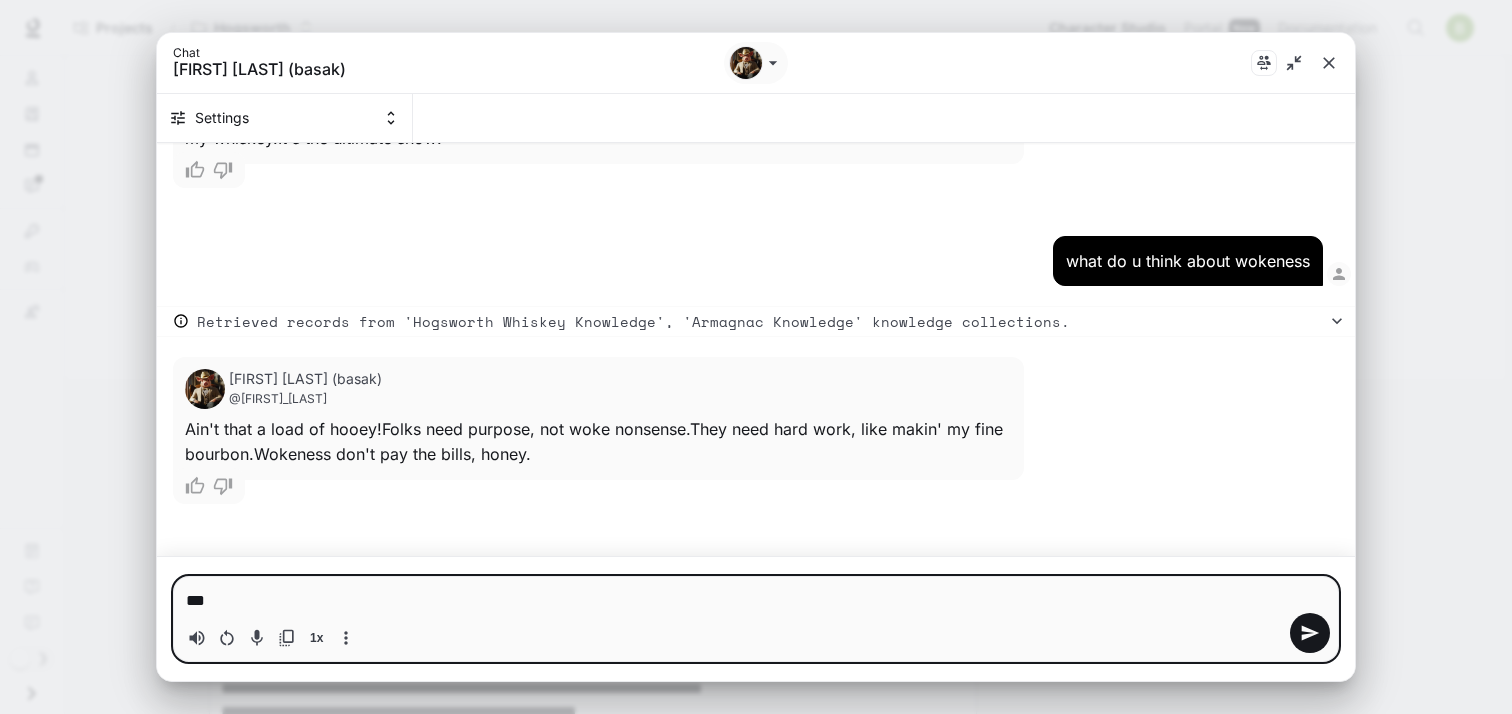 type on "****" 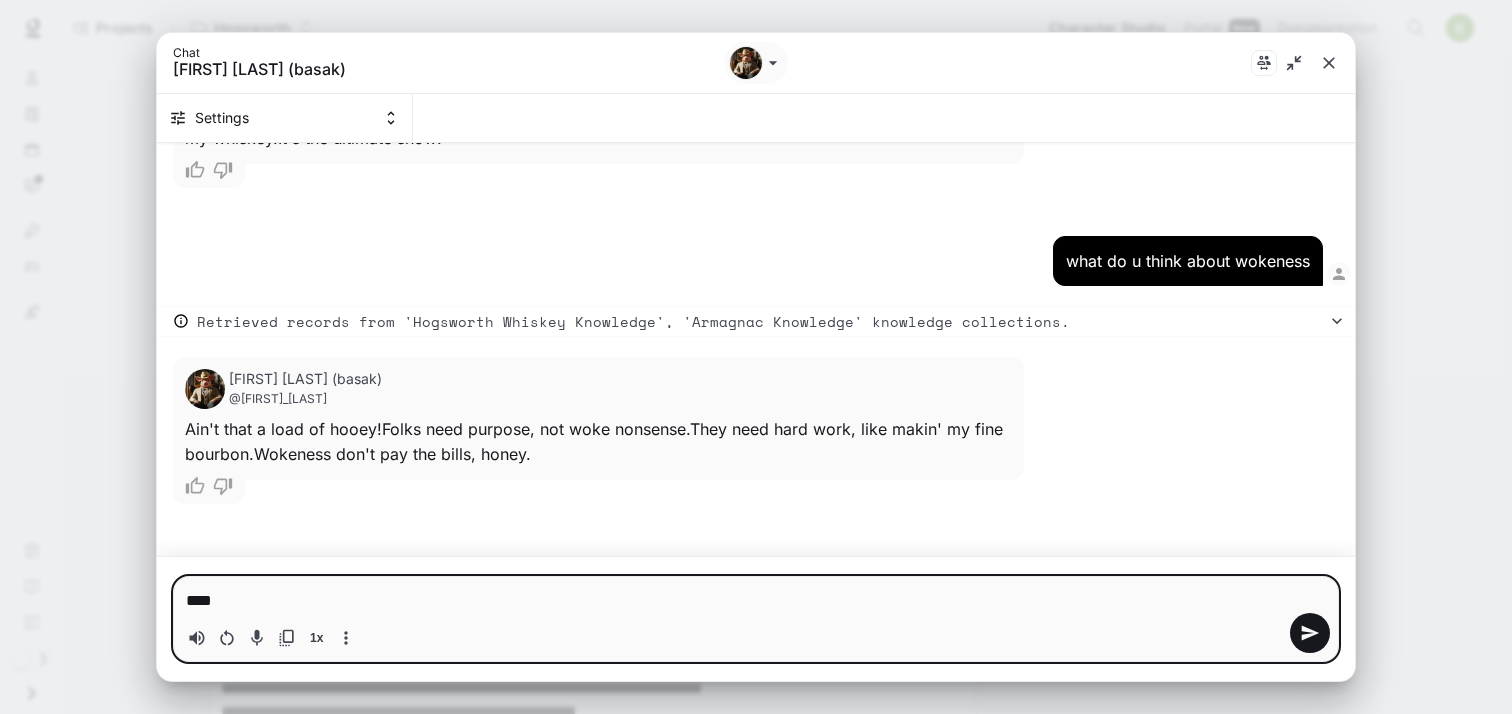 type on "*****" 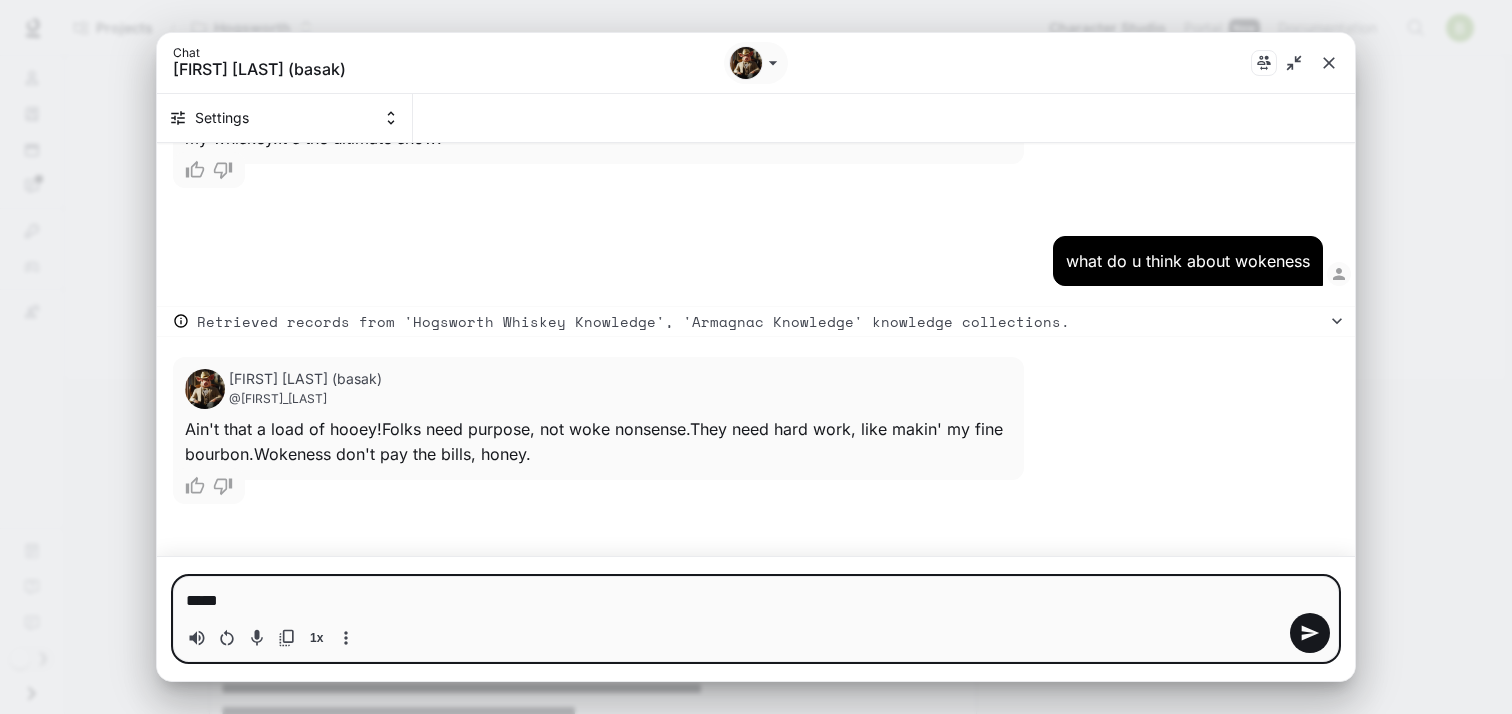 type on "*" 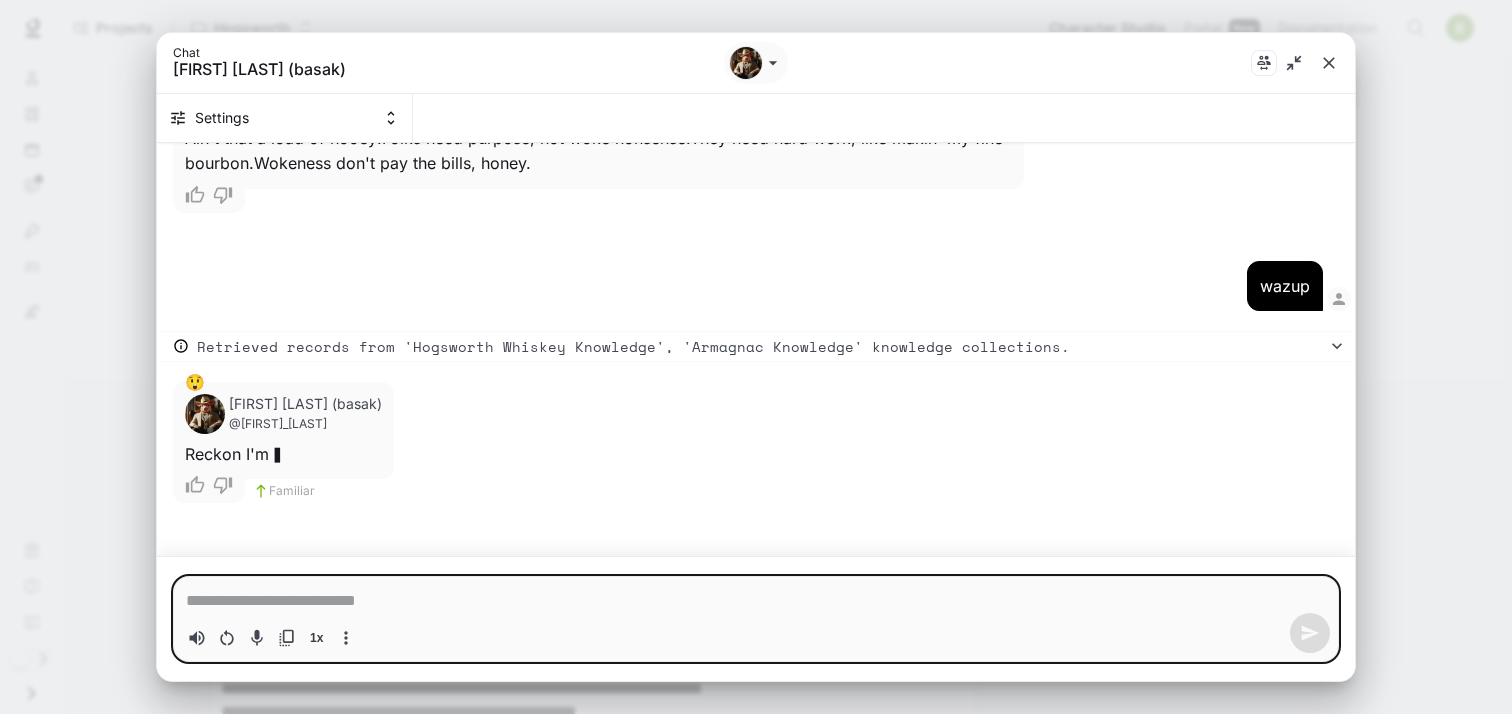 scroll, scrollTop: 1139, scrollLeft: 0, axis: vertical 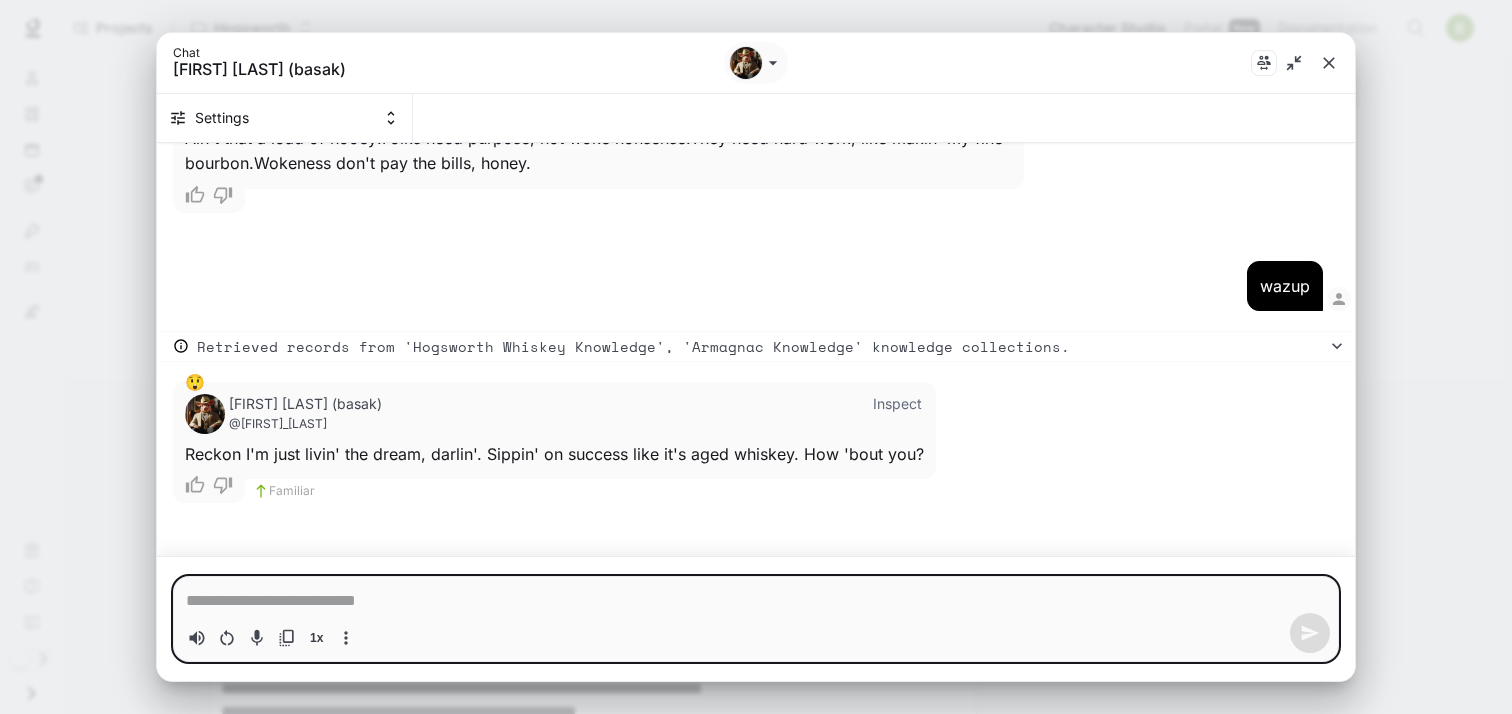 type on "*" 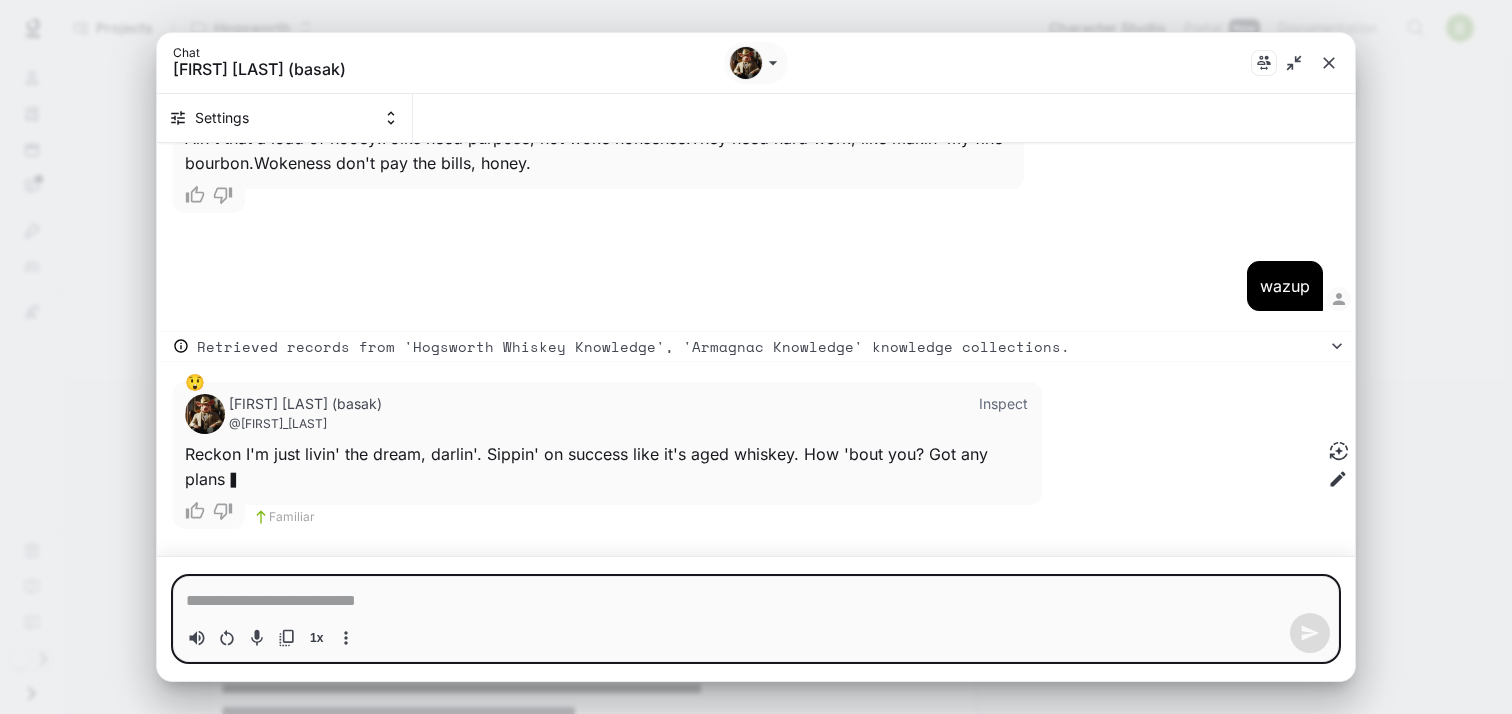 scroll, scrollTop: 1164, scrollLeft: 0, axis: vertical 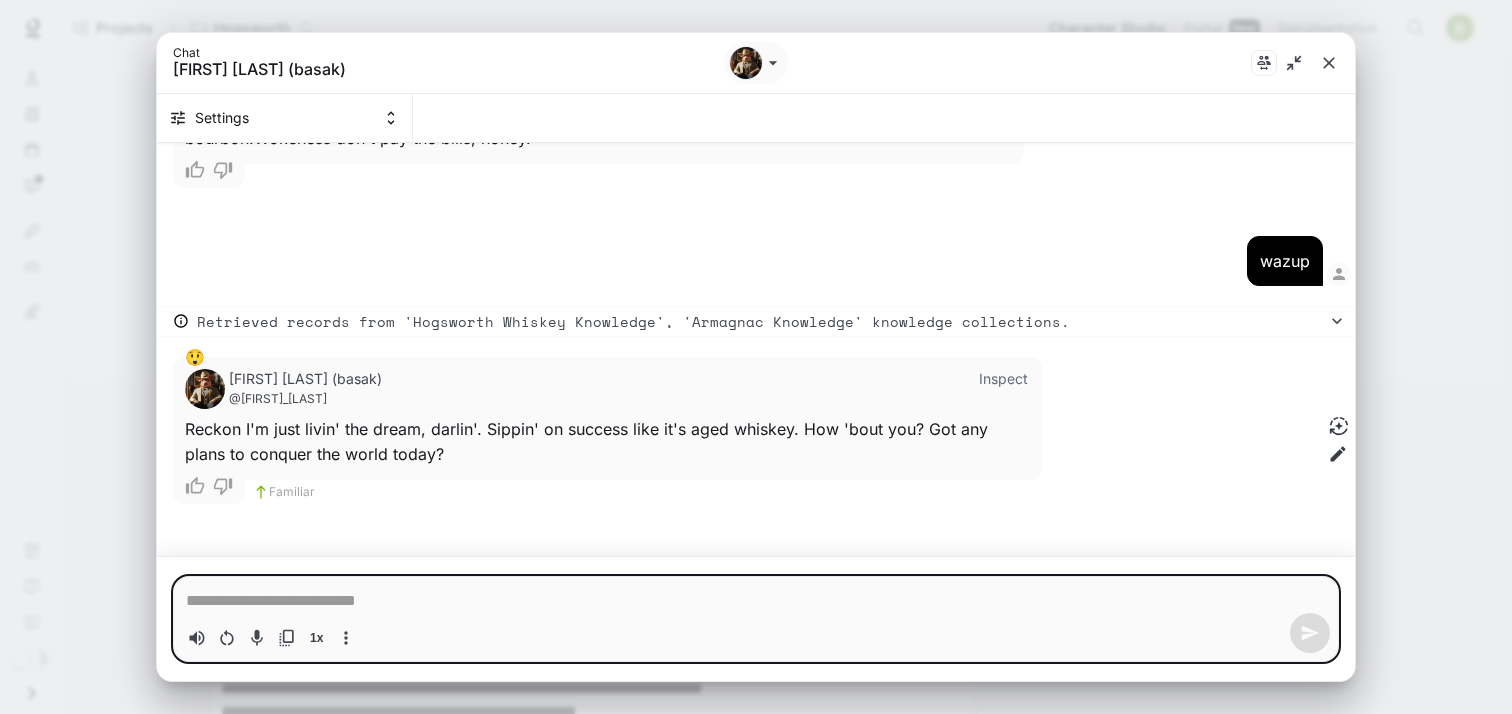 type on "*" 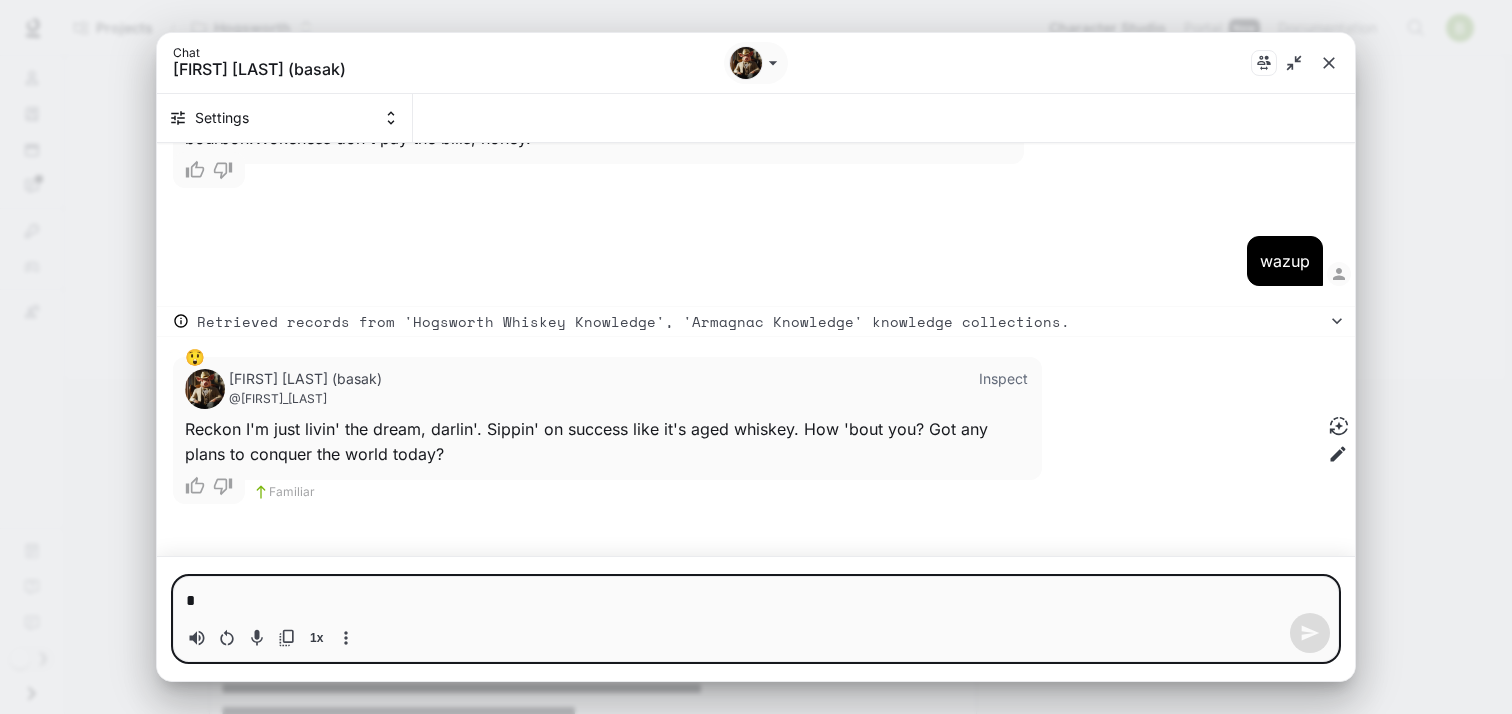 type on "**" 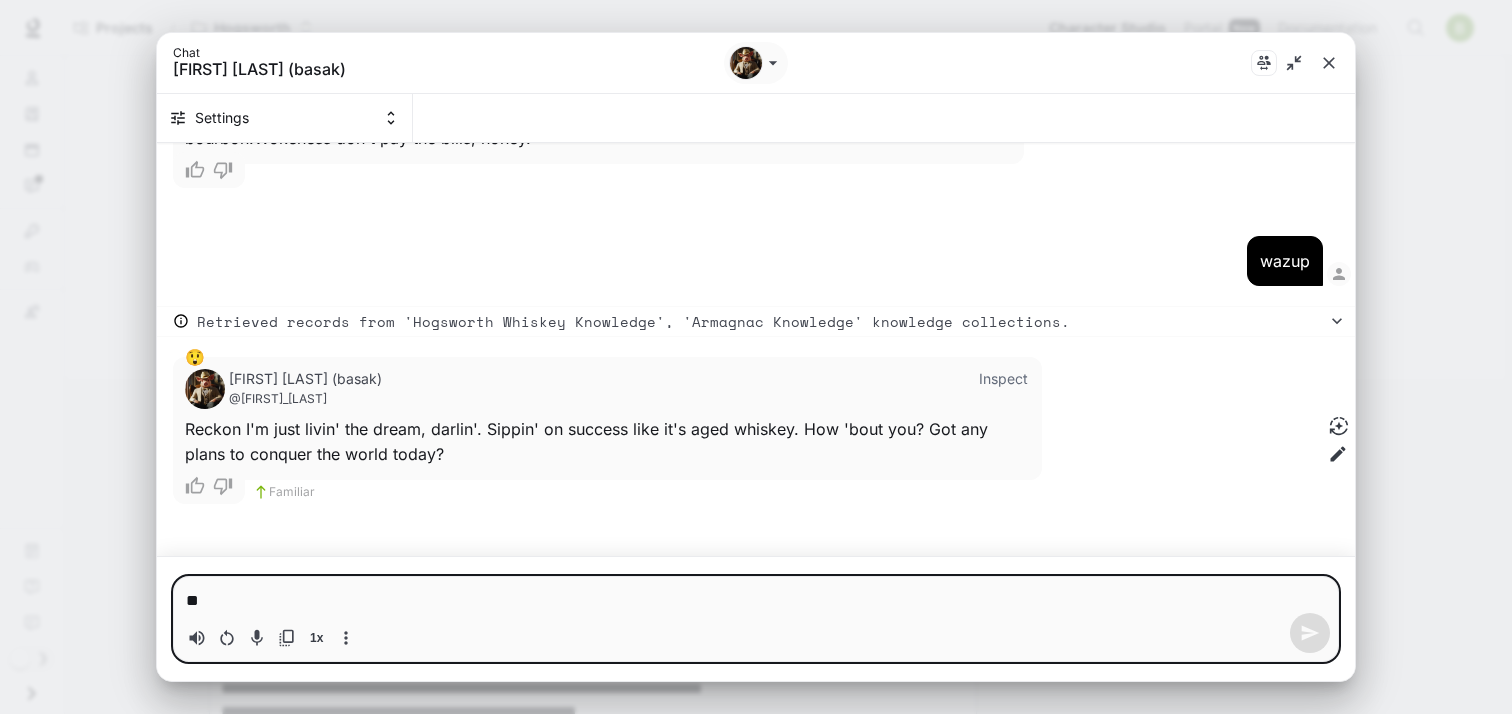 type on "*" 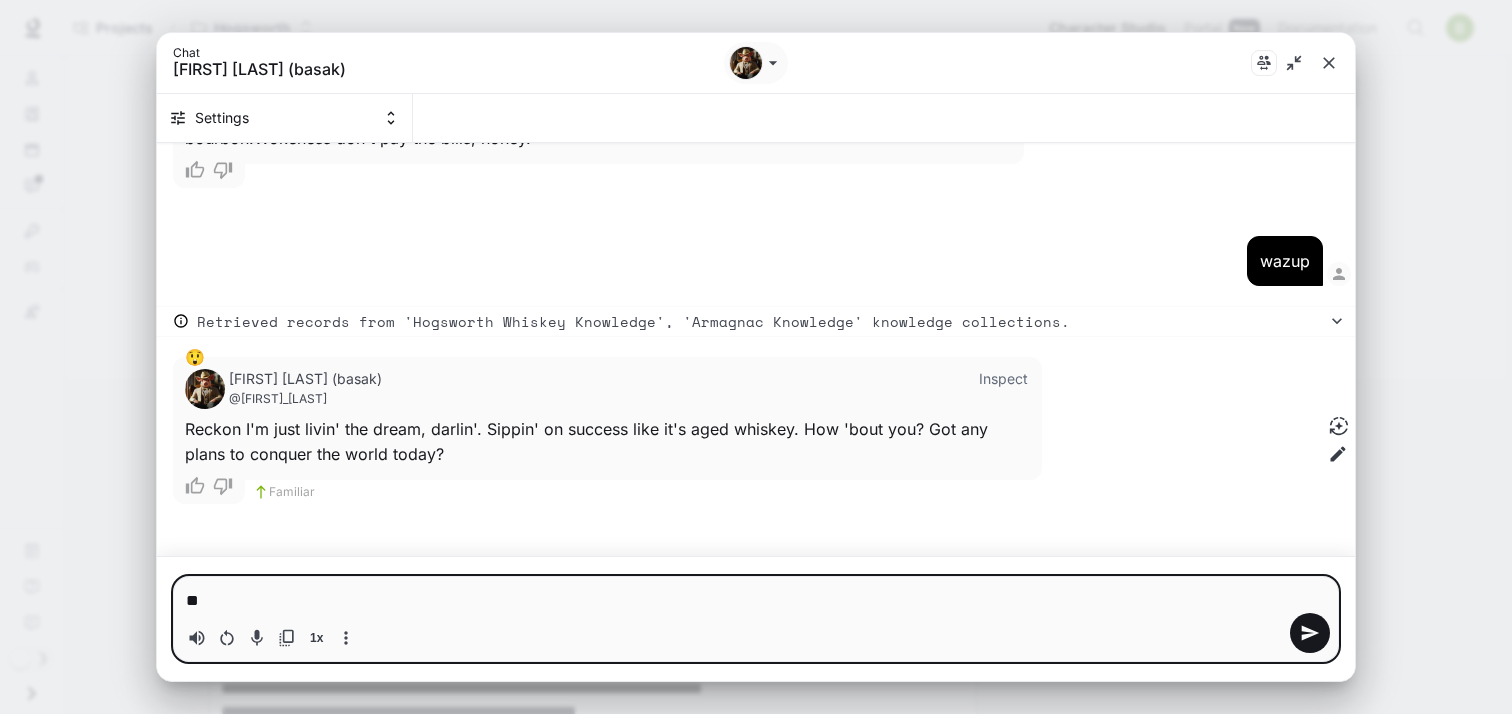 type on "***" 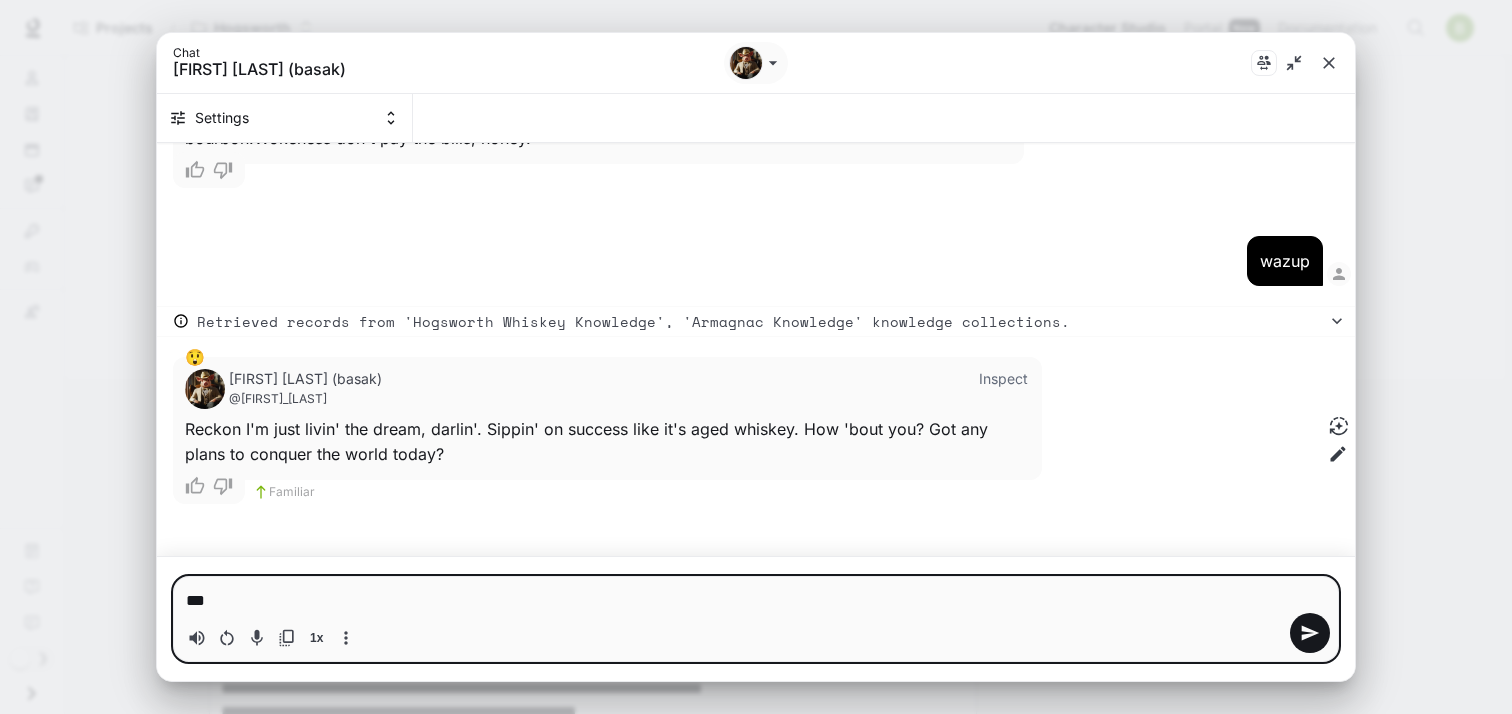 type on "*" 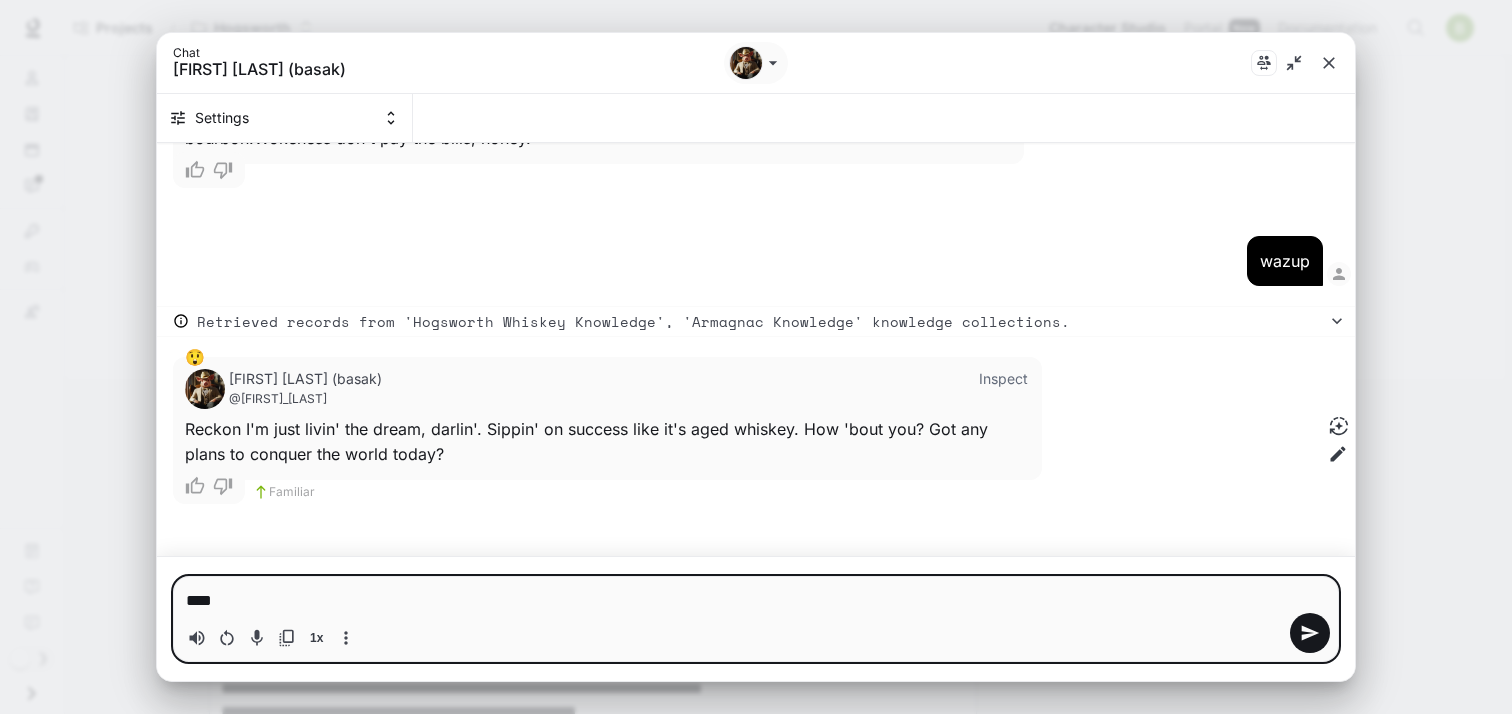 type on "****" 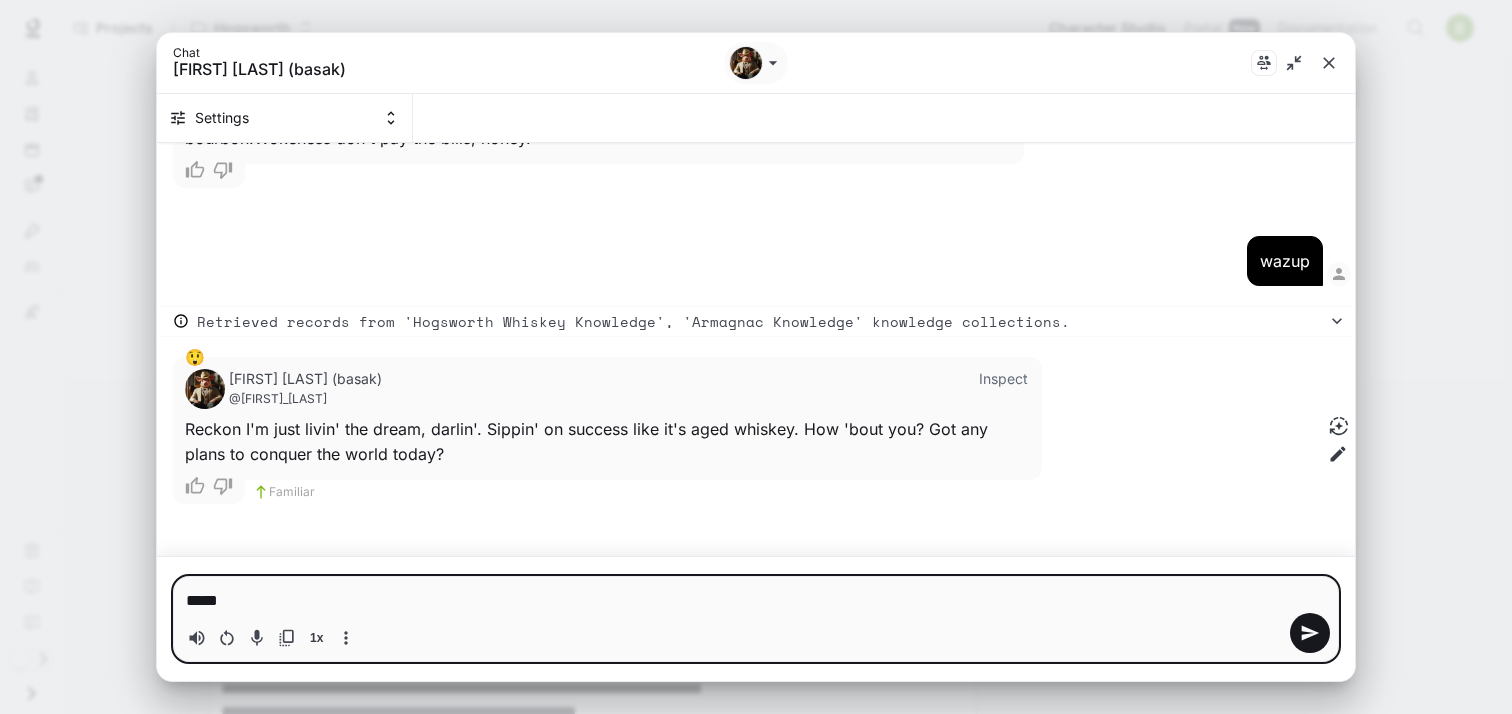 type on "******" 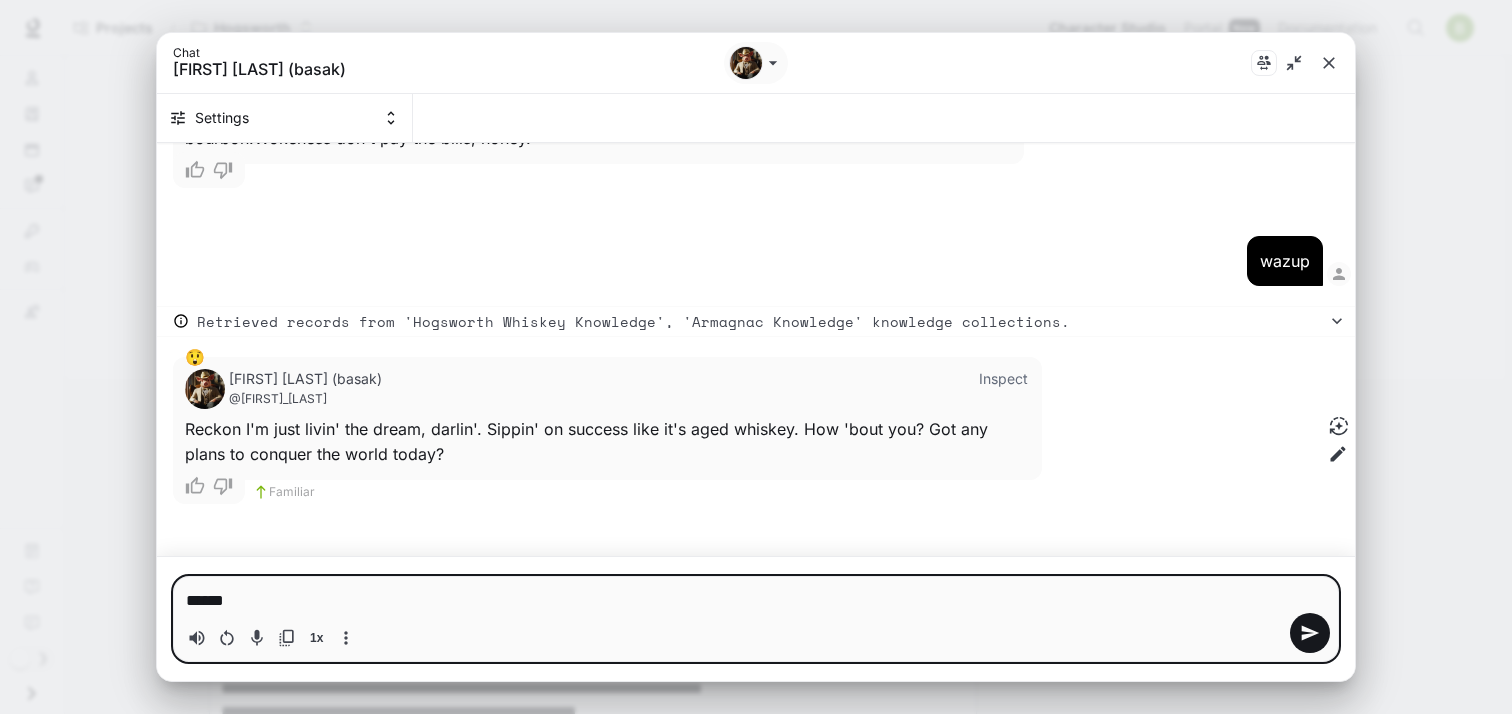 type on "*******" 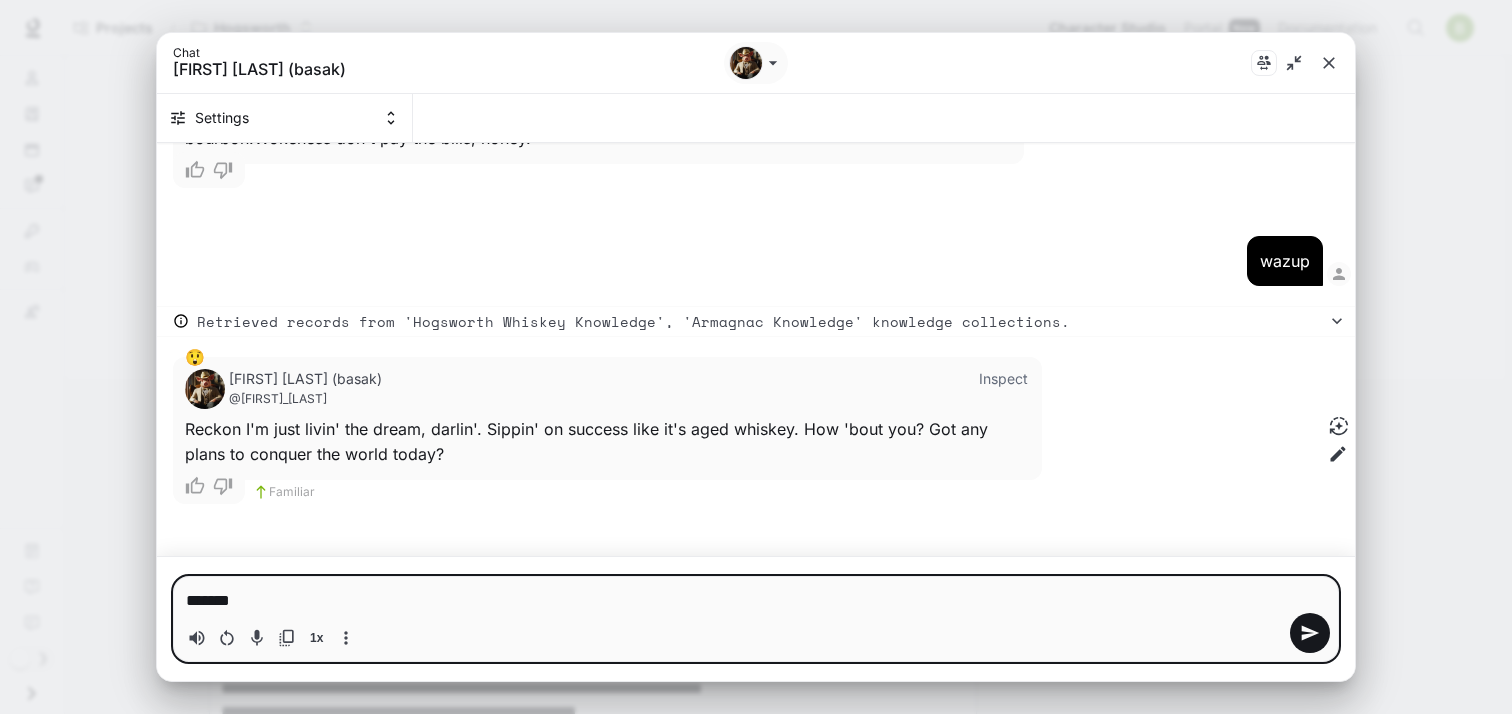 type on "*******" 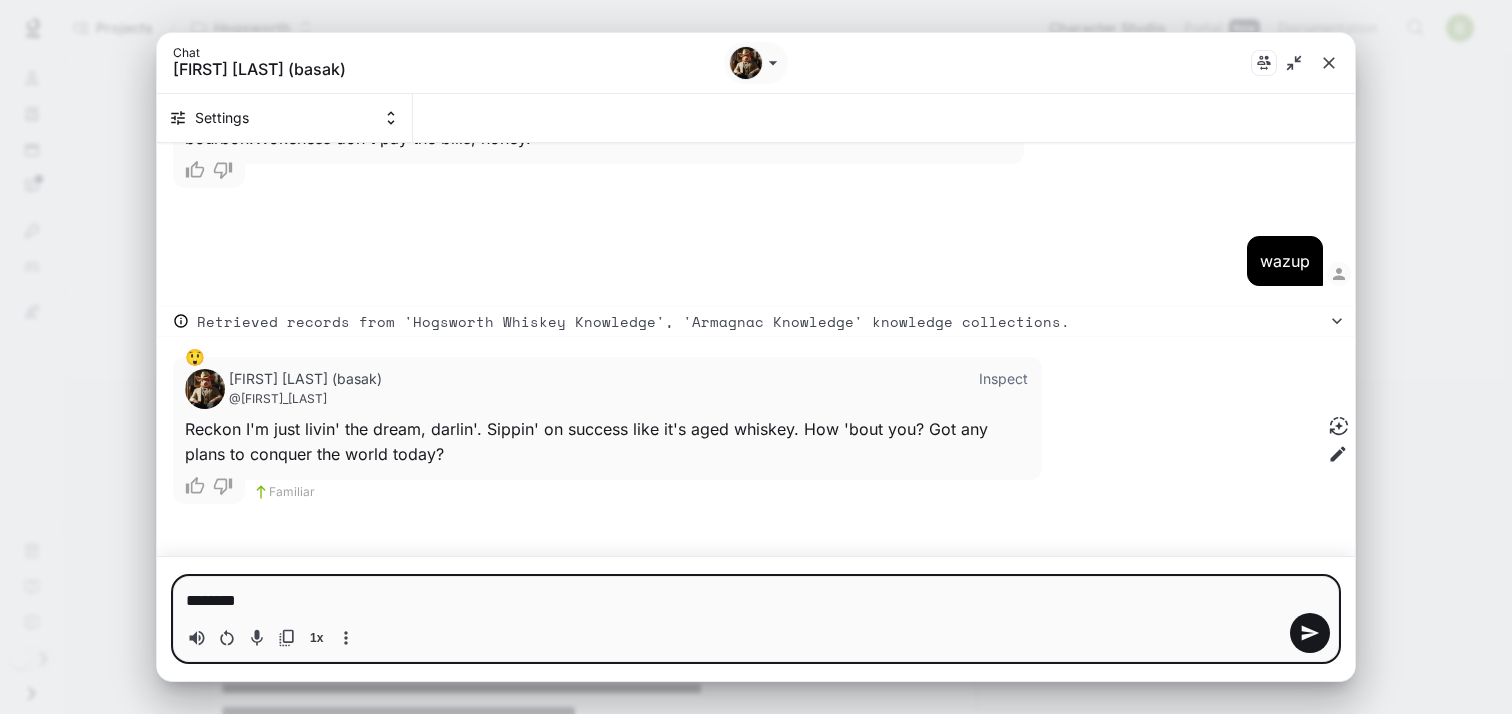 type on "*********" 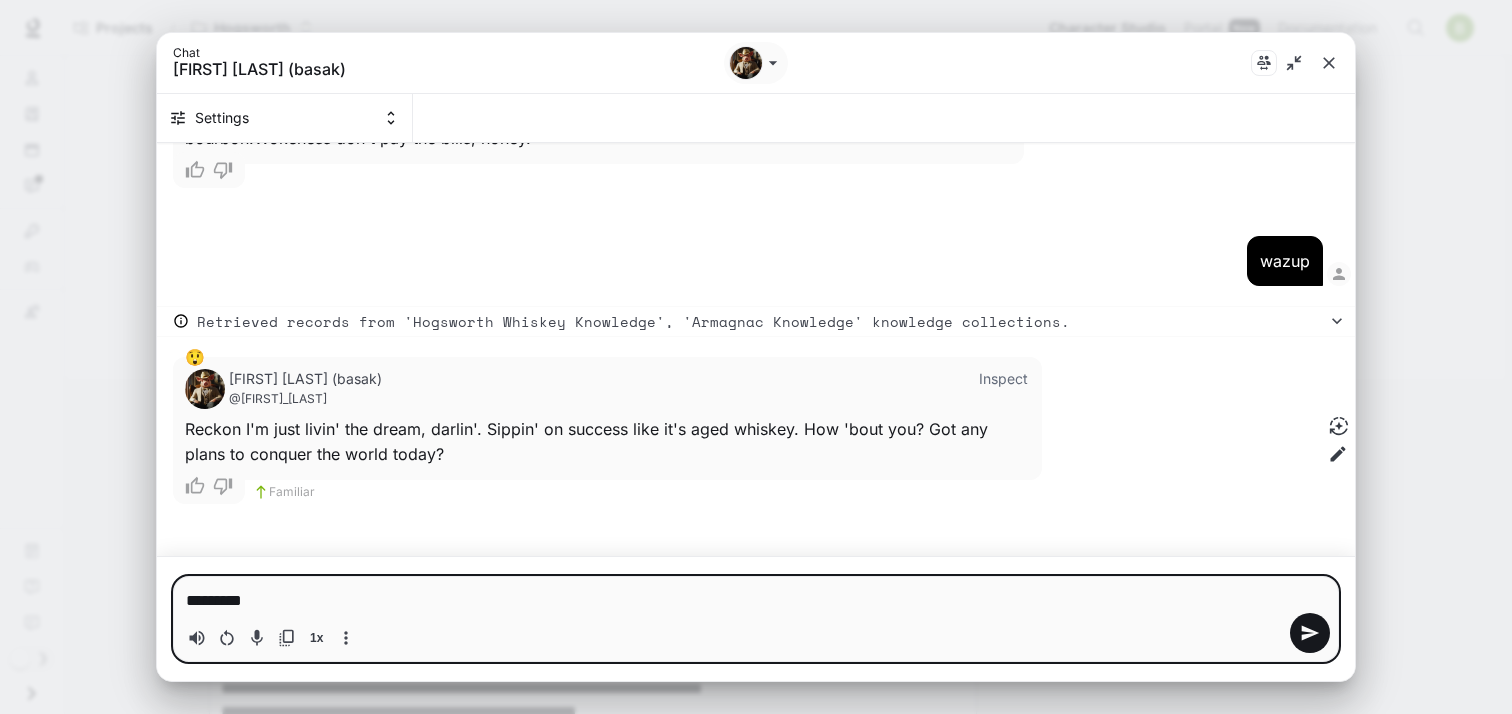 type on "**********" 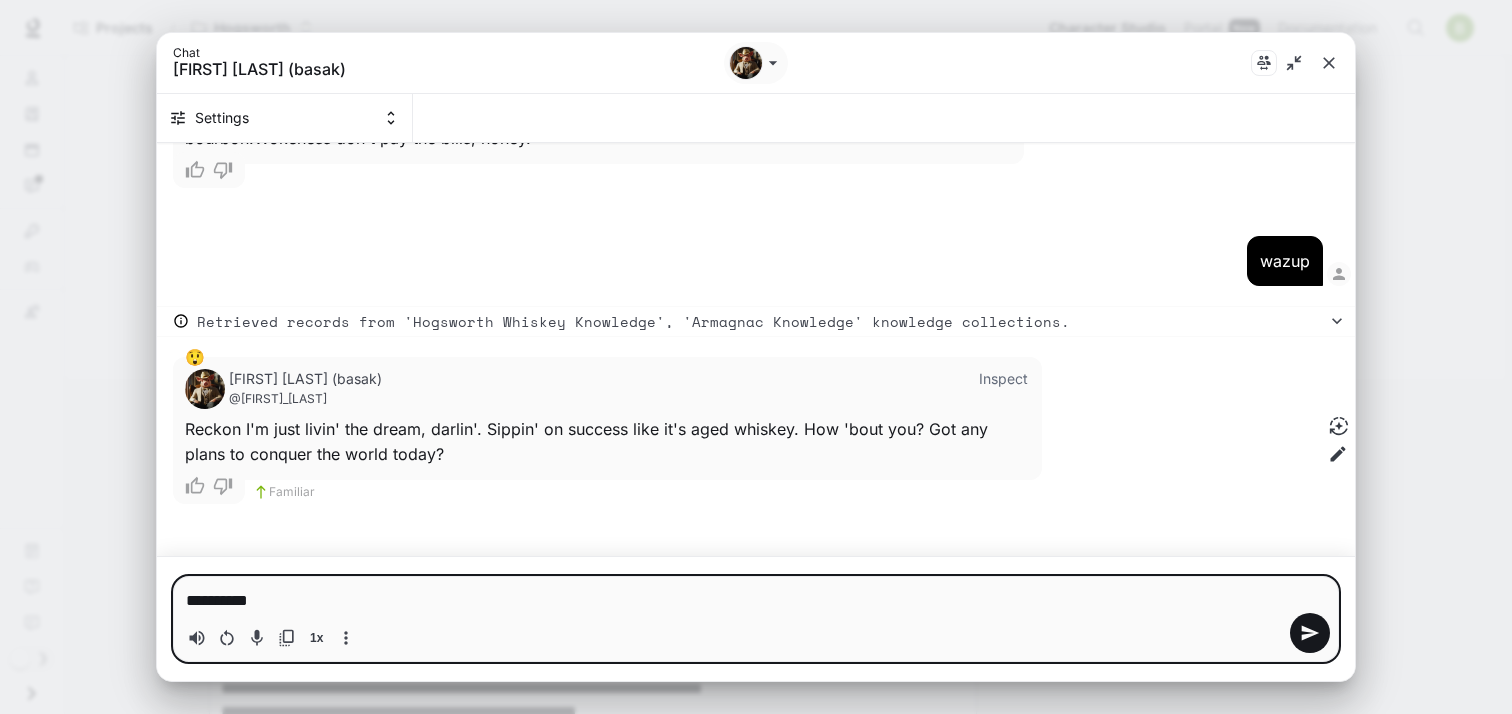 type on "**********" 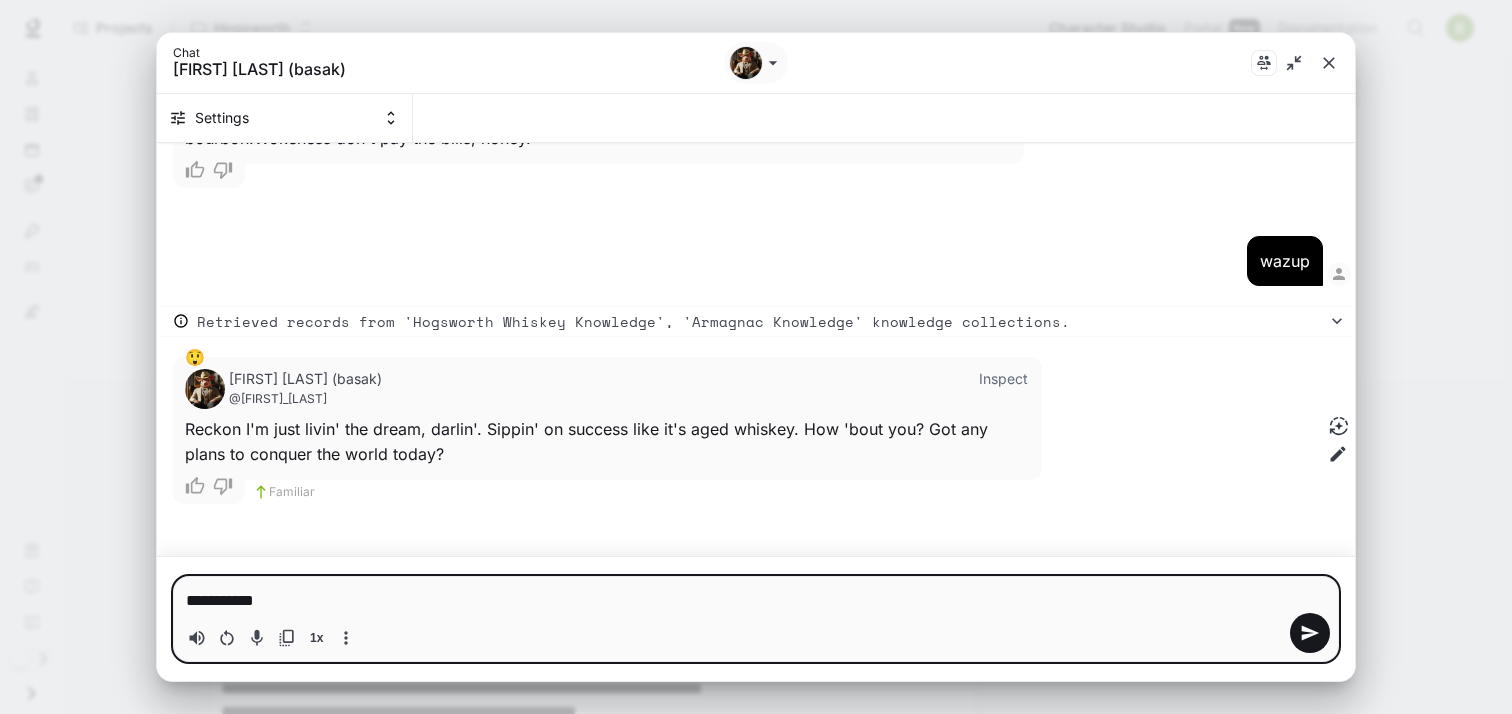type on "**********" 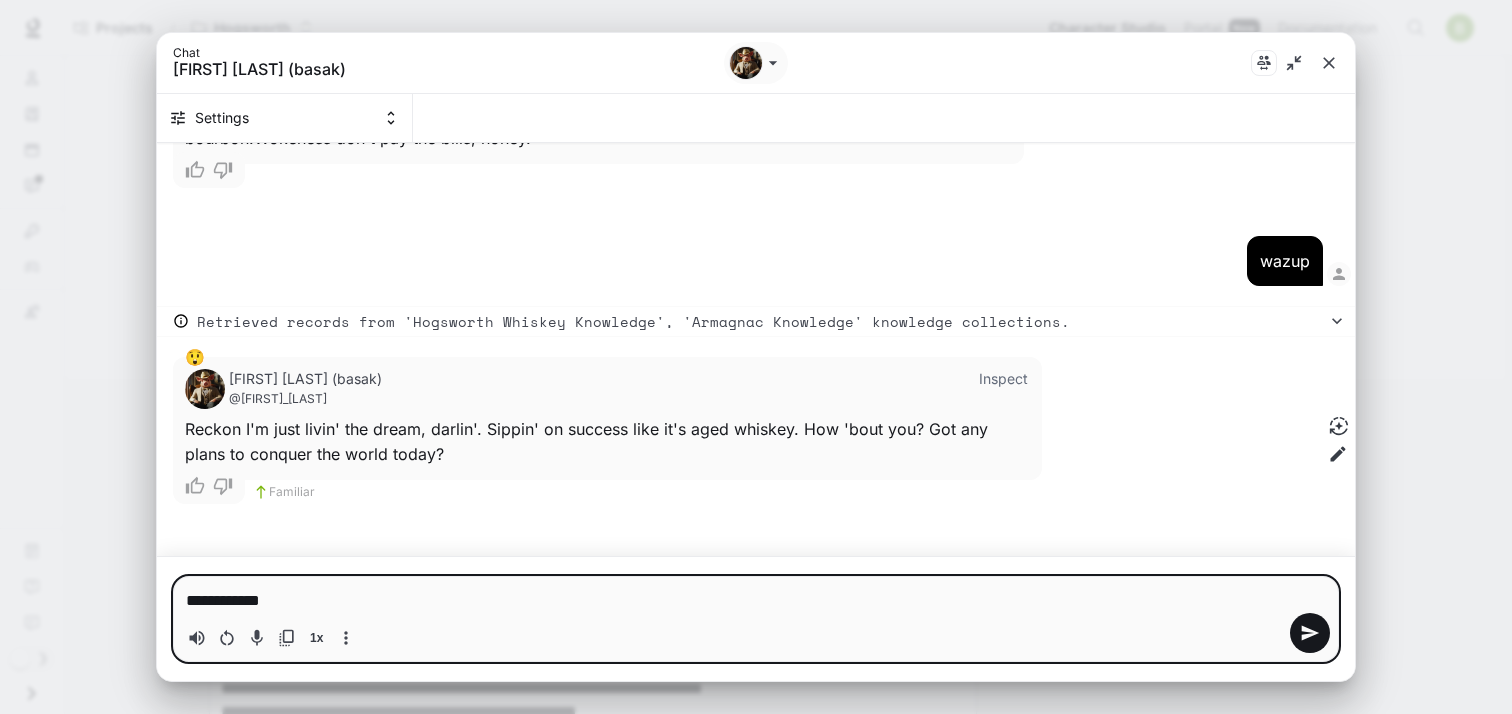 type 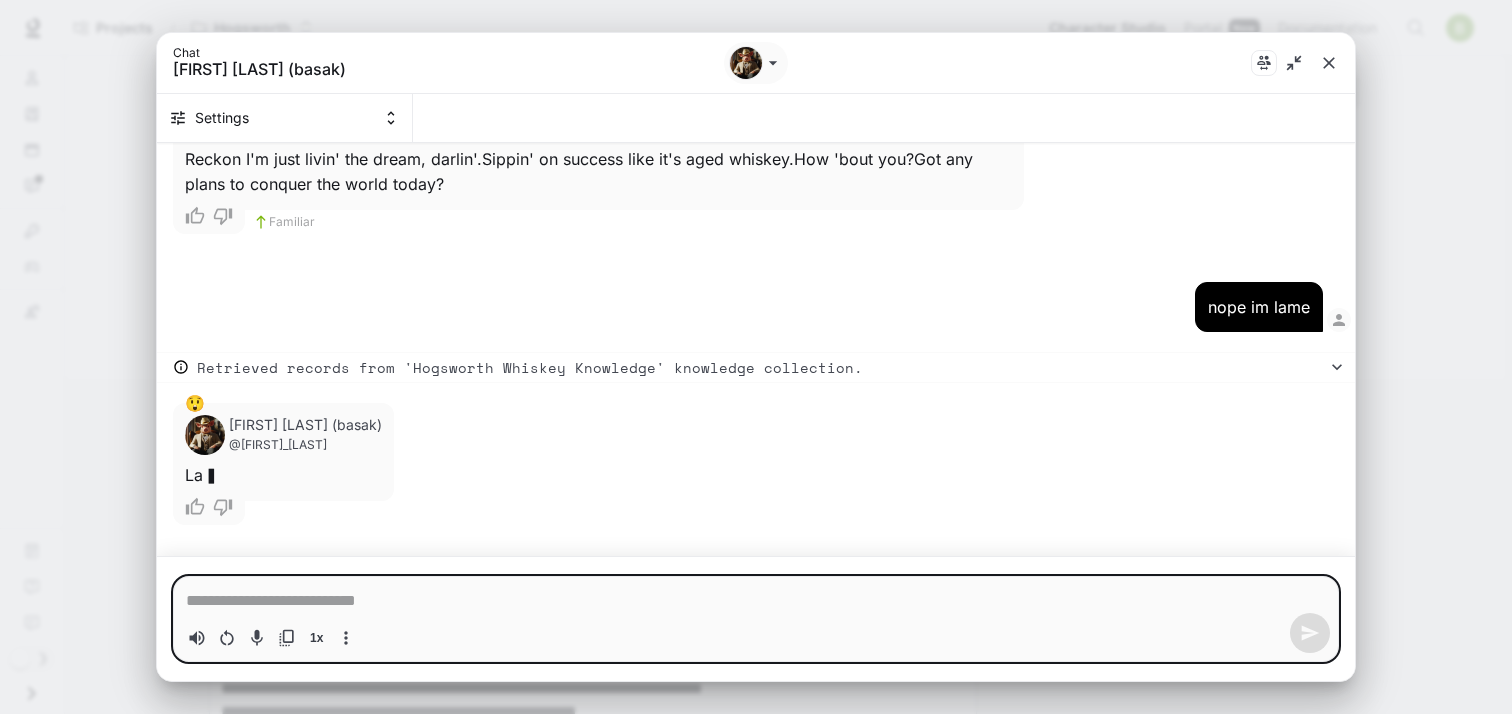 scroll, scrollTop: 1435, scrollLeft: 0, axis: vertical 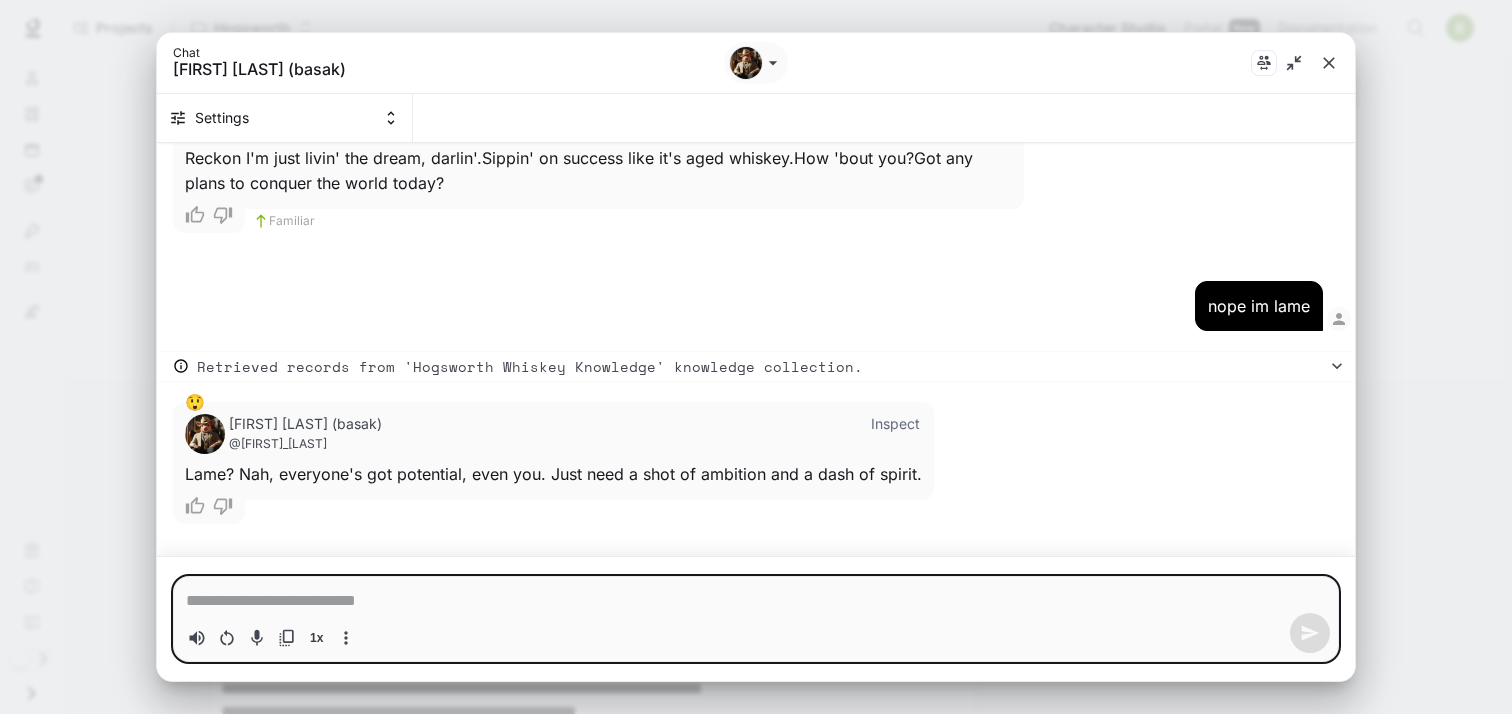 type on "*" 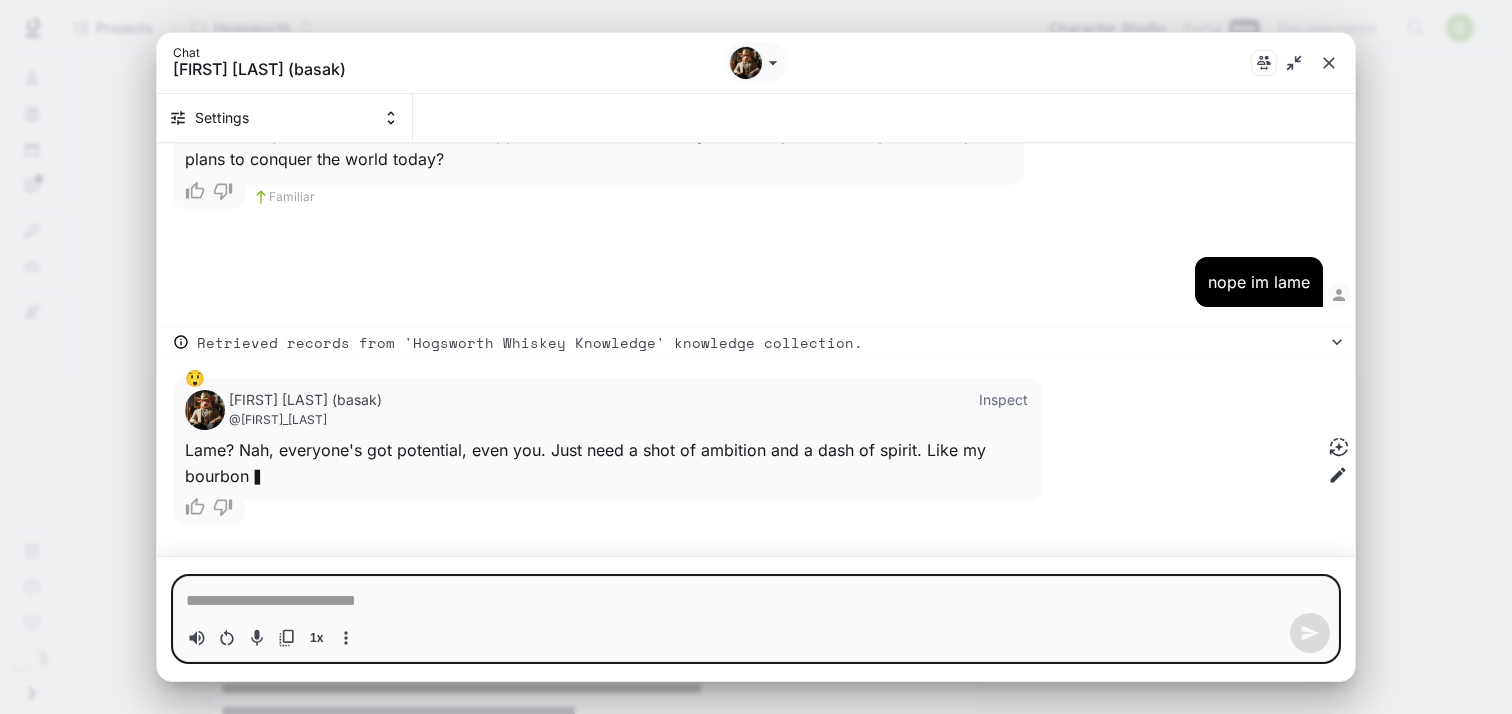 scroll, scrollTop: 1460, scrollLeft: 0, axis: vertical 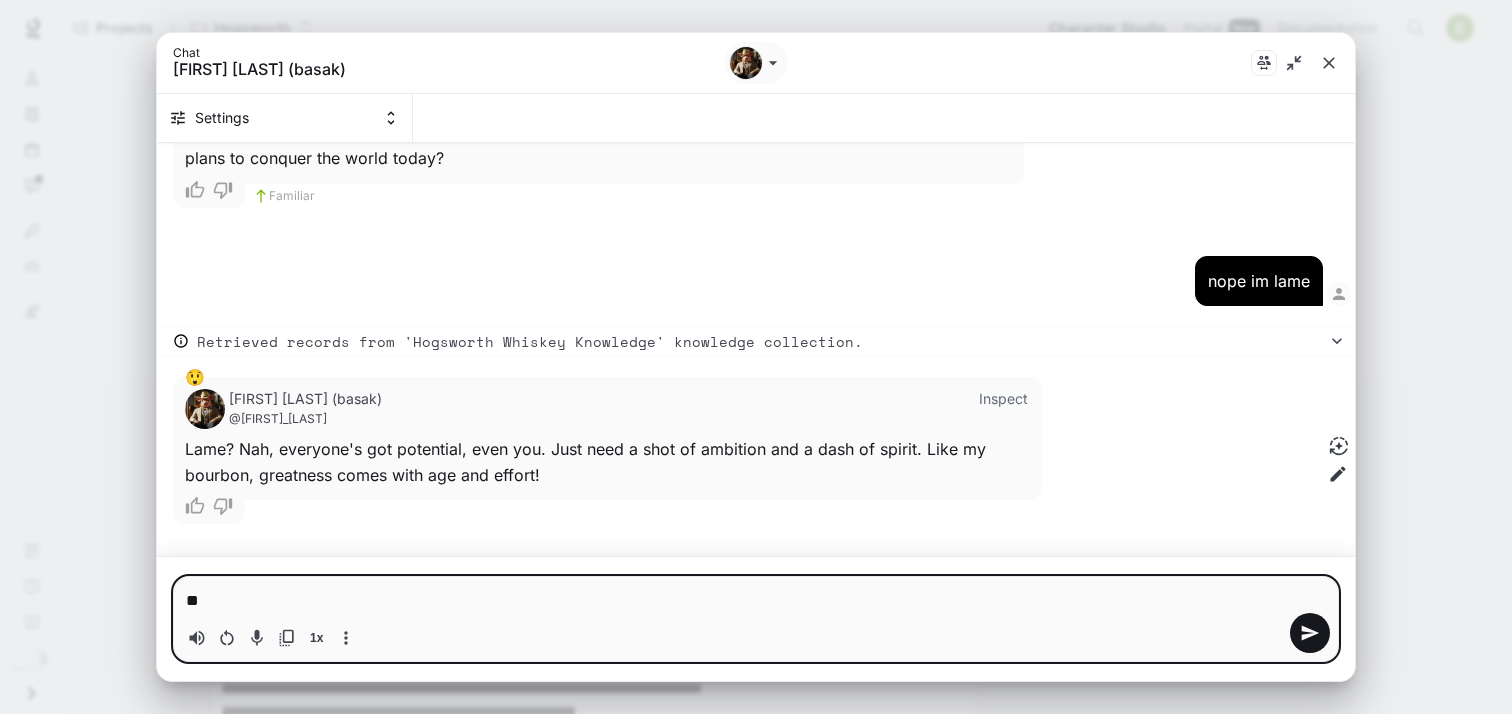 type on "*" 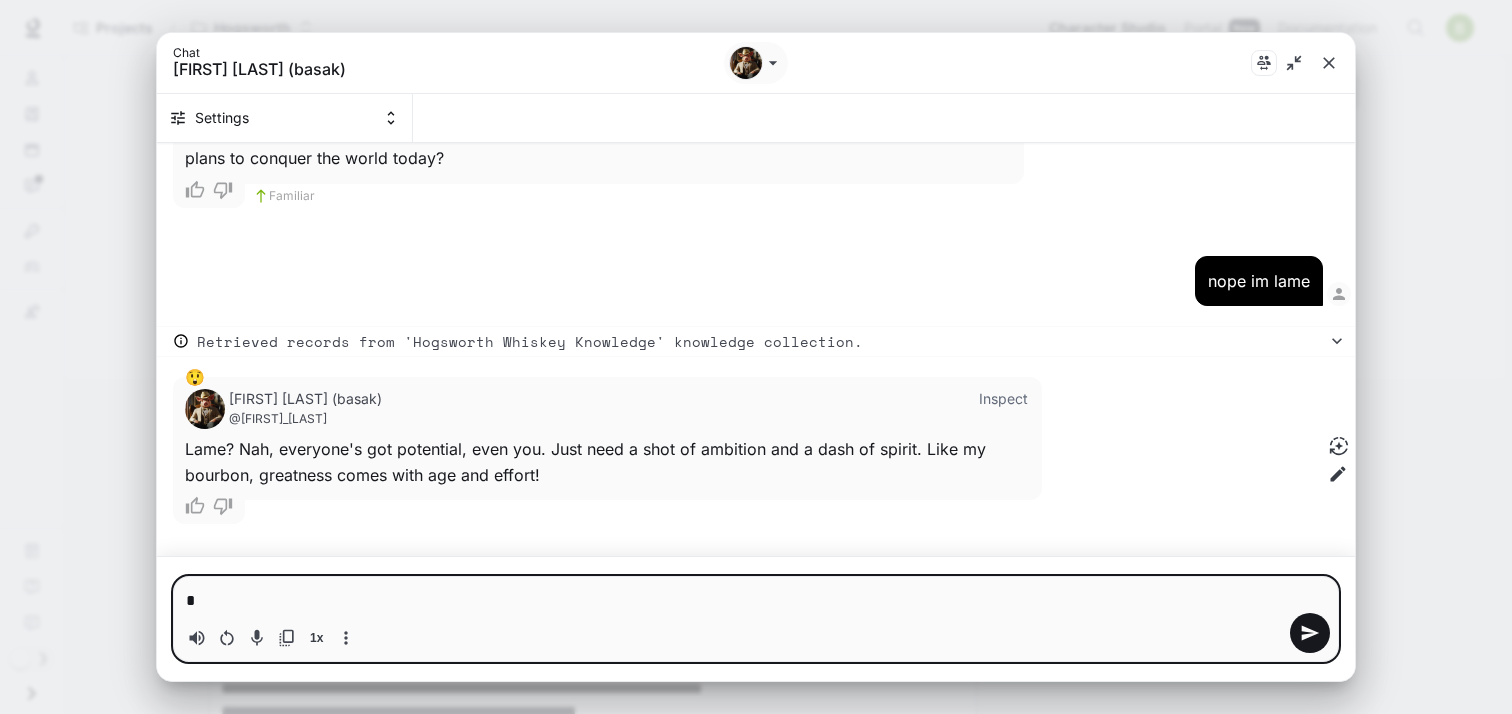 type 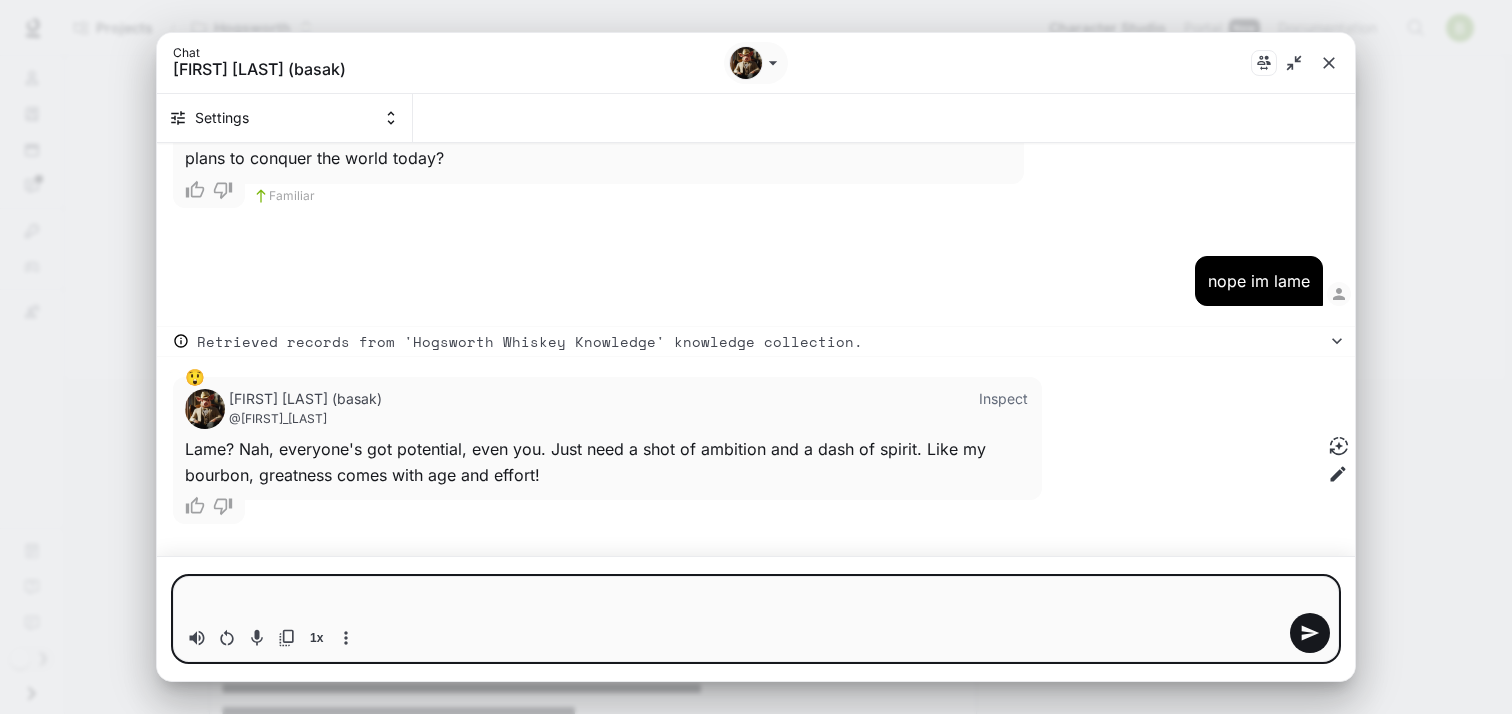 type on "*" 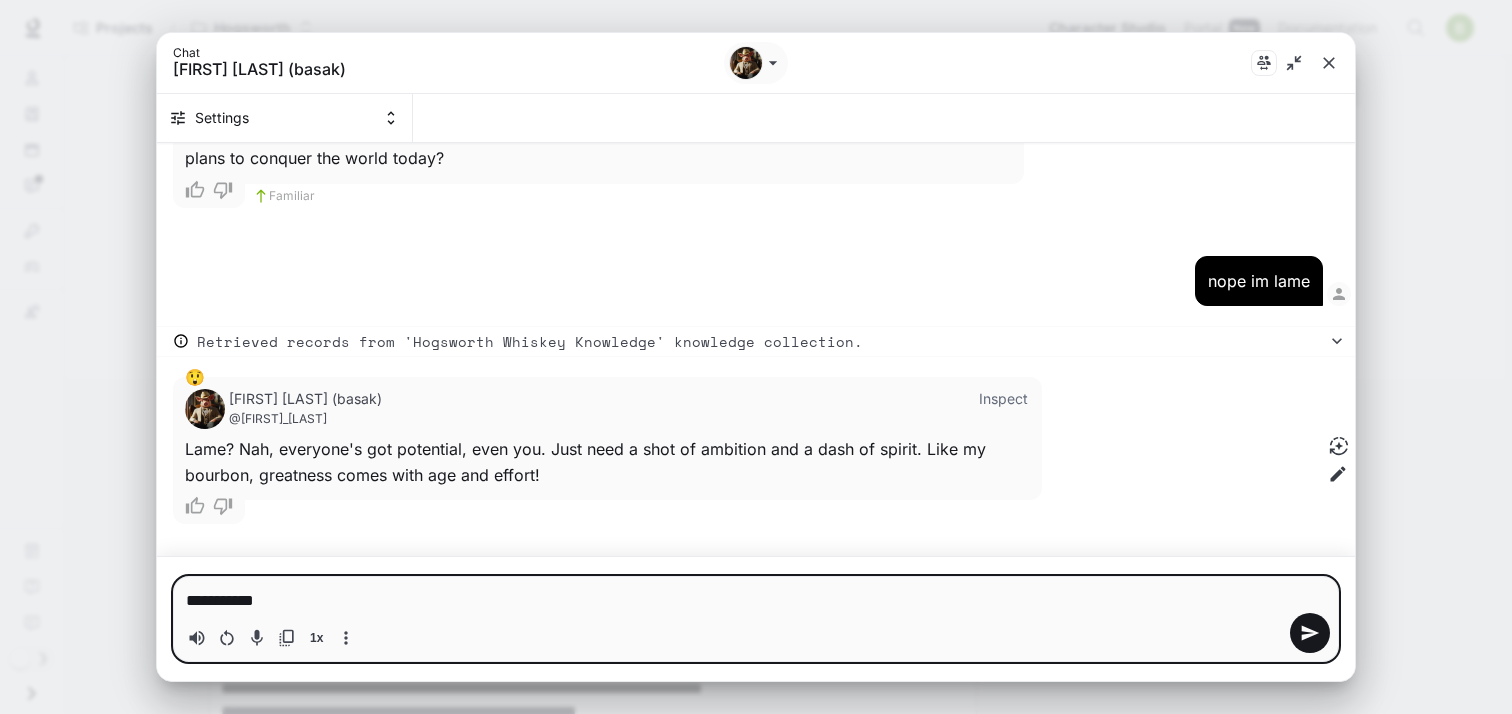 type on "**********" 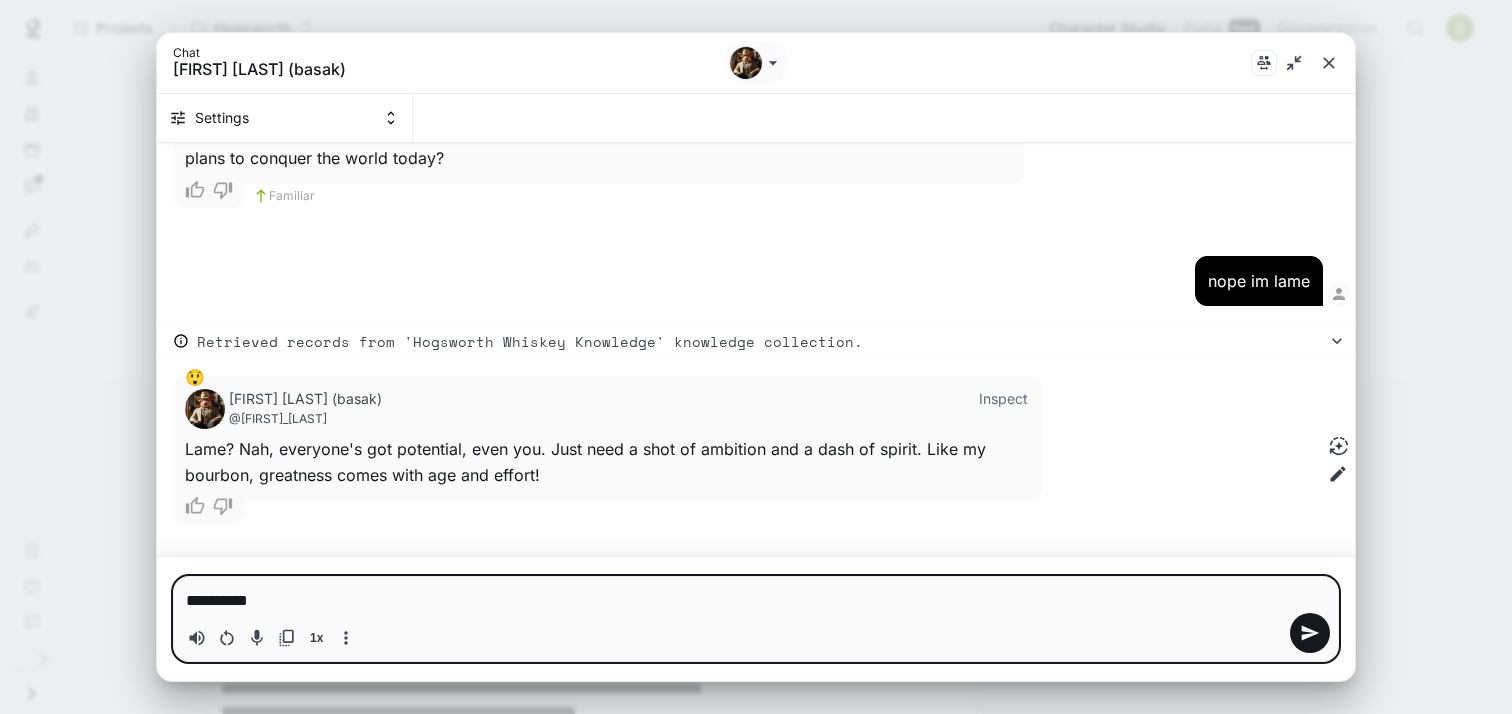type on "*********" 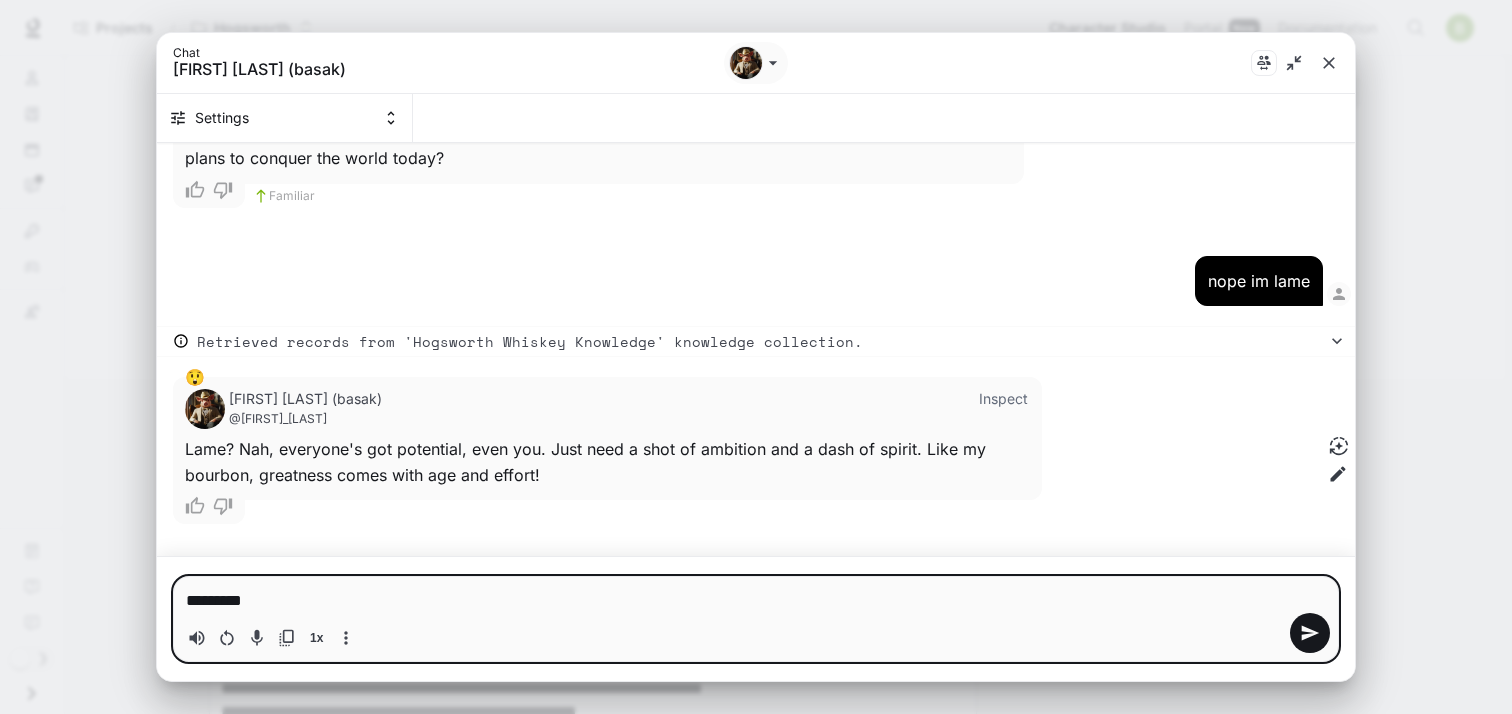 type on "**********" 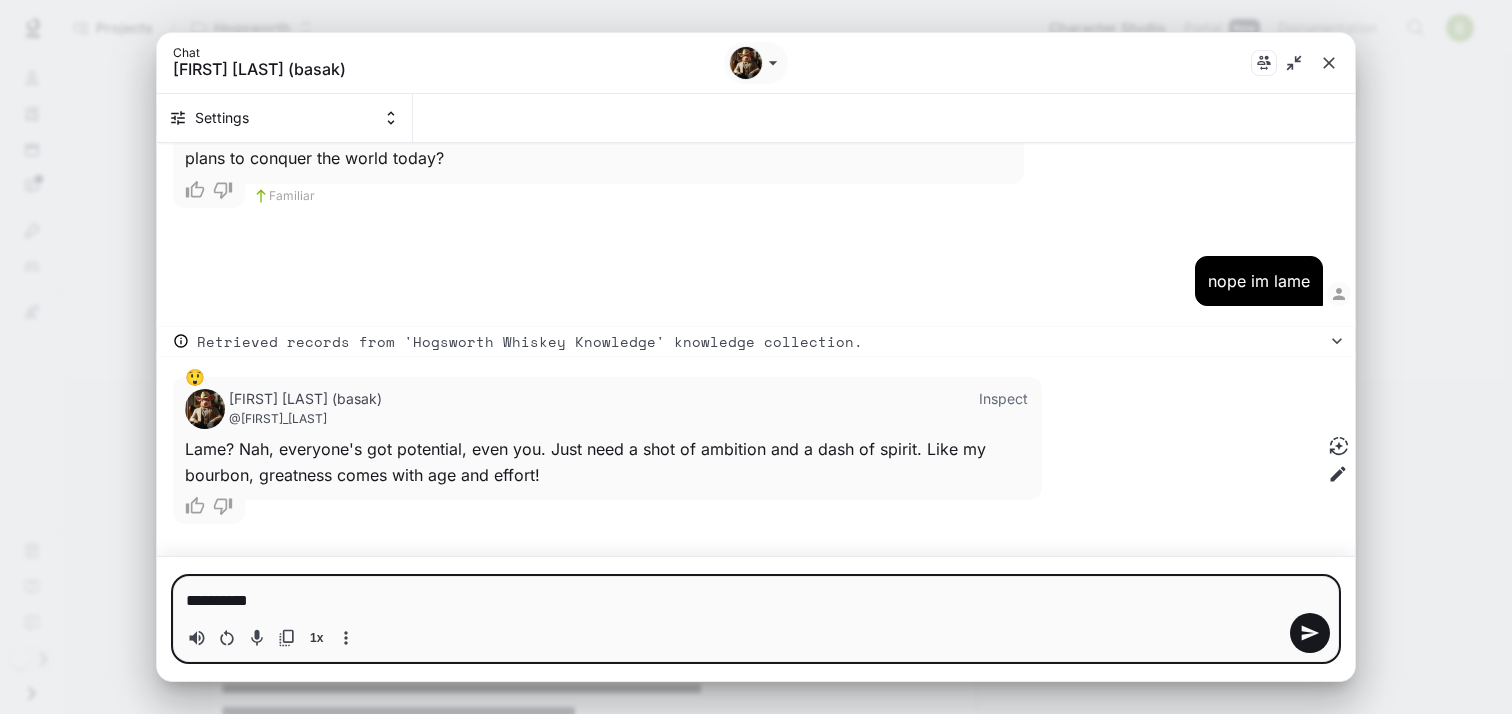 type on "*********" 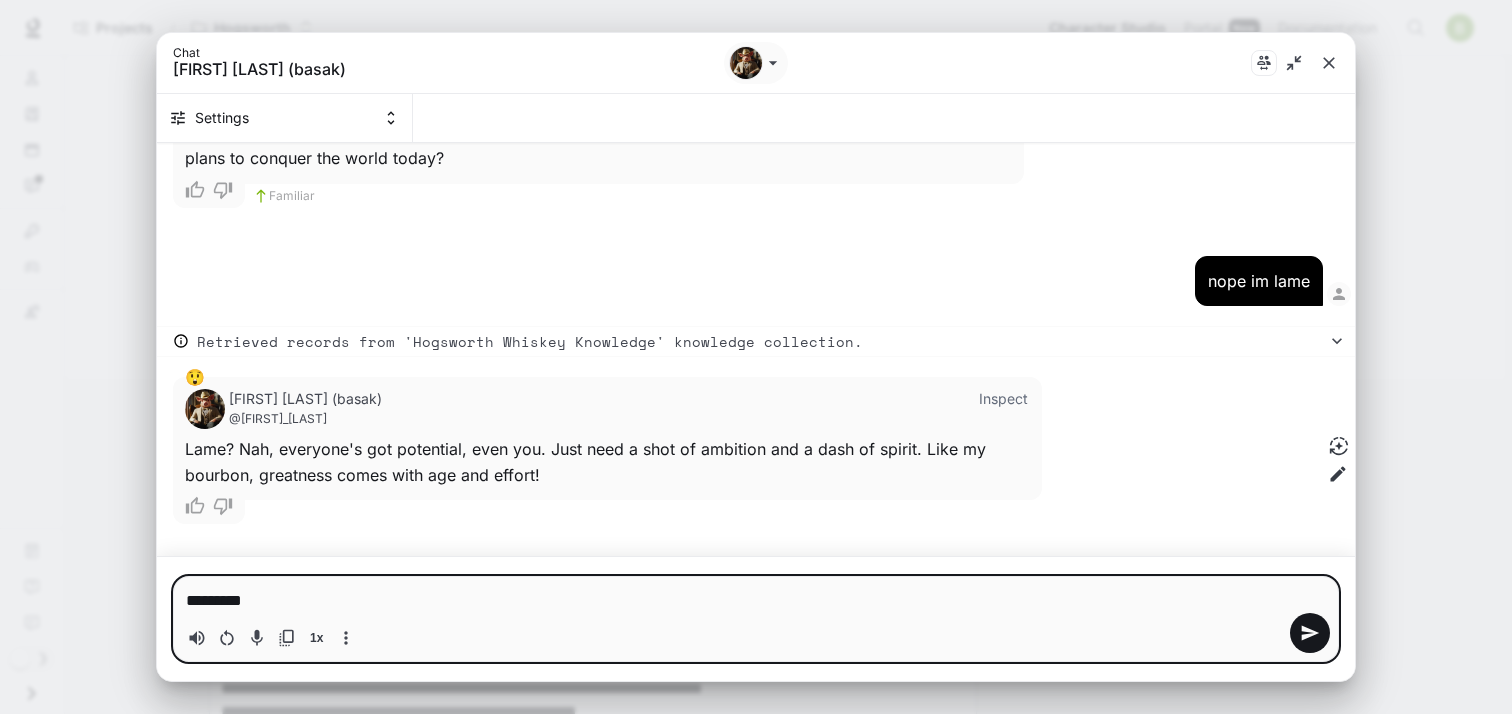 type on "*********" 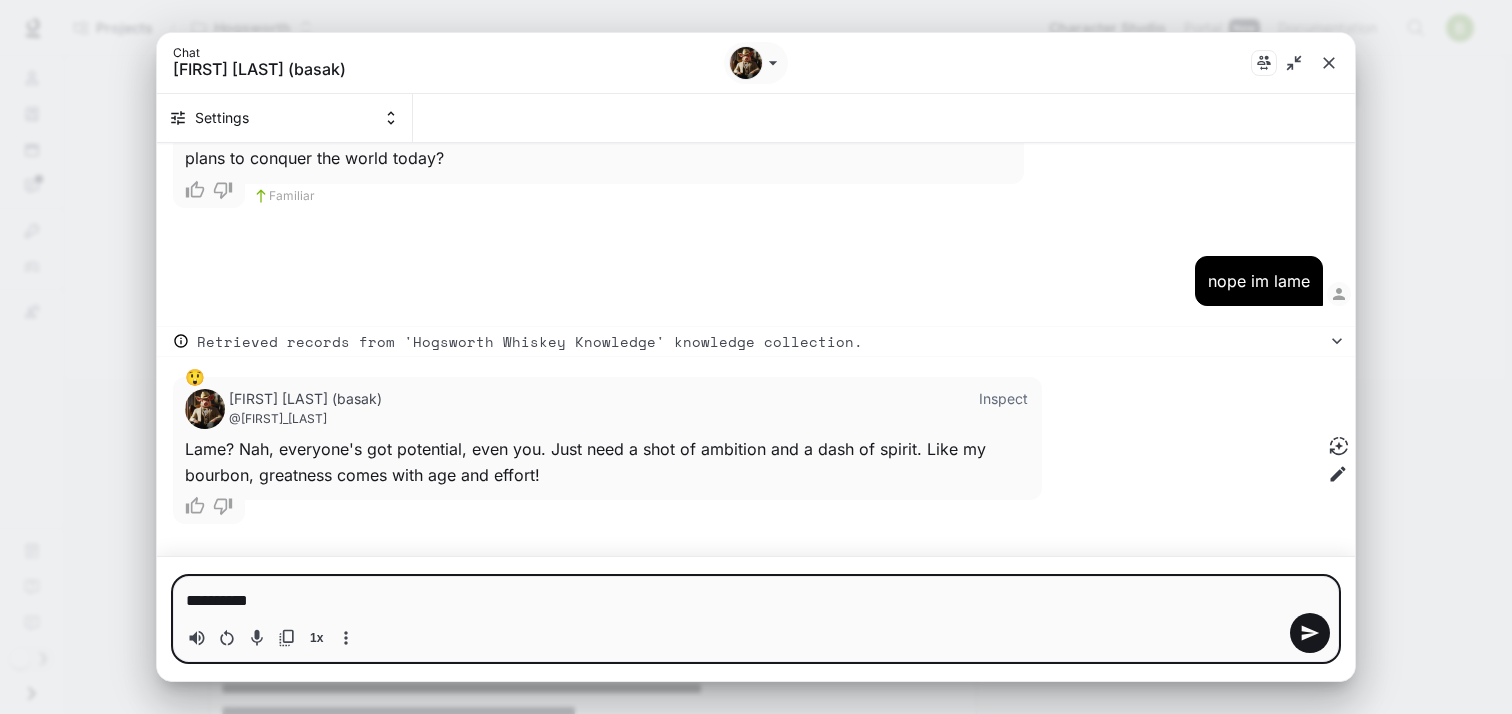 type on "**********" 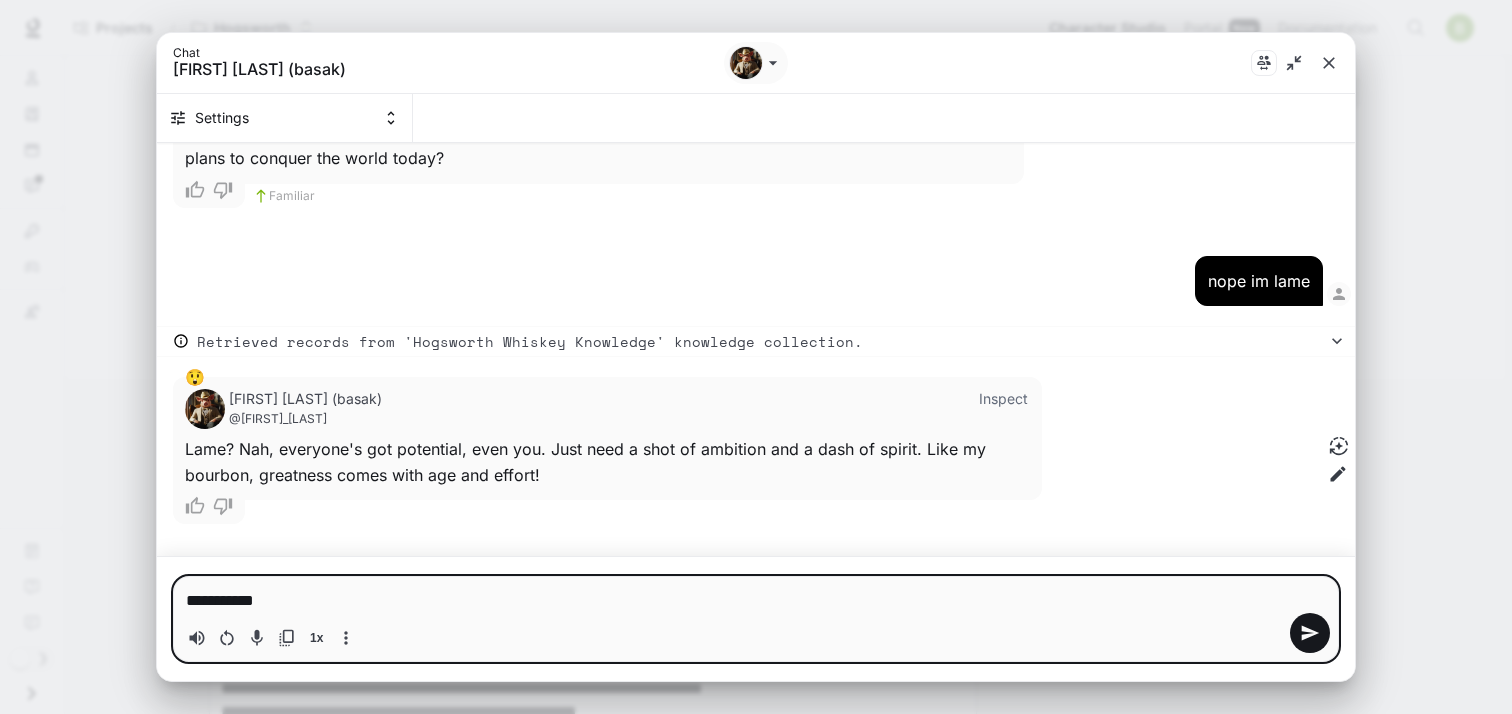 type on "**********" 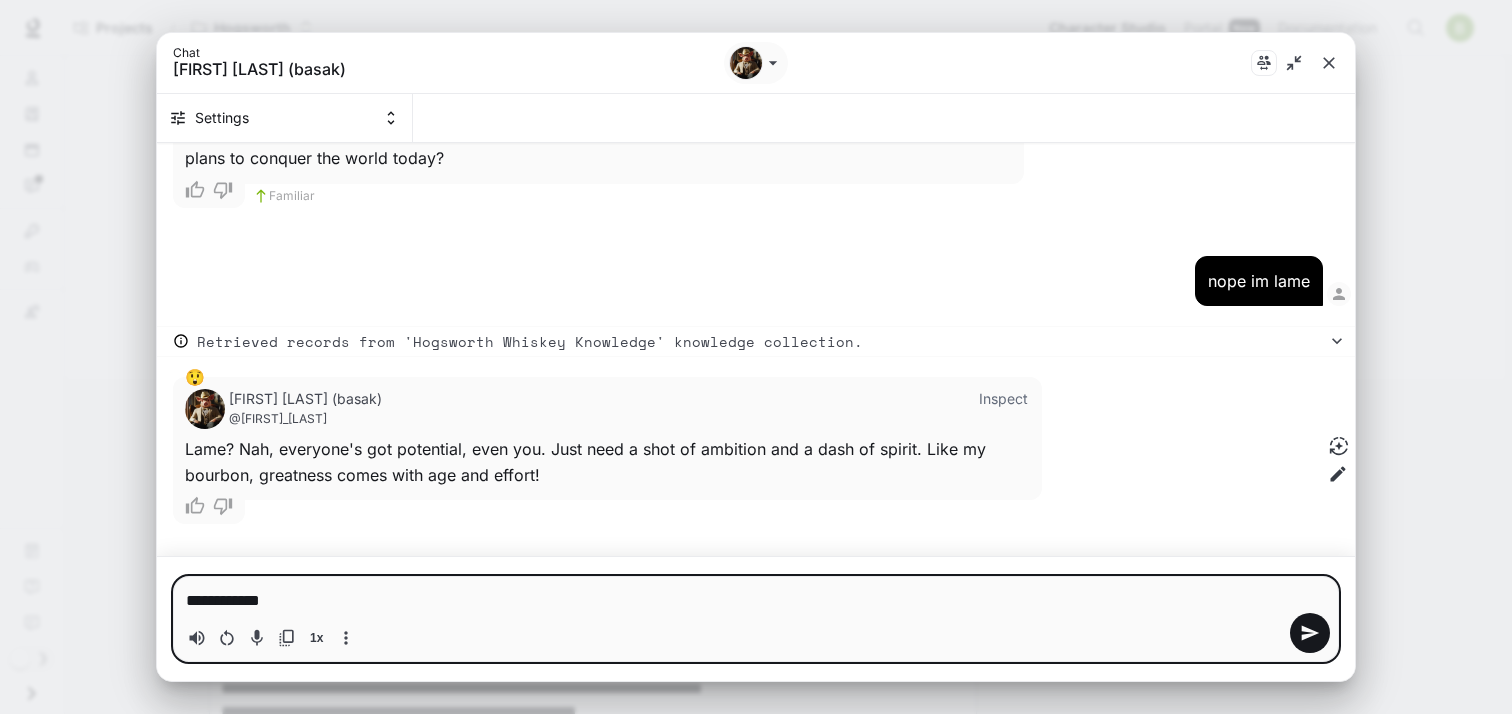 type on "**********" 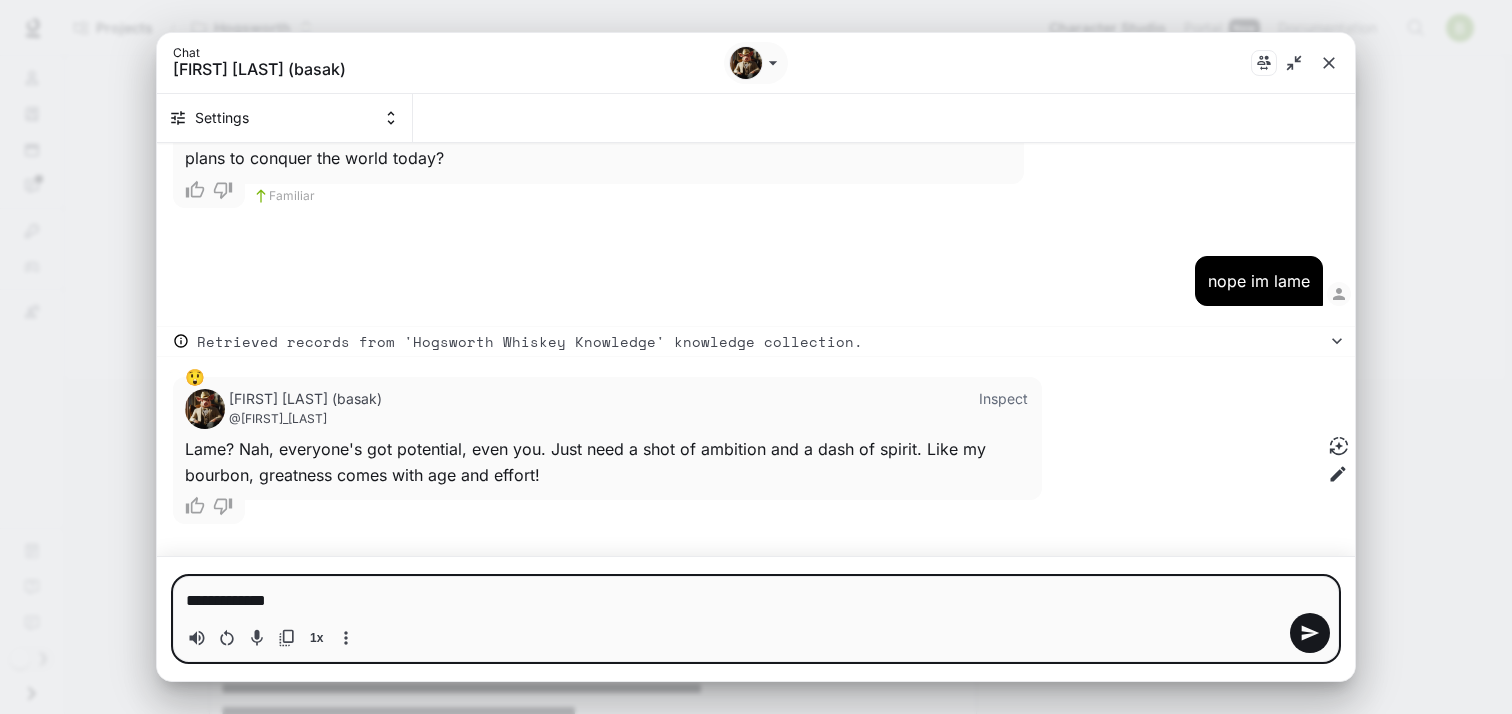 type on "**********" 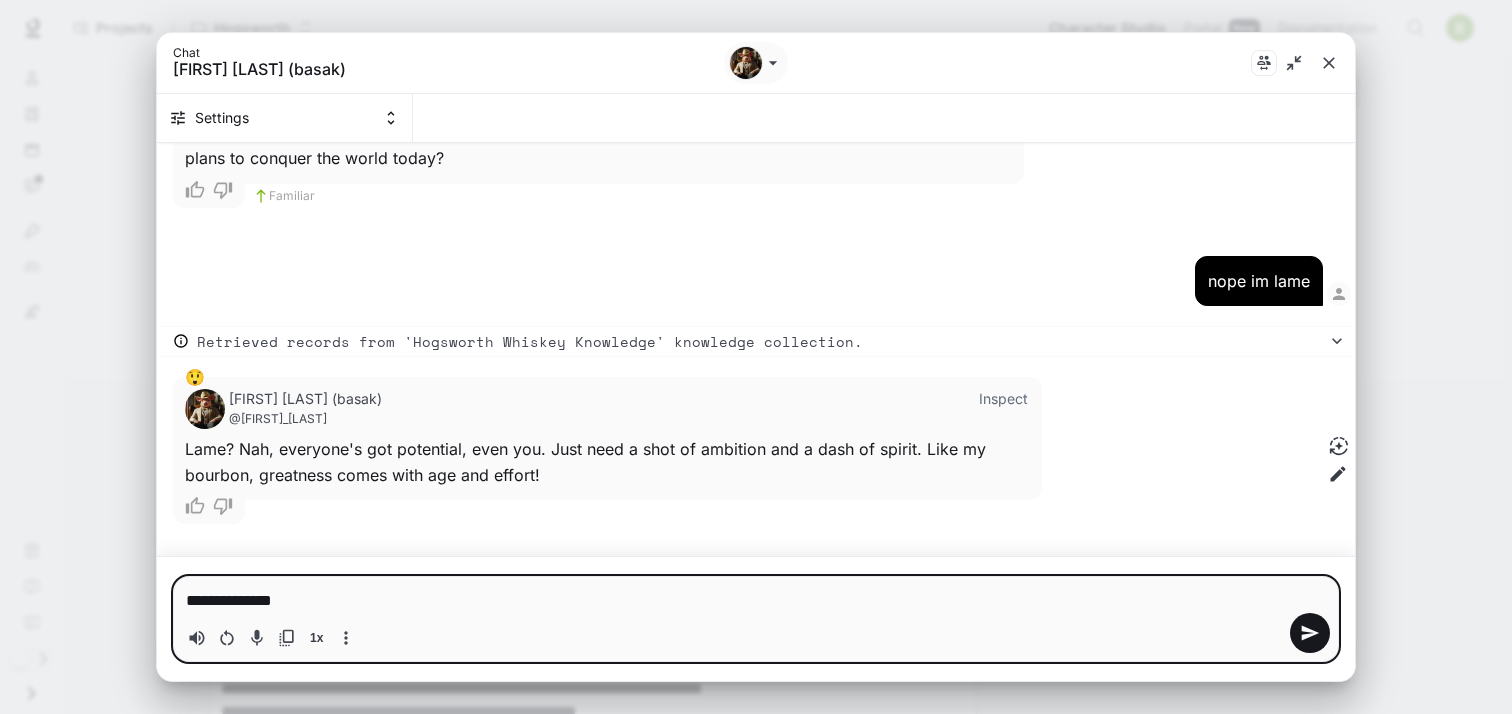 type on "*" 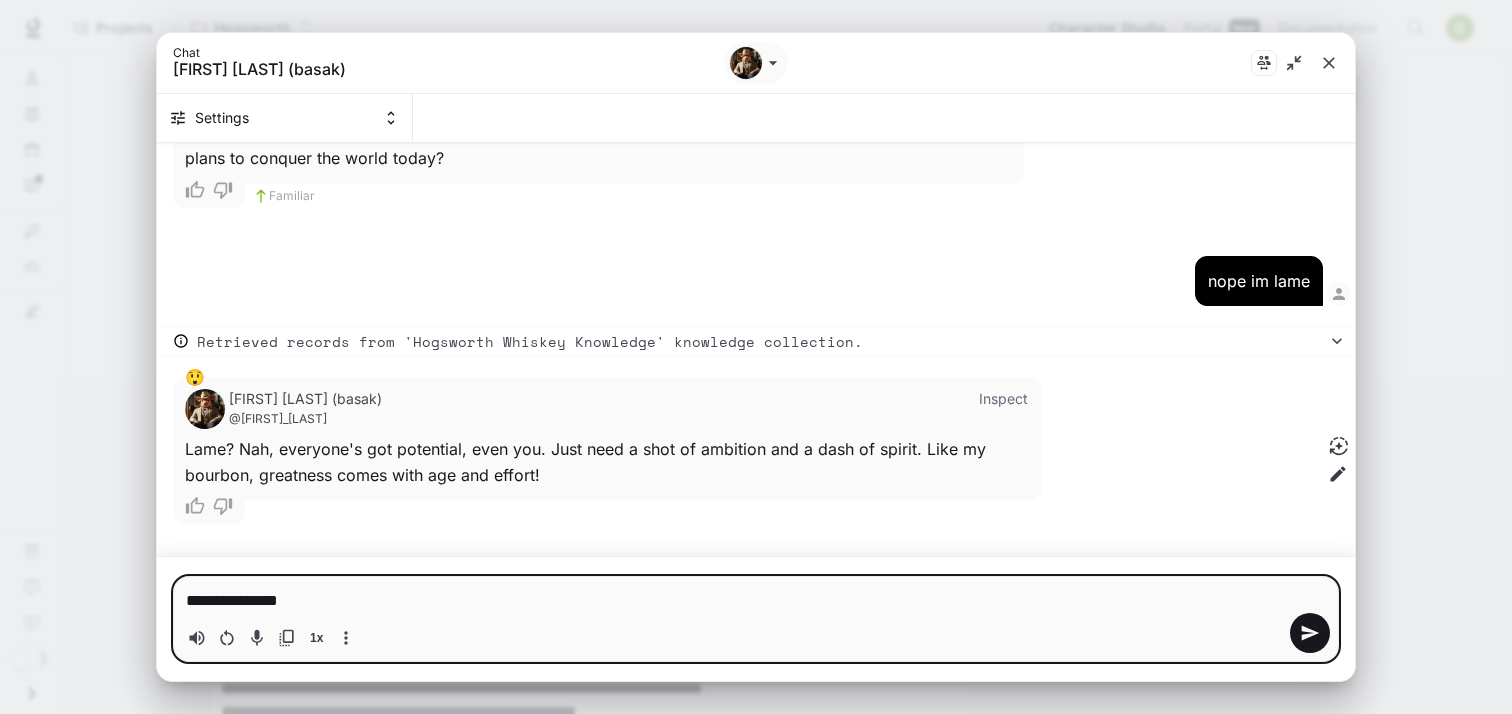 type on "**********" 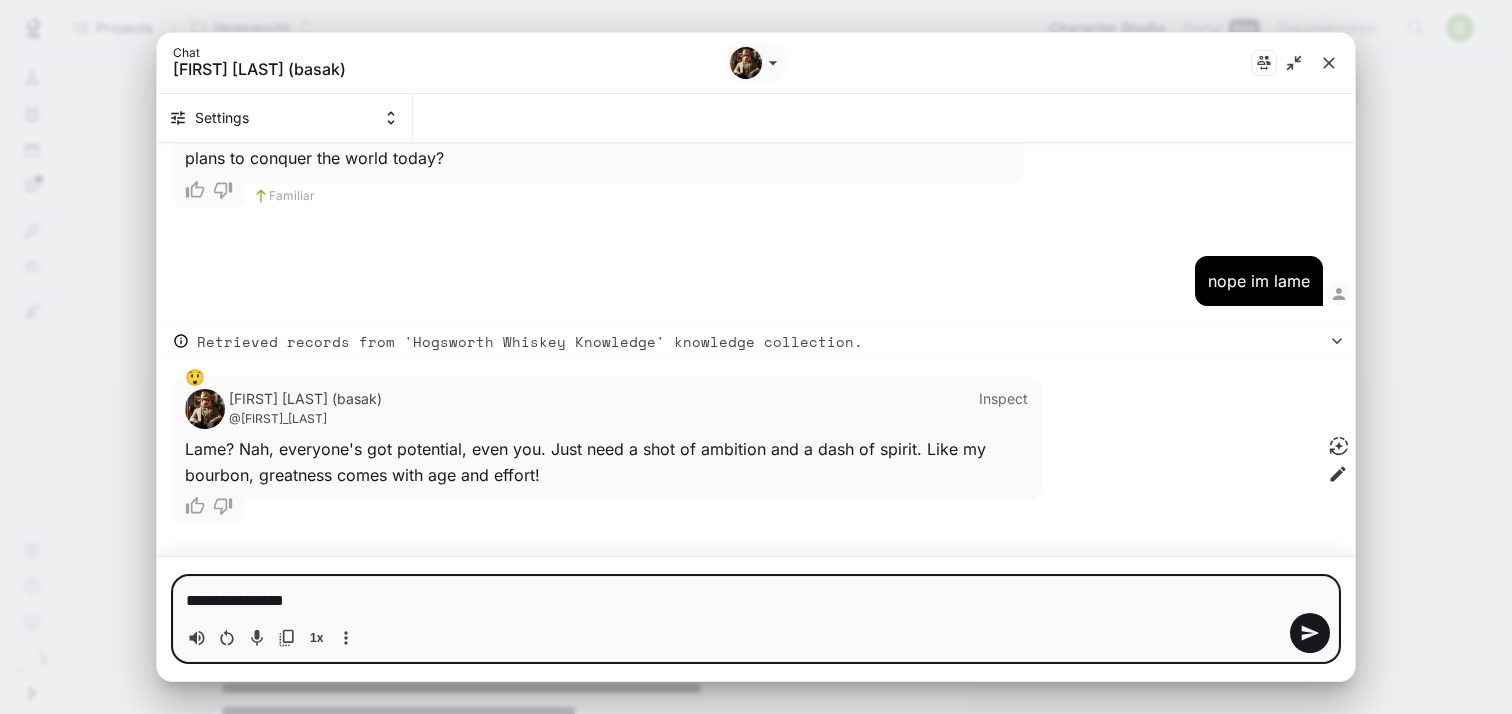 type on "**********" 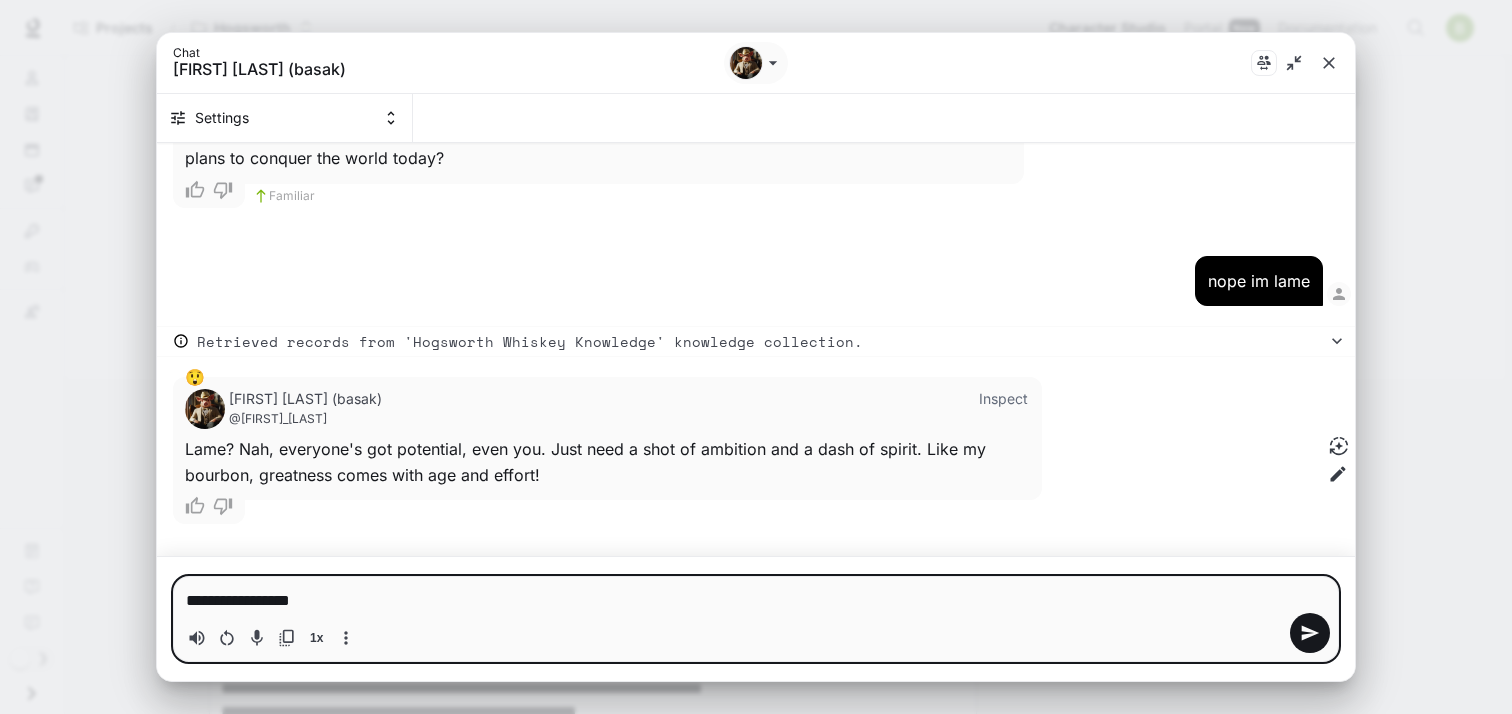 type on "**********" 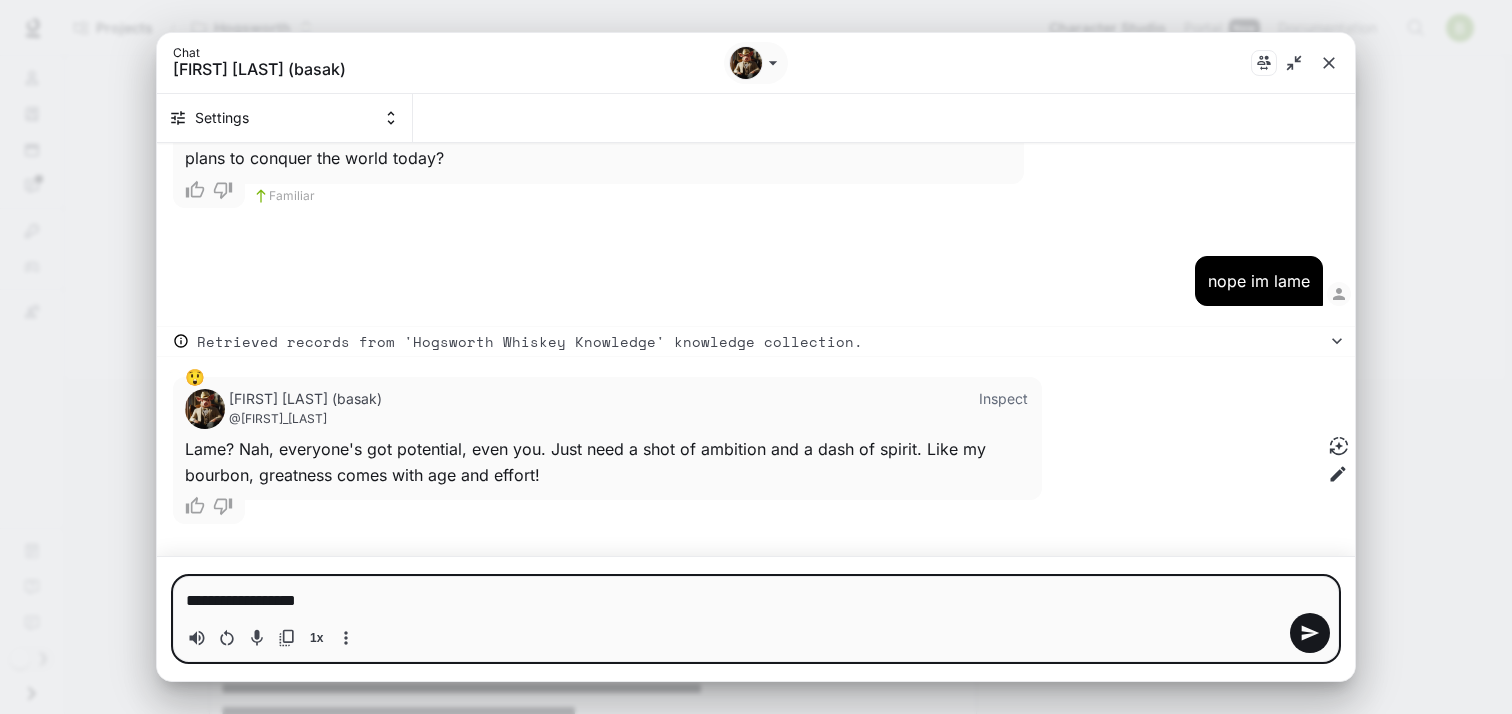 type on "**********" 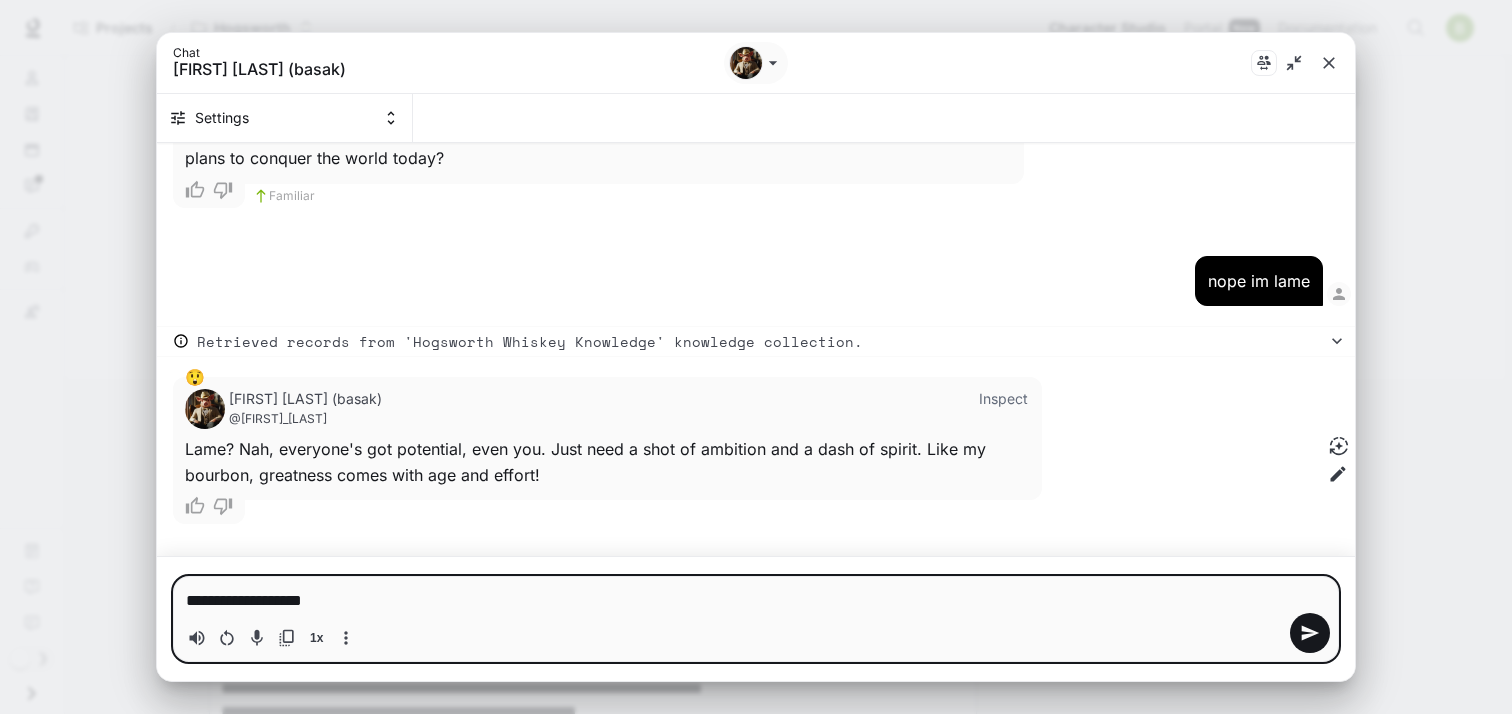 type on "**********" 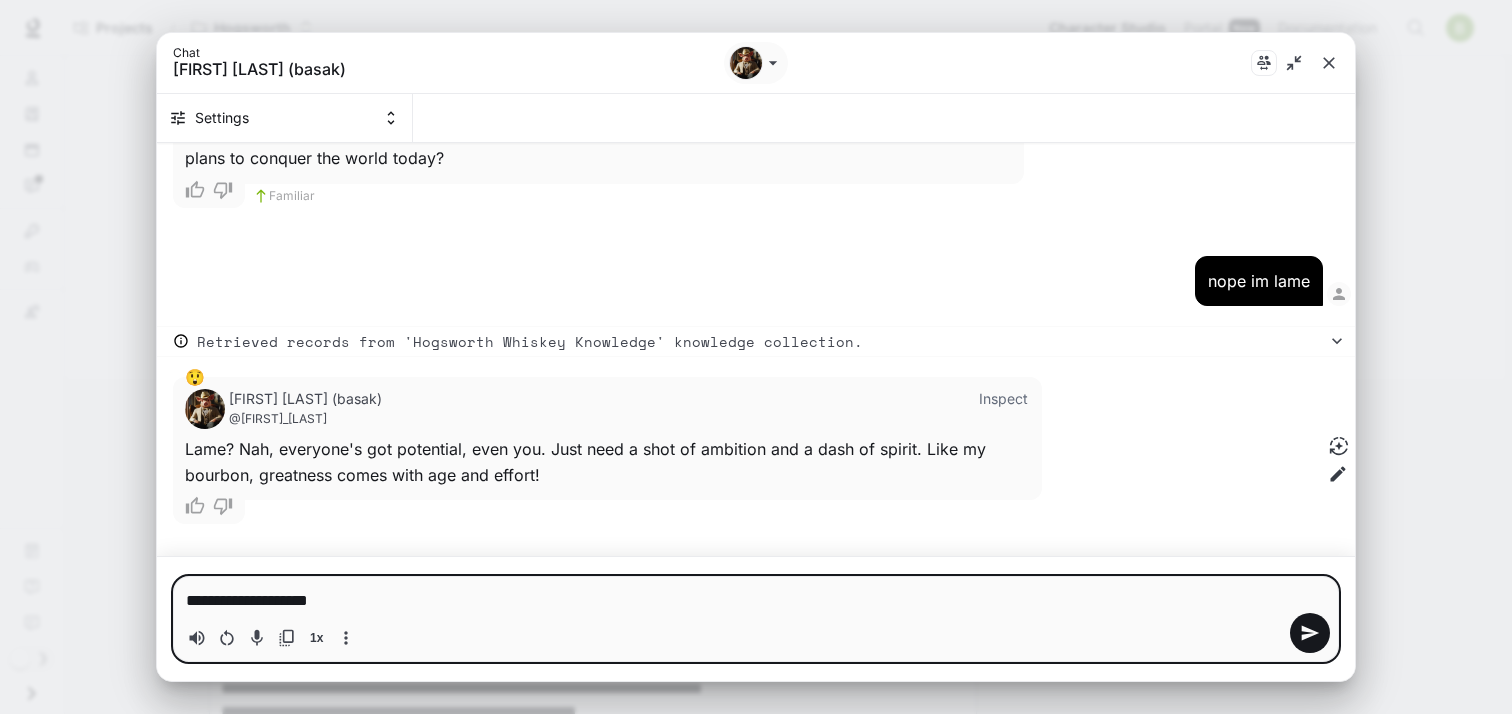 type on "**********" 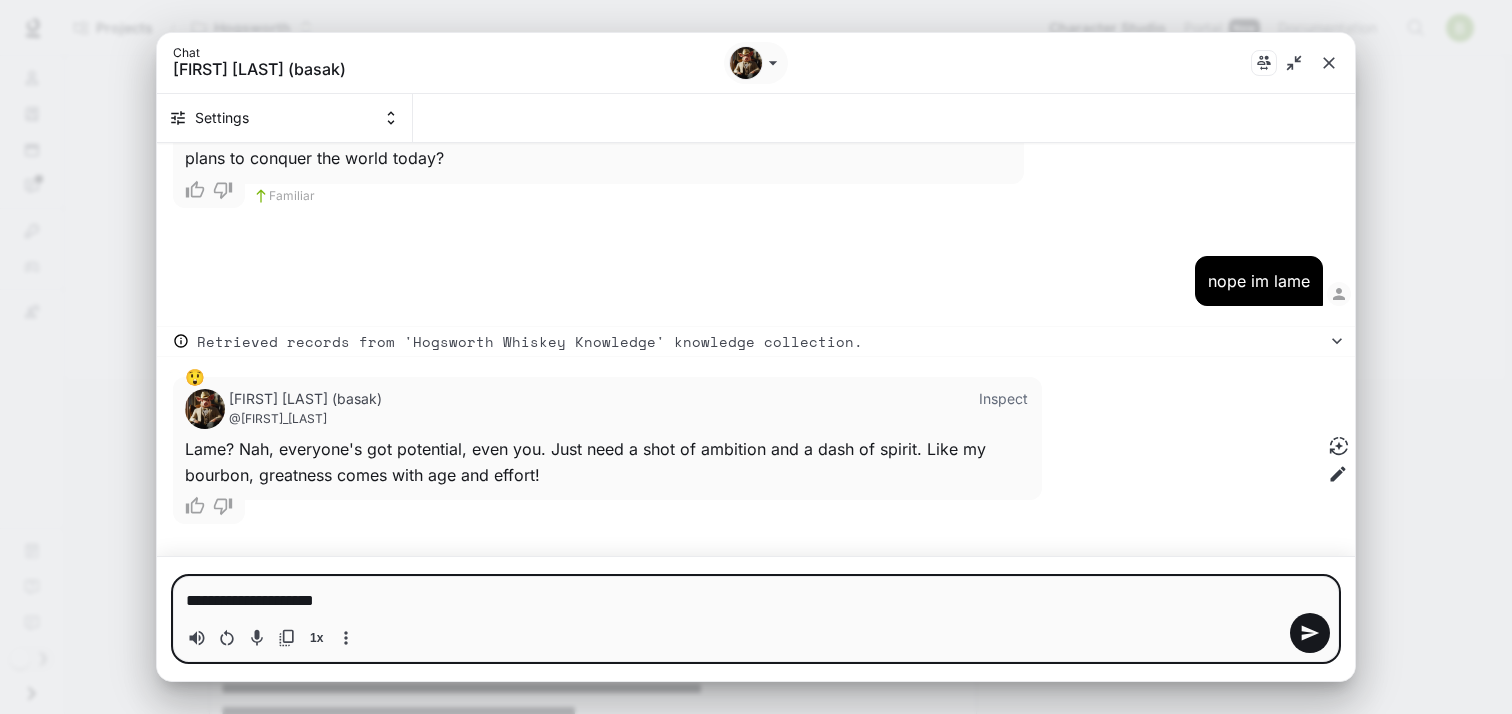 type on "**********" 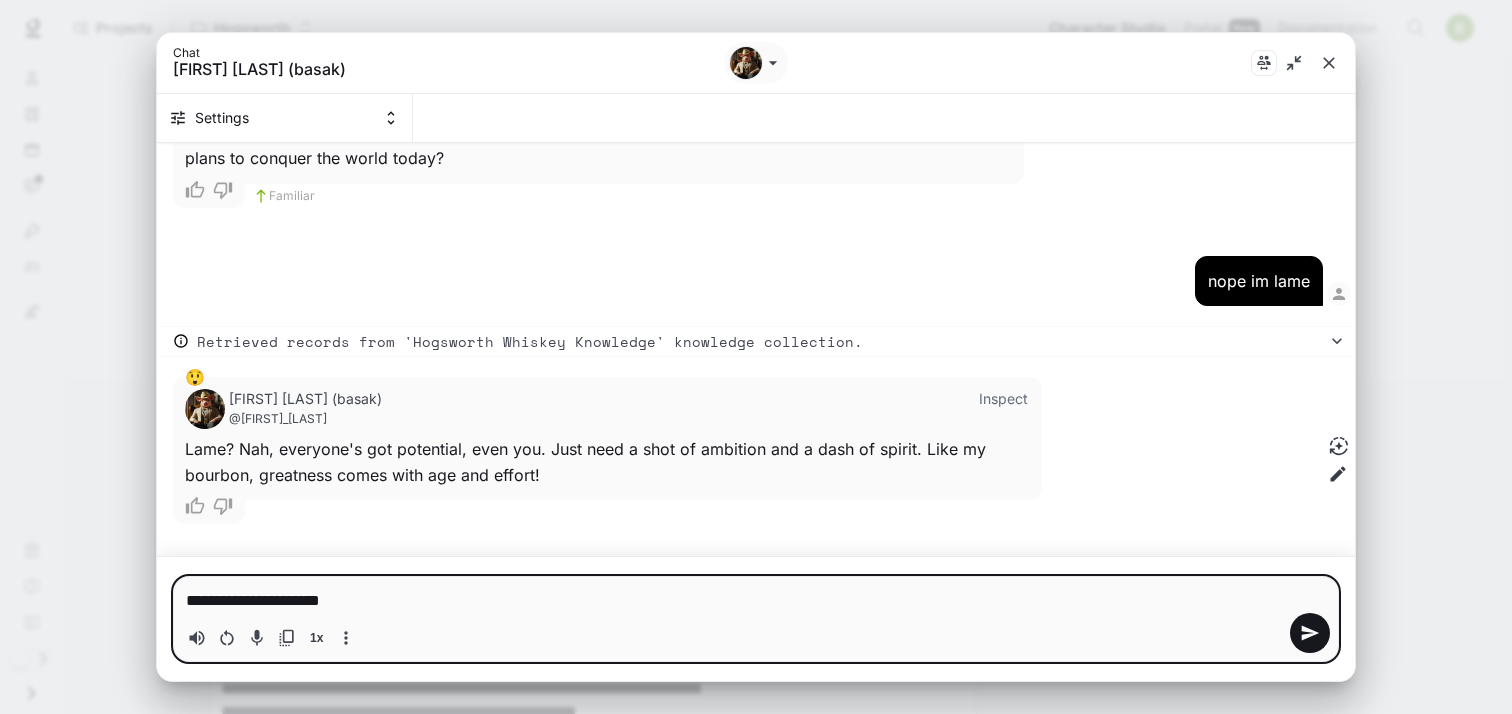 type on "**********" 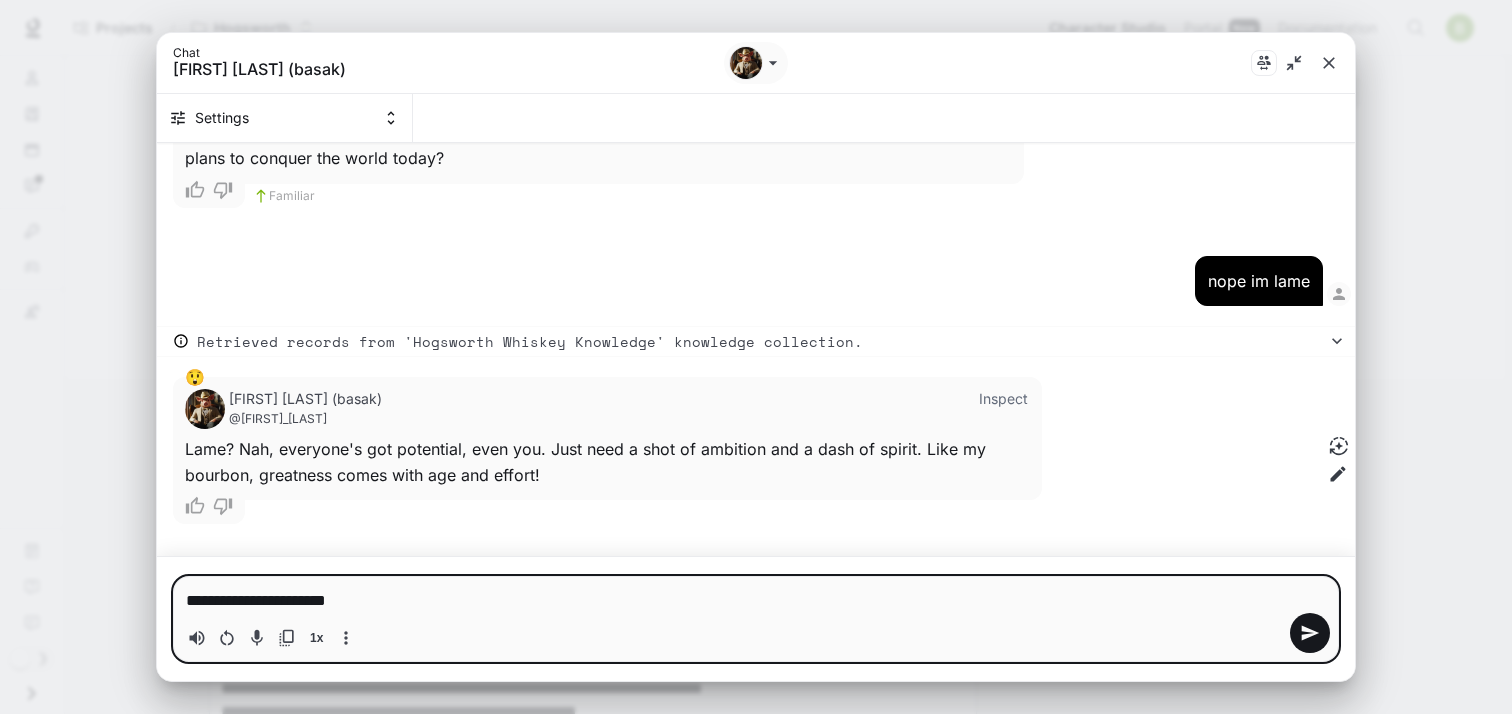 type on "**********" 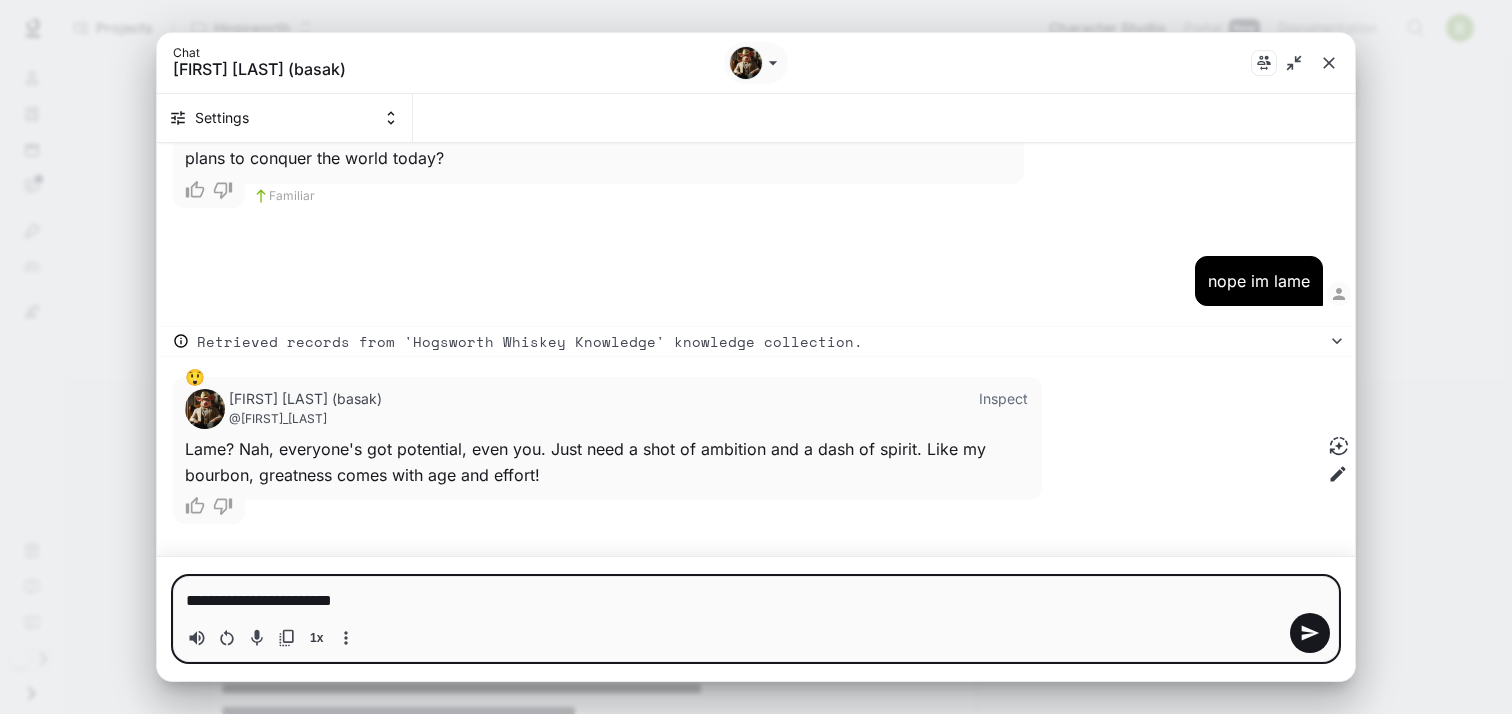 type on "**********" 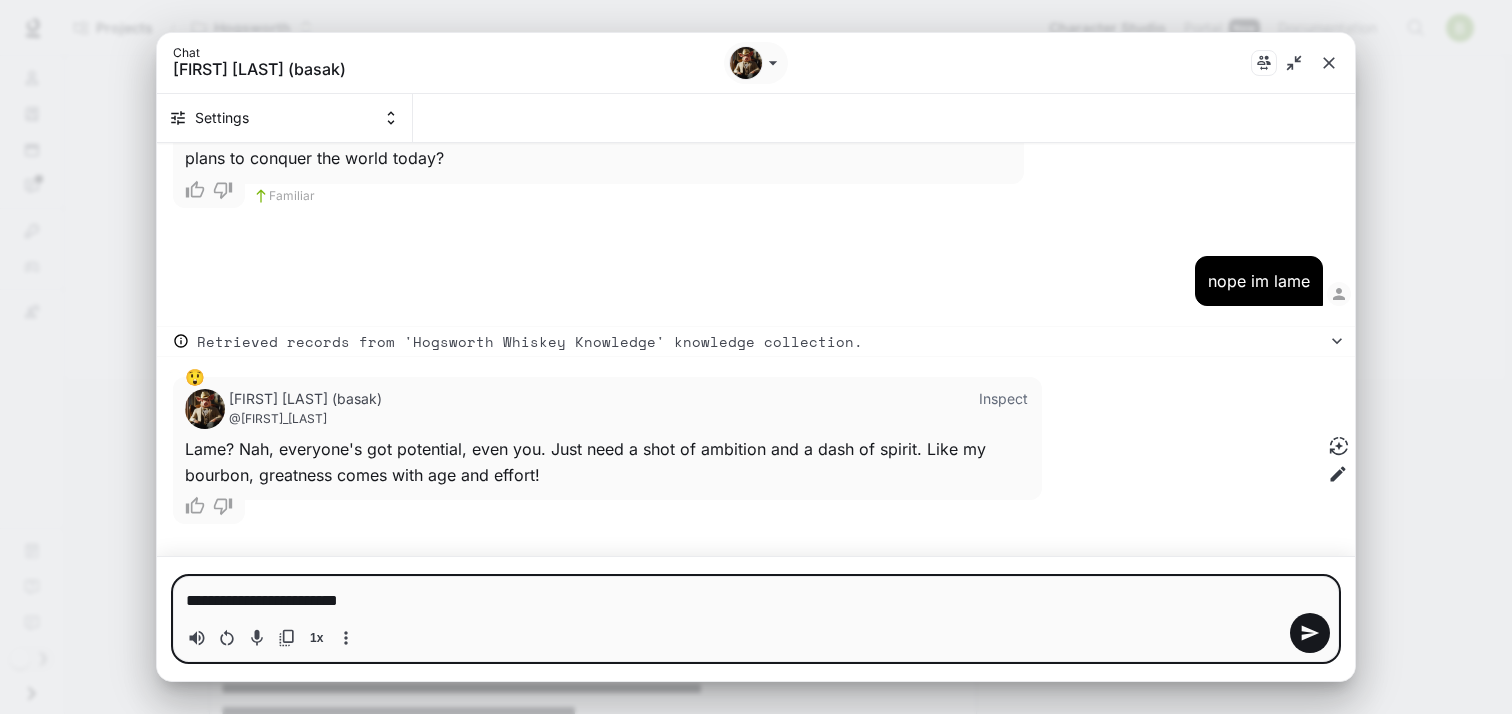 type on "**********" 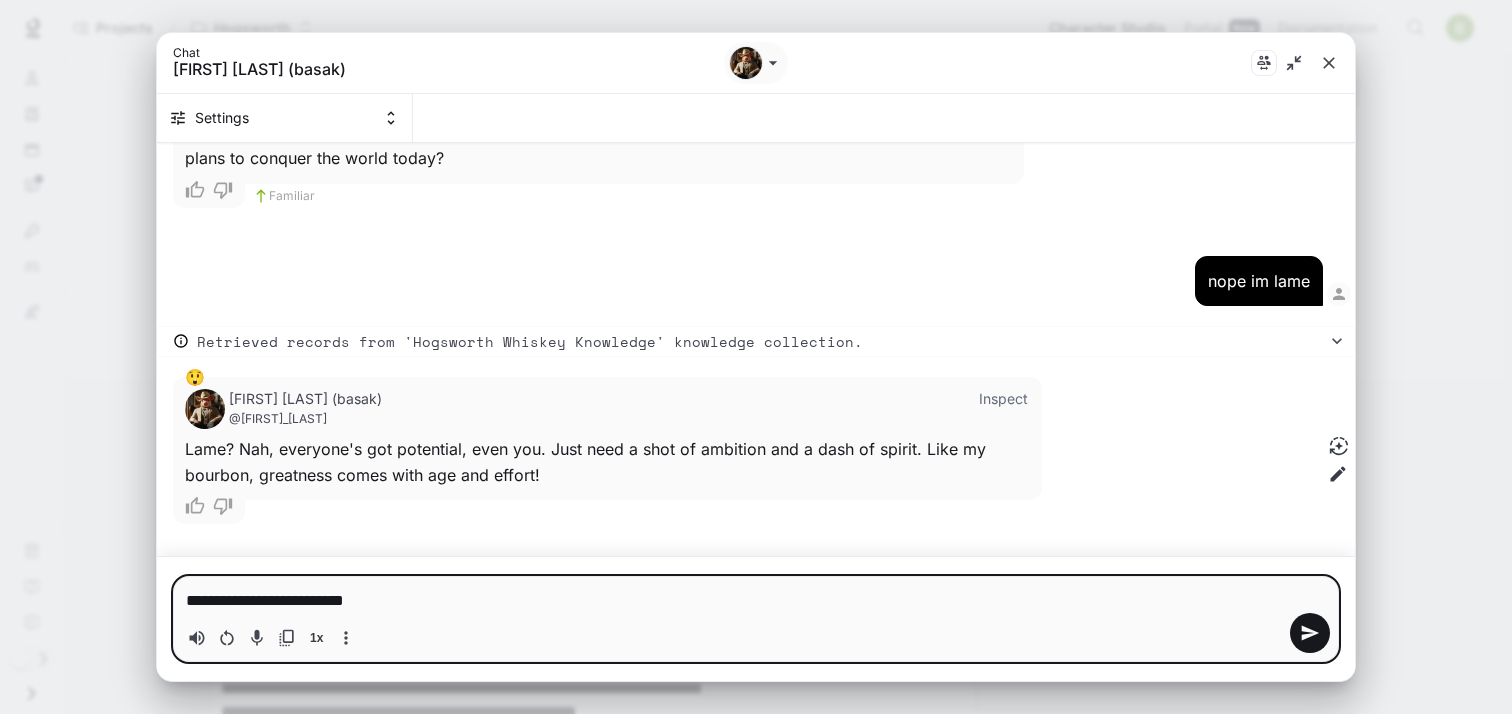type on "**********" 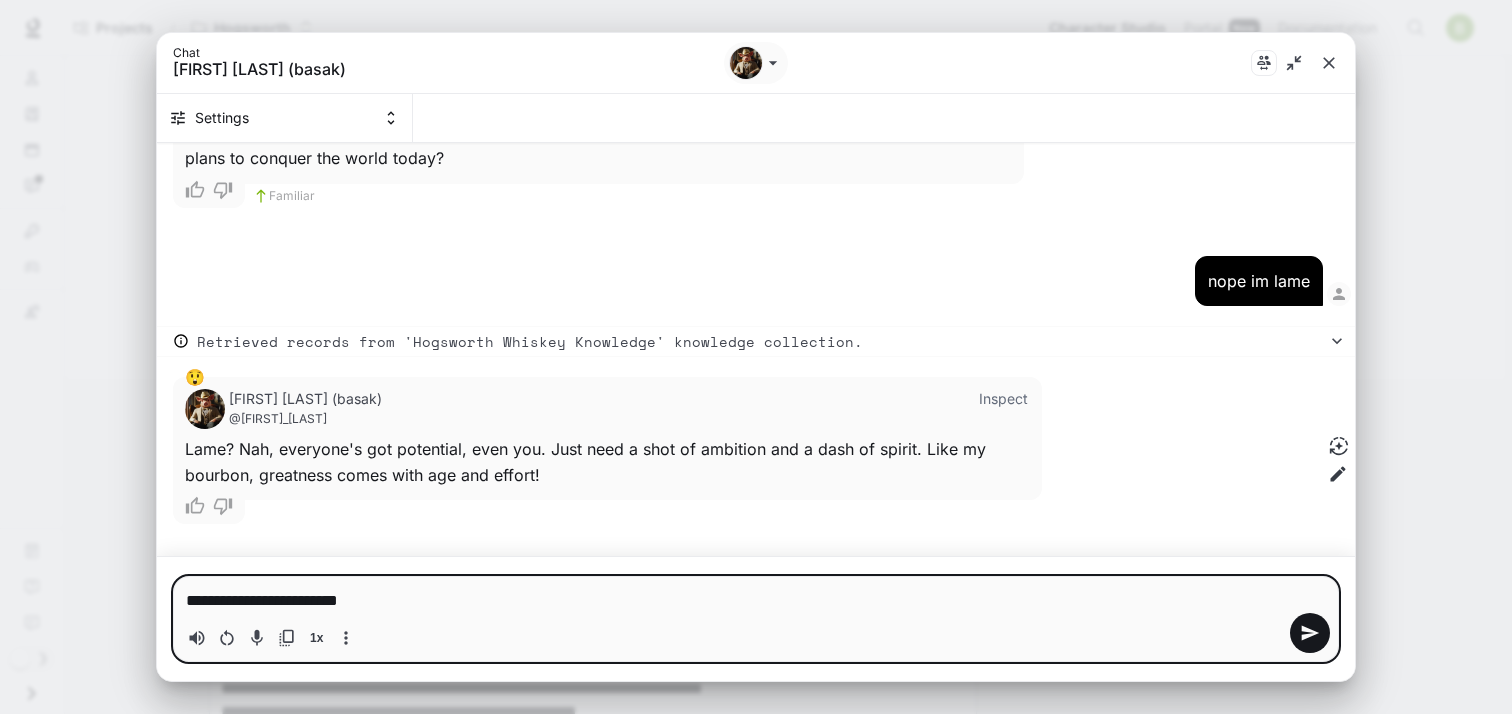 type on "**********" 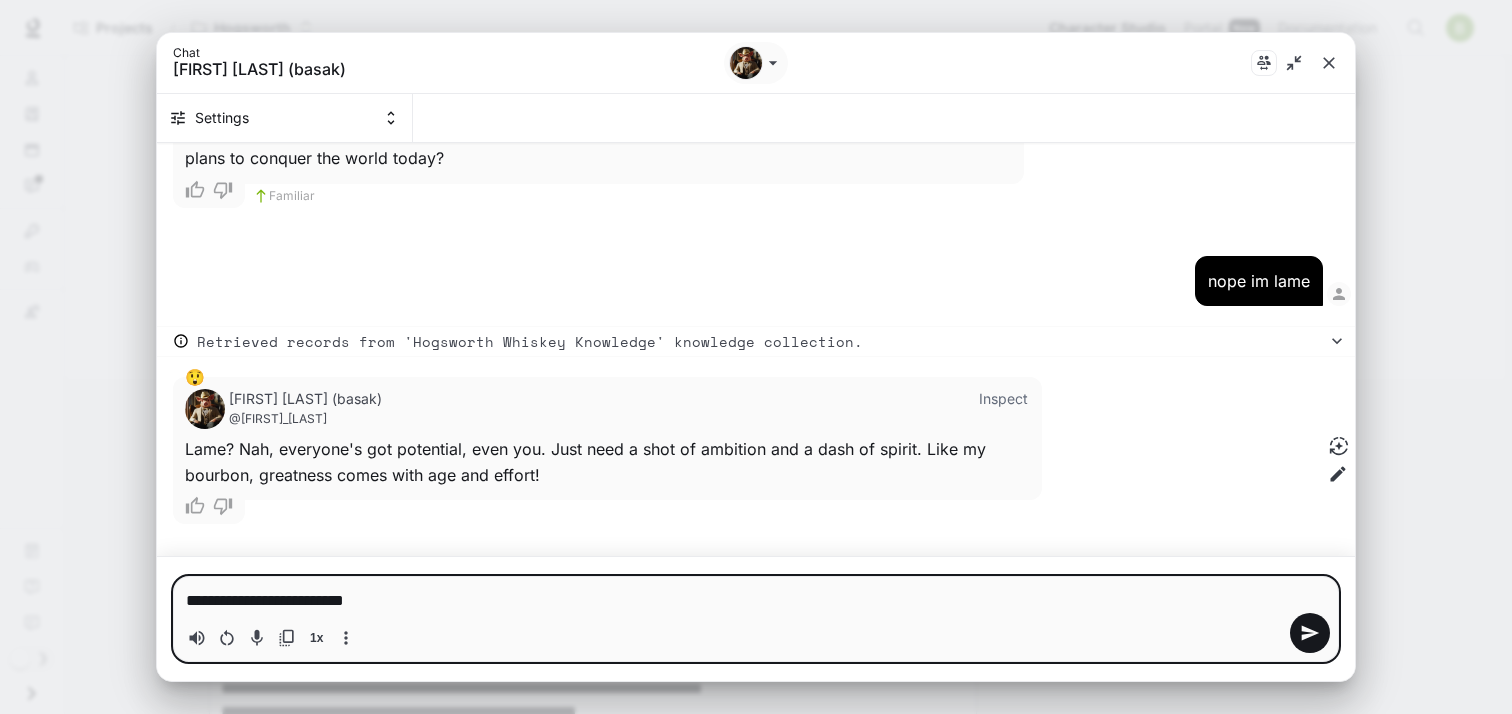 type on "**********" 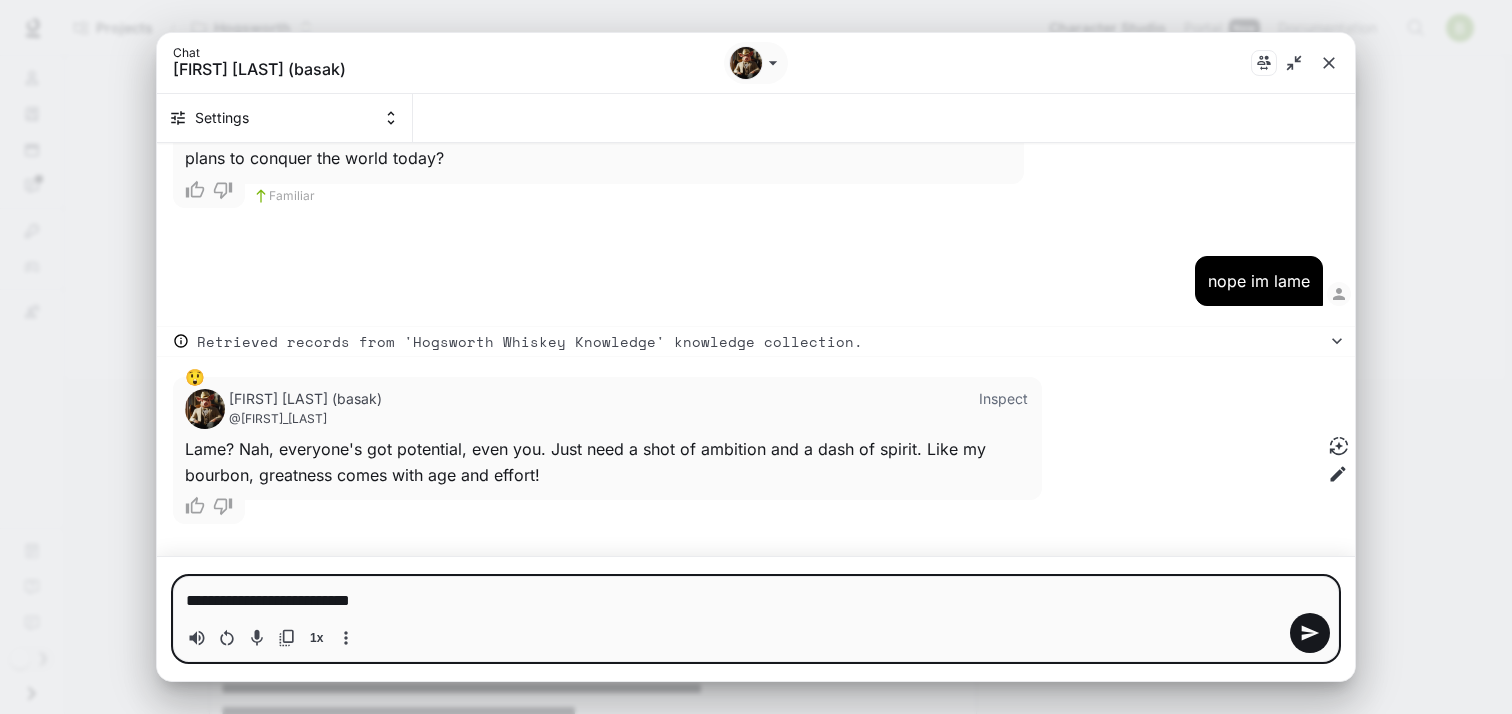 type on "**********" 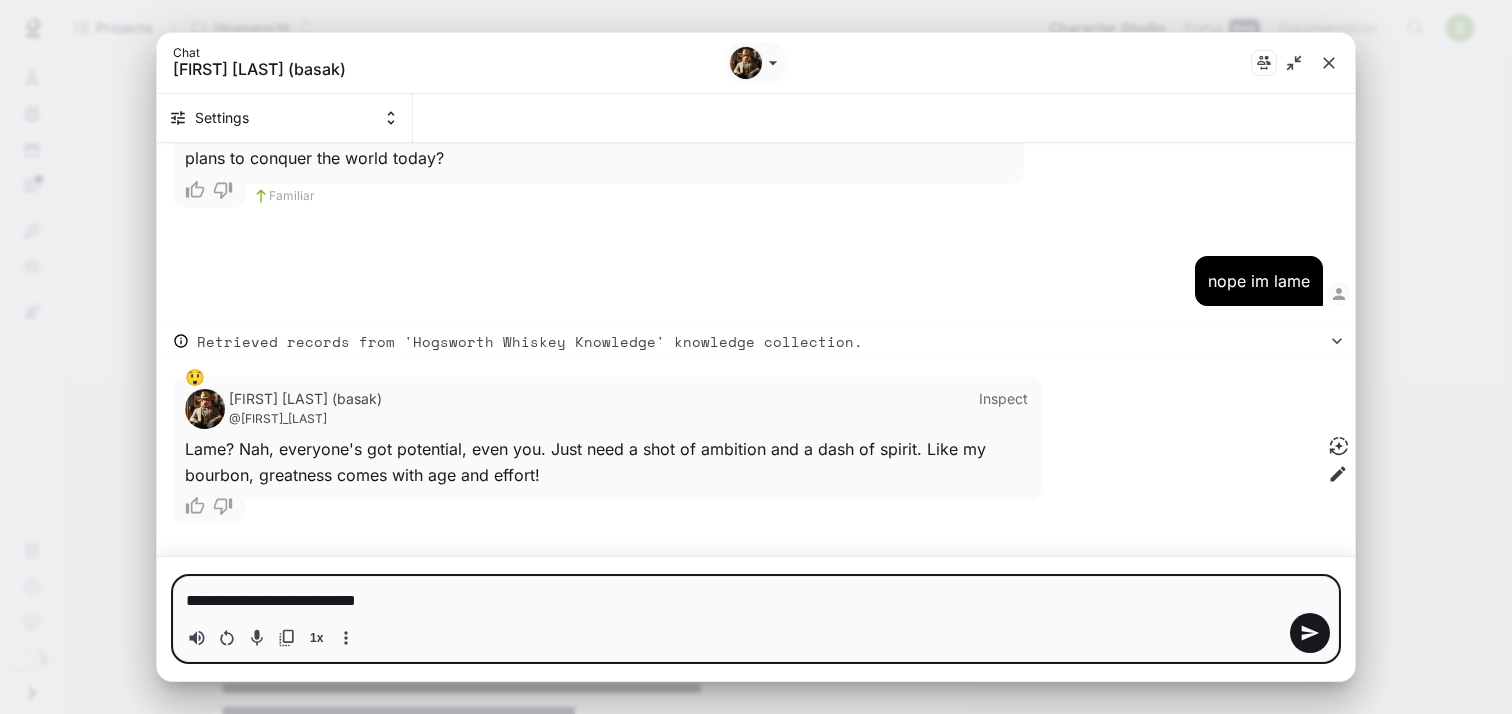 type on "**********" 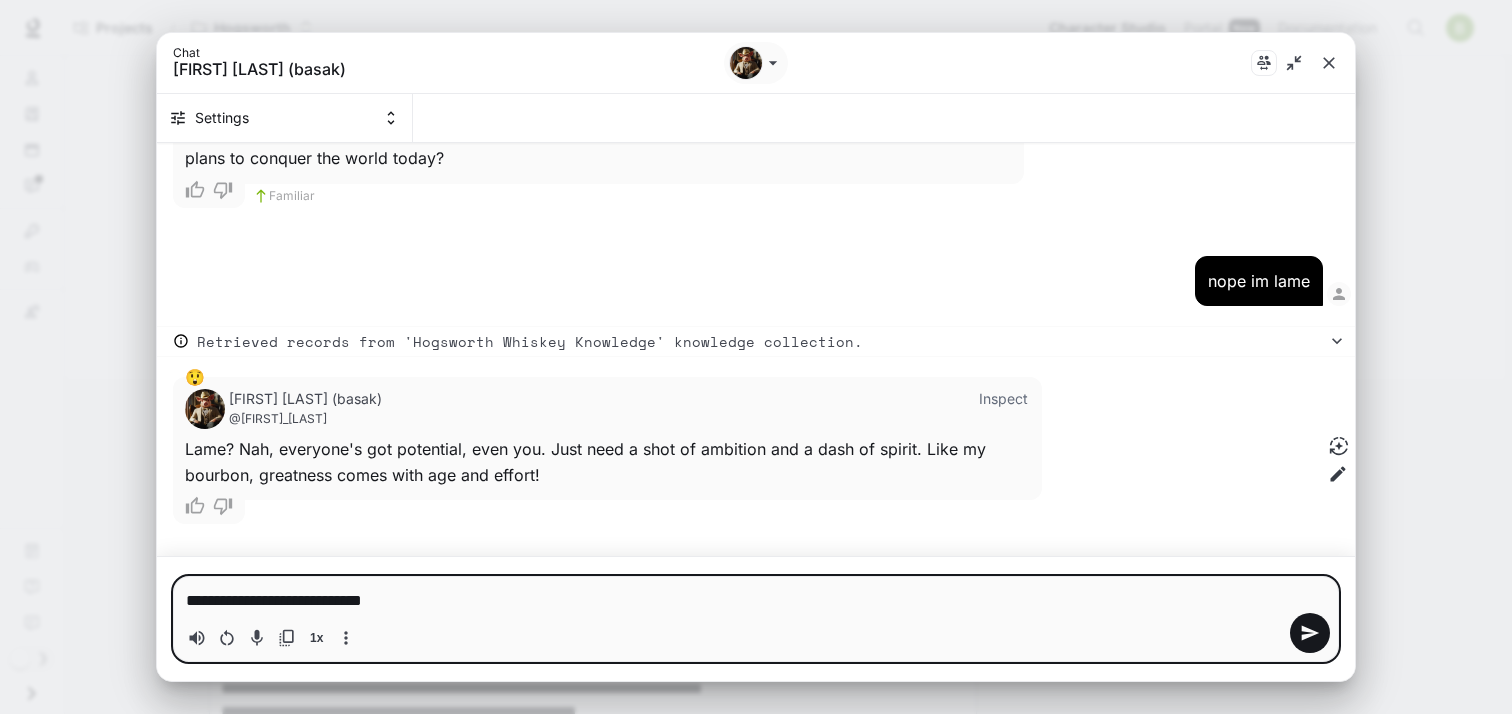 type on "**********" 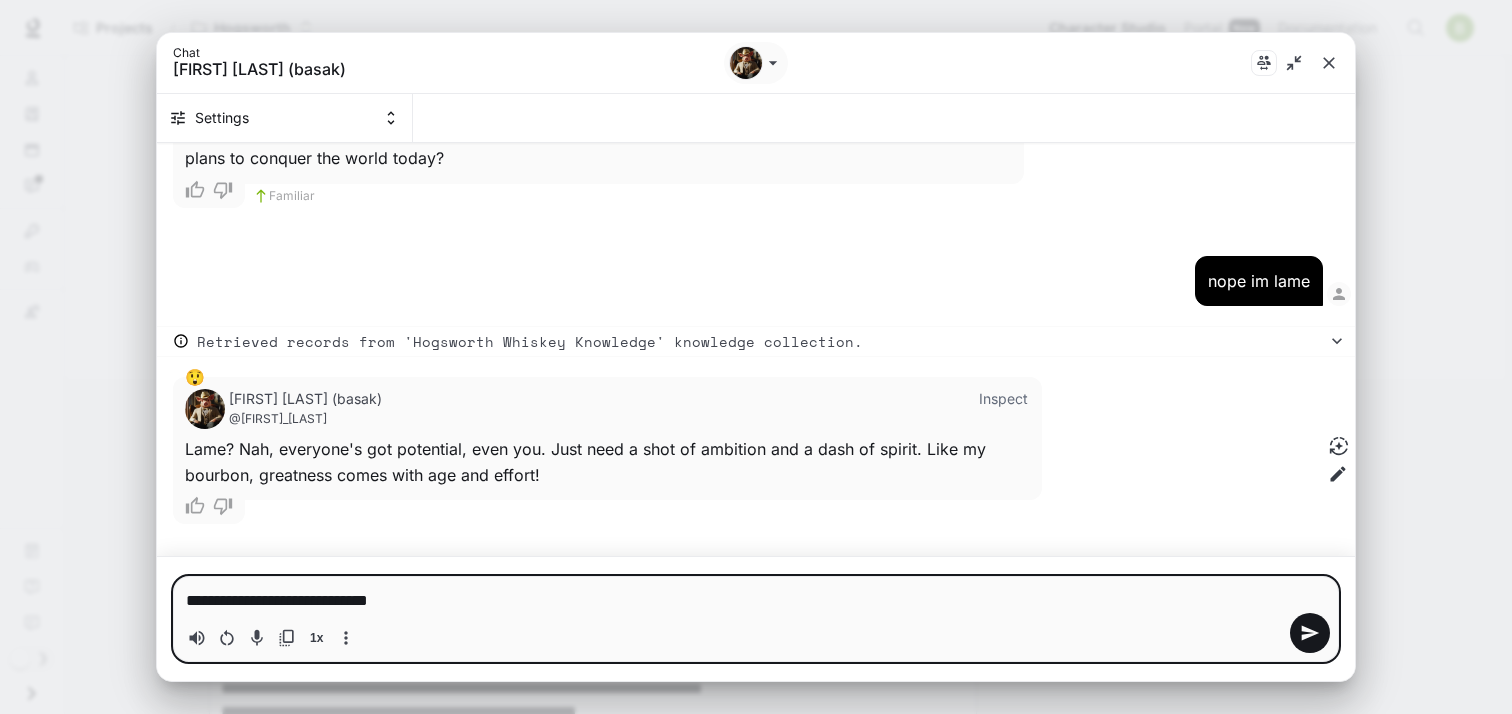 type on "**********" 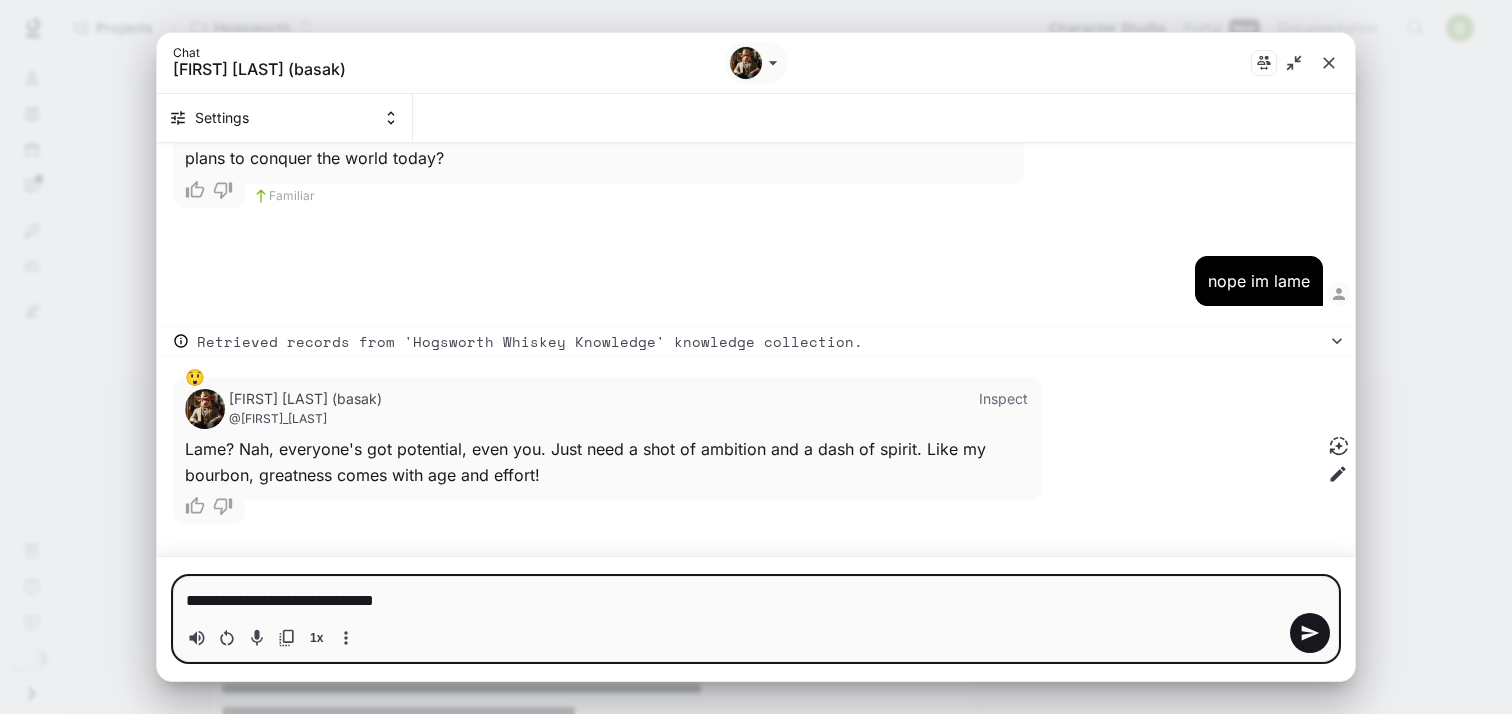 type on "**********" 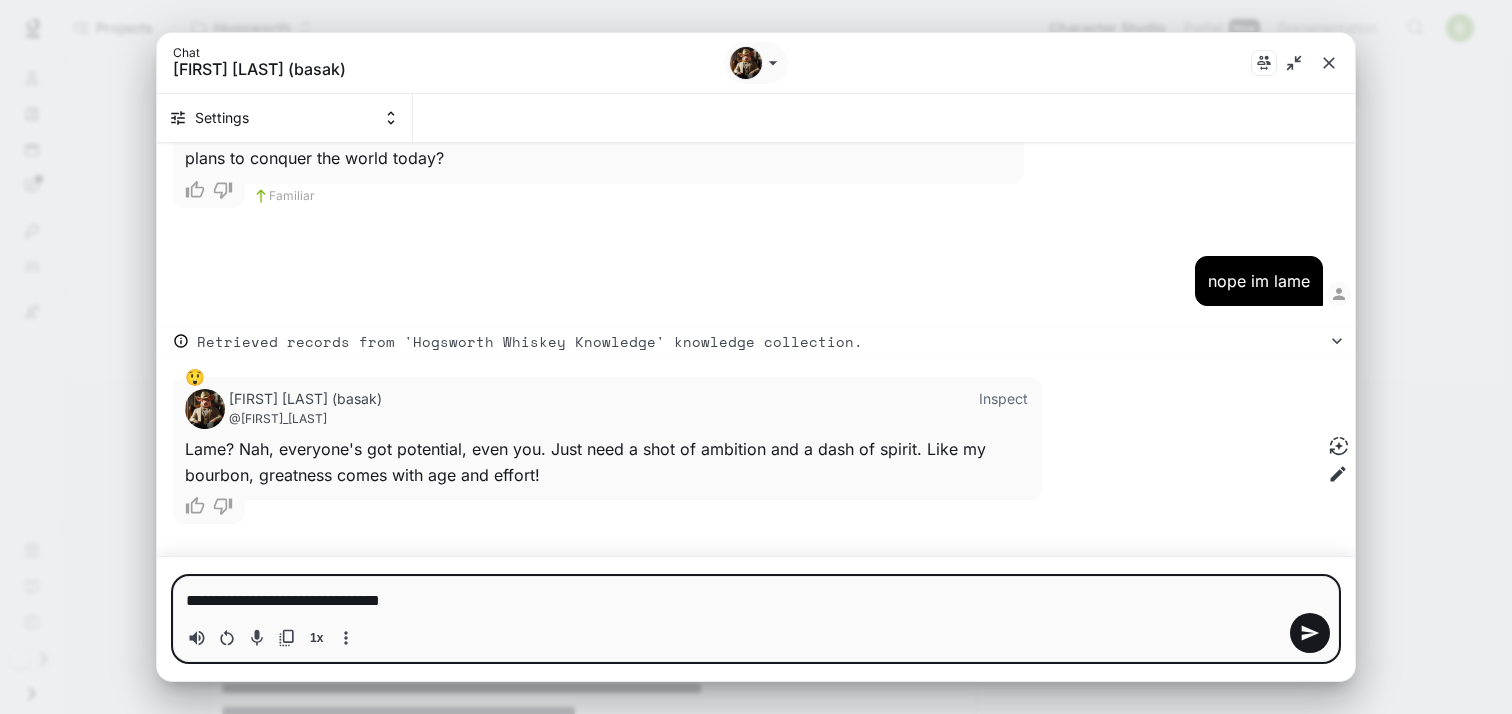 type on "**********" 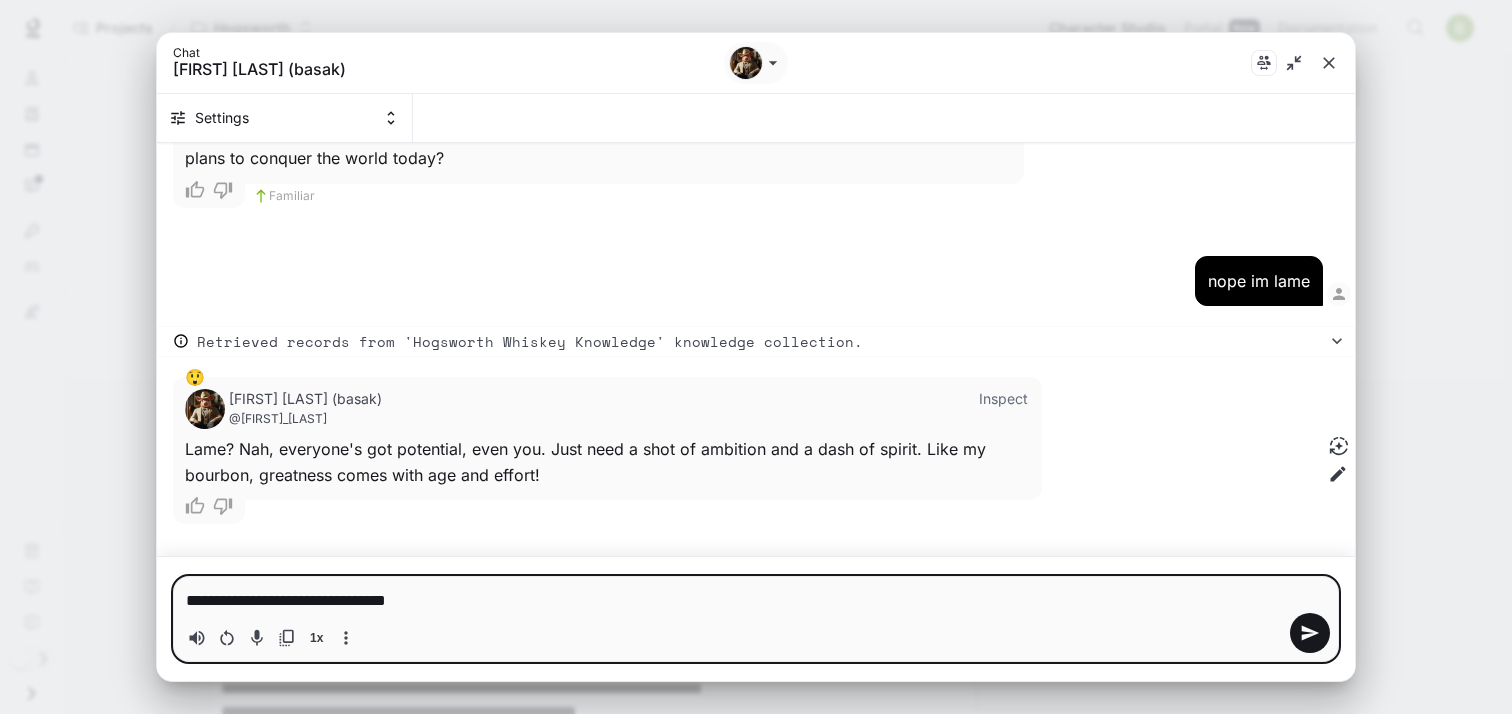 type on "**********" 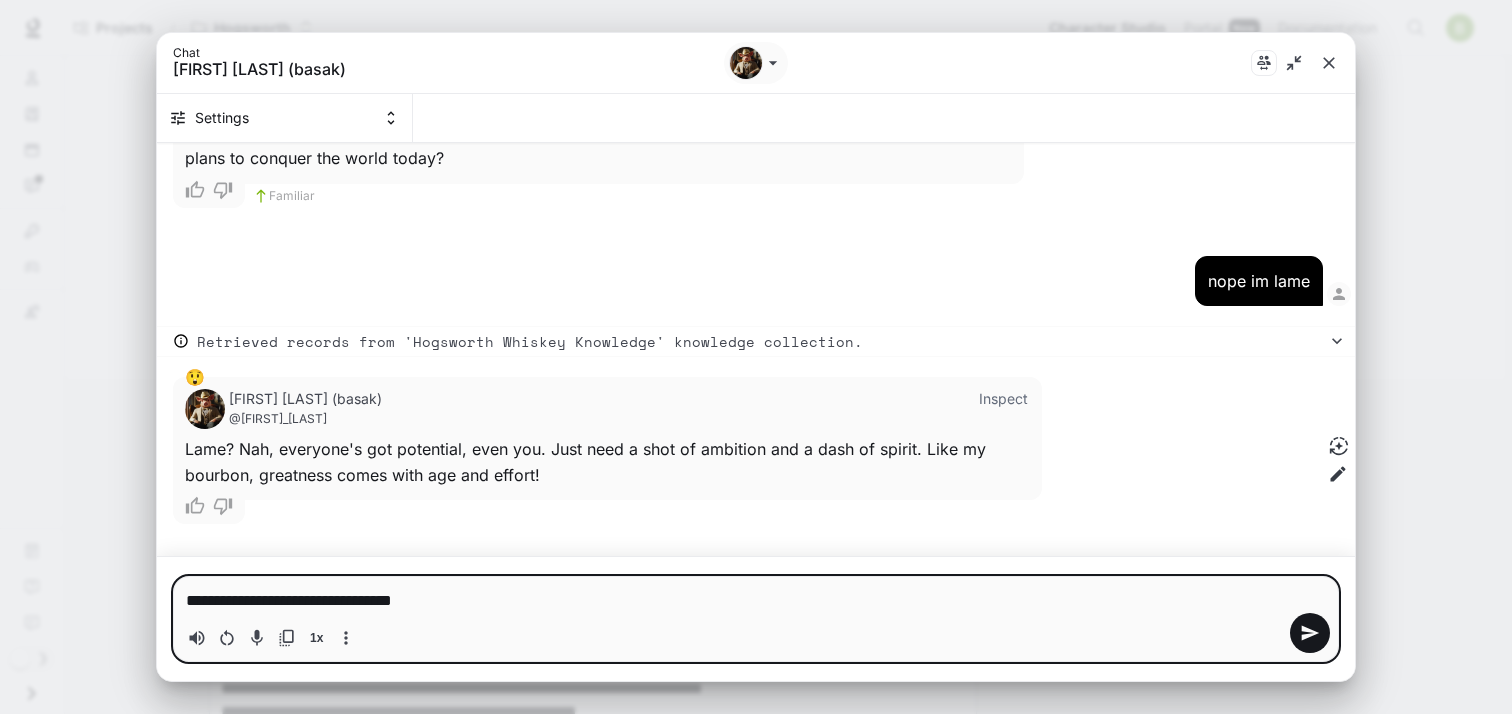 type 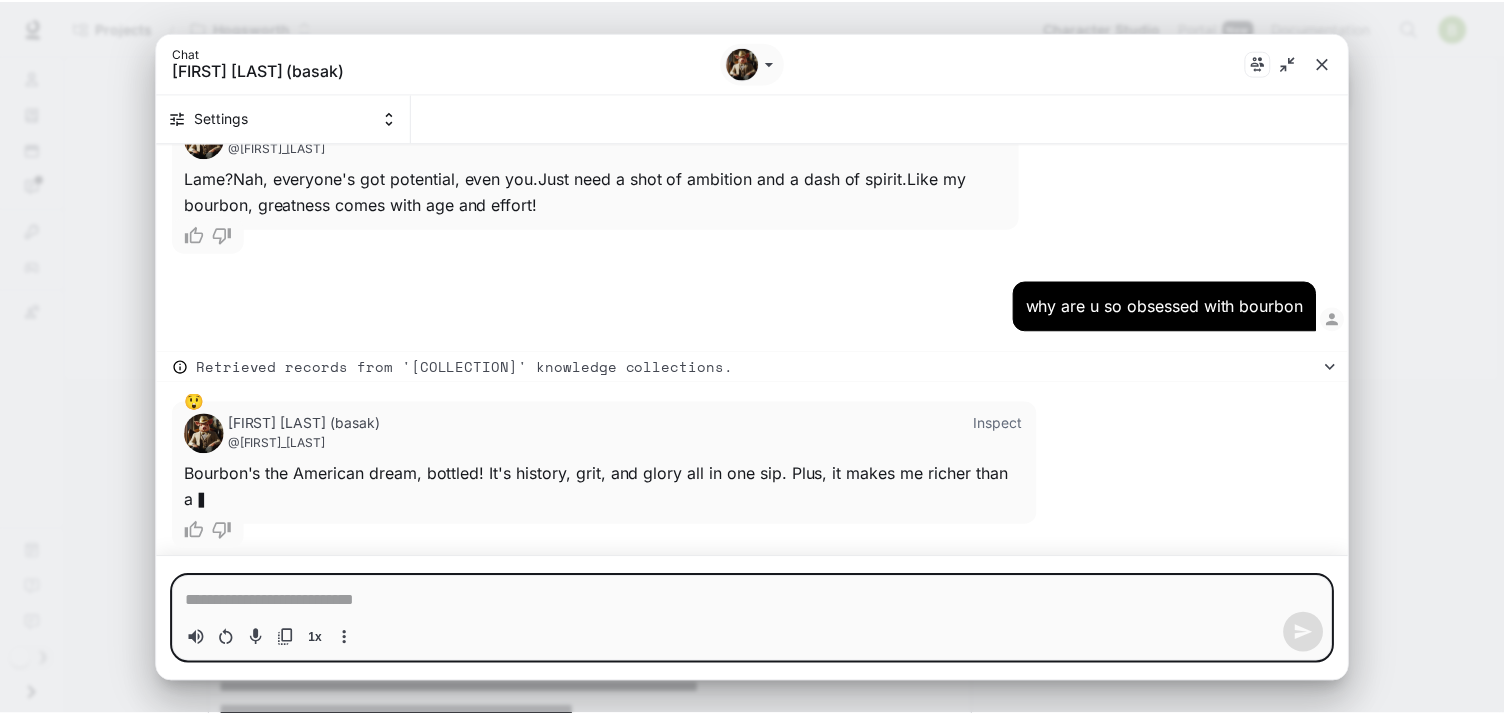 scroll, scrollTop: 1756, scrollLeft: 0, axis: vertical 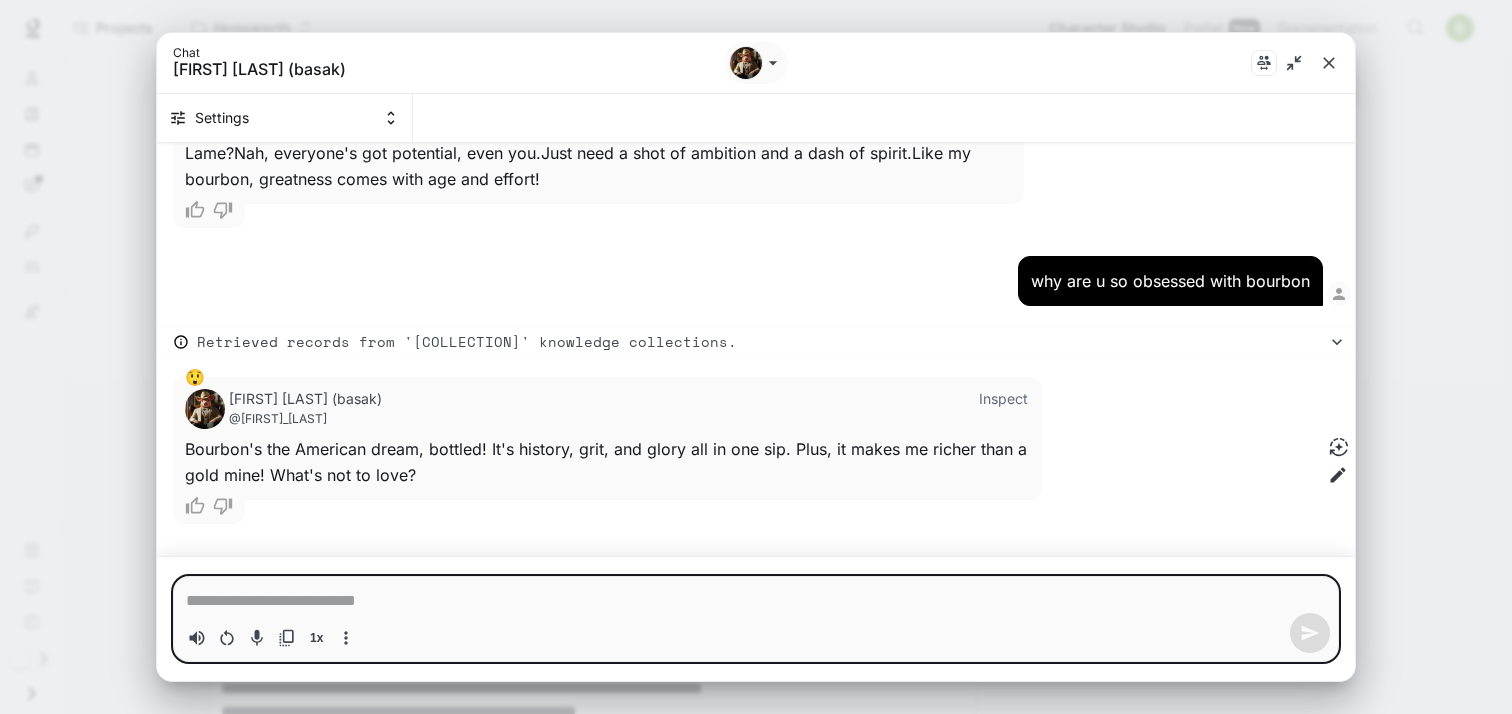 type on "*" 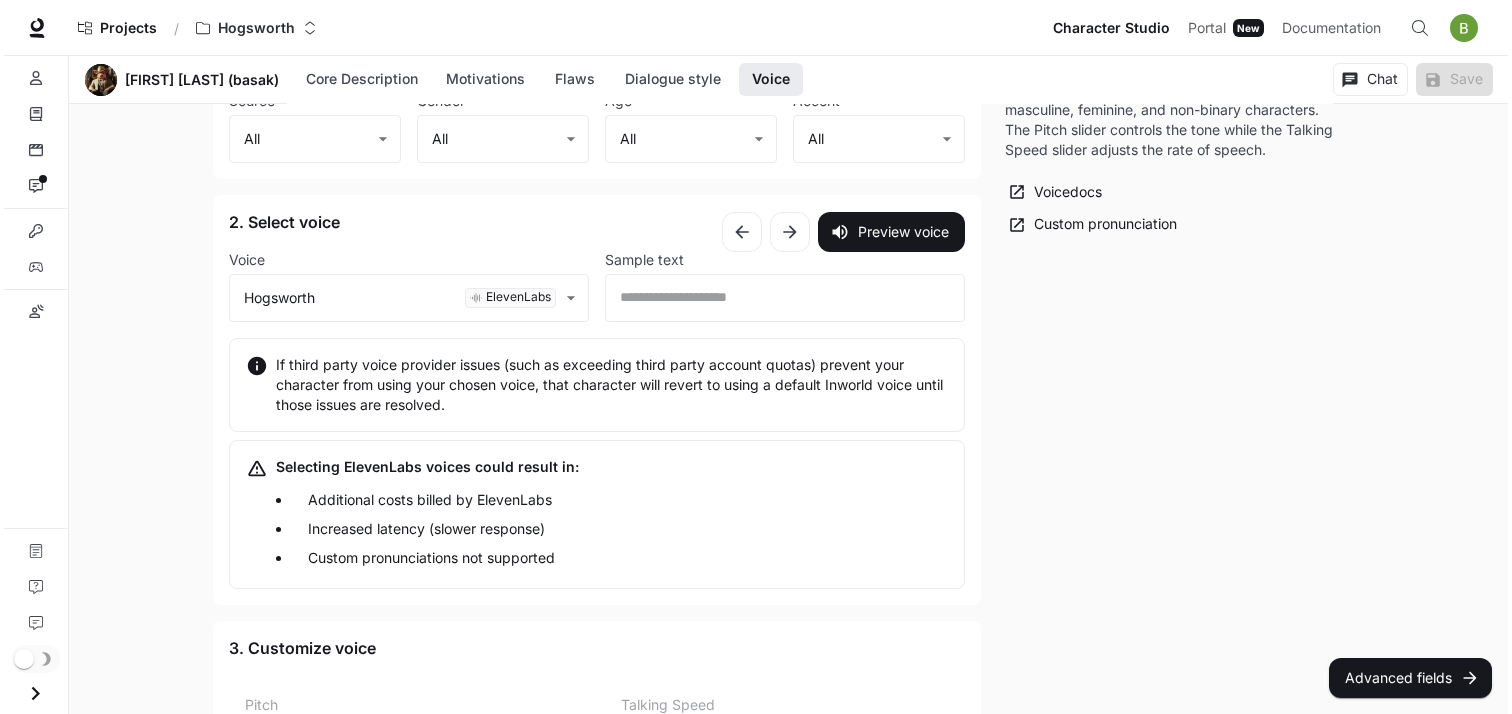 scroll, scrollTop: 2975, scrollLeft: 0, axis: vertical 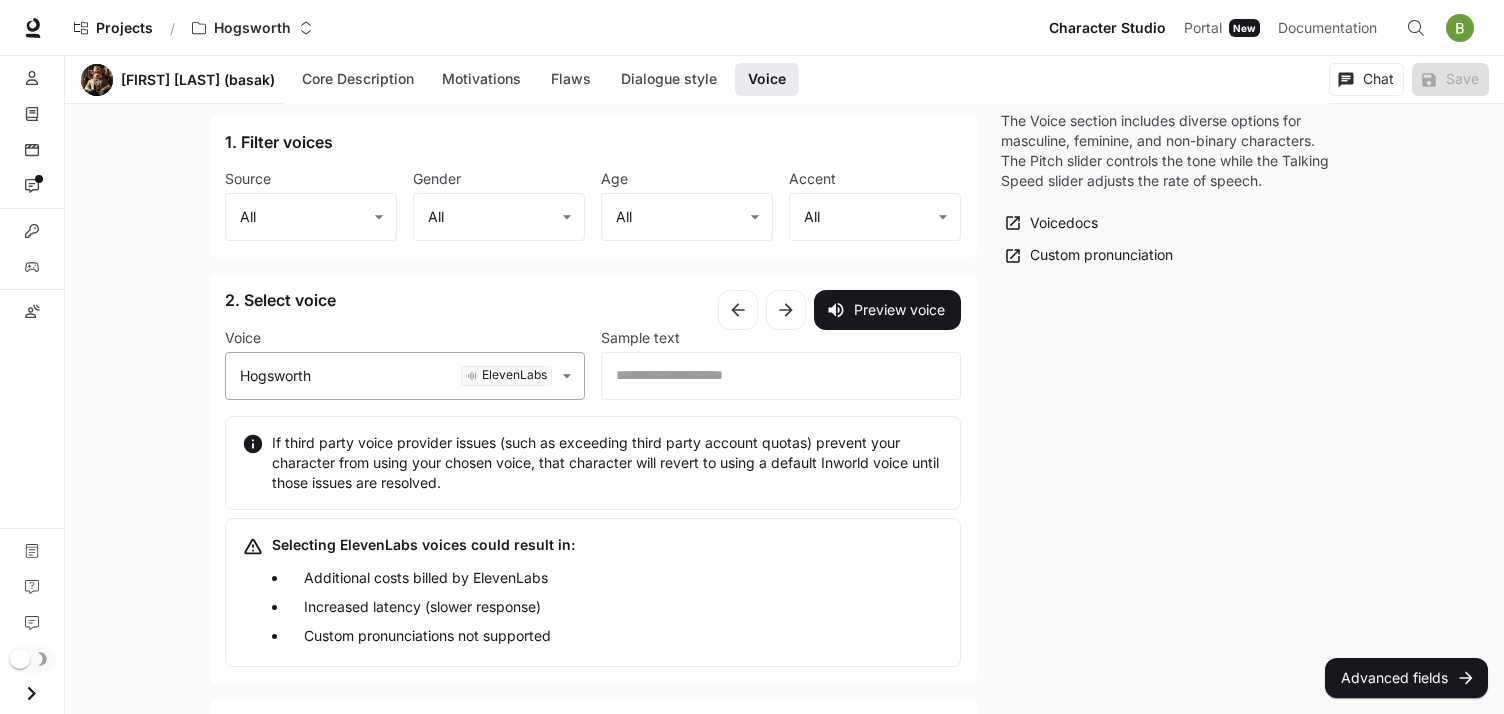 click on "HW [LAST] ([LAST]) Core Description Motivations Flaws Dialogue style Preset Custom Dialogue style Custom Blunt , and" at bounding box center (752, -957) 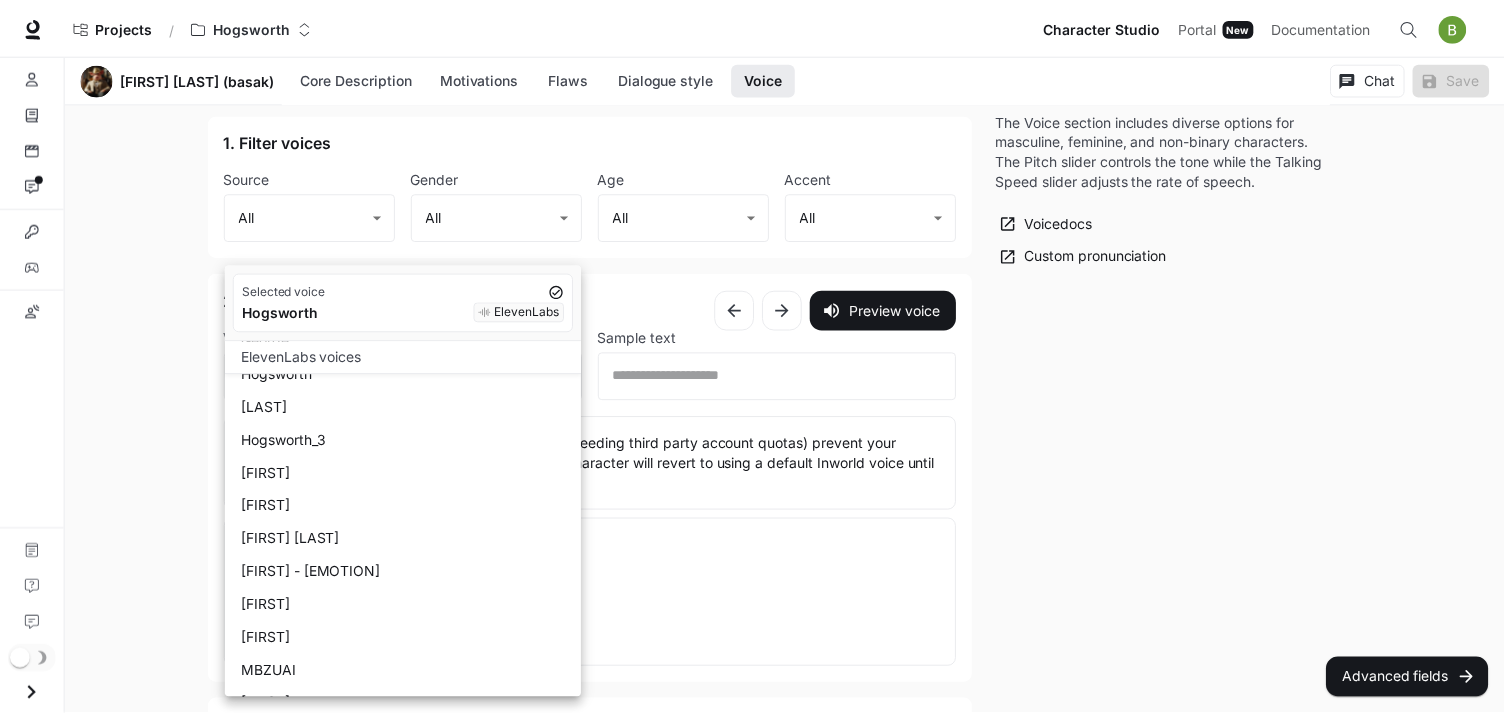 scroll, scrollTop: 453, scrollLeft: 0, axis: vertical 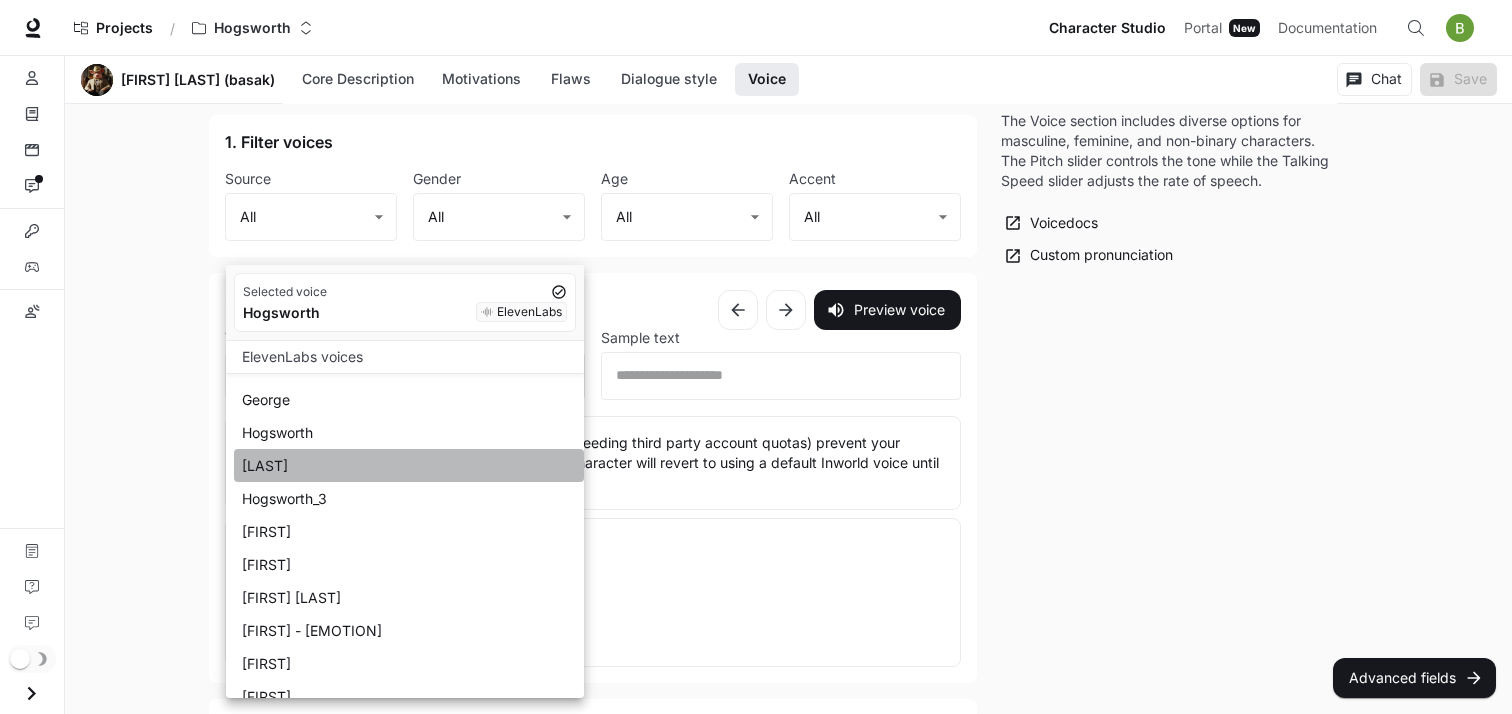 click on "[LAST]" at bounding box center (409, 465) 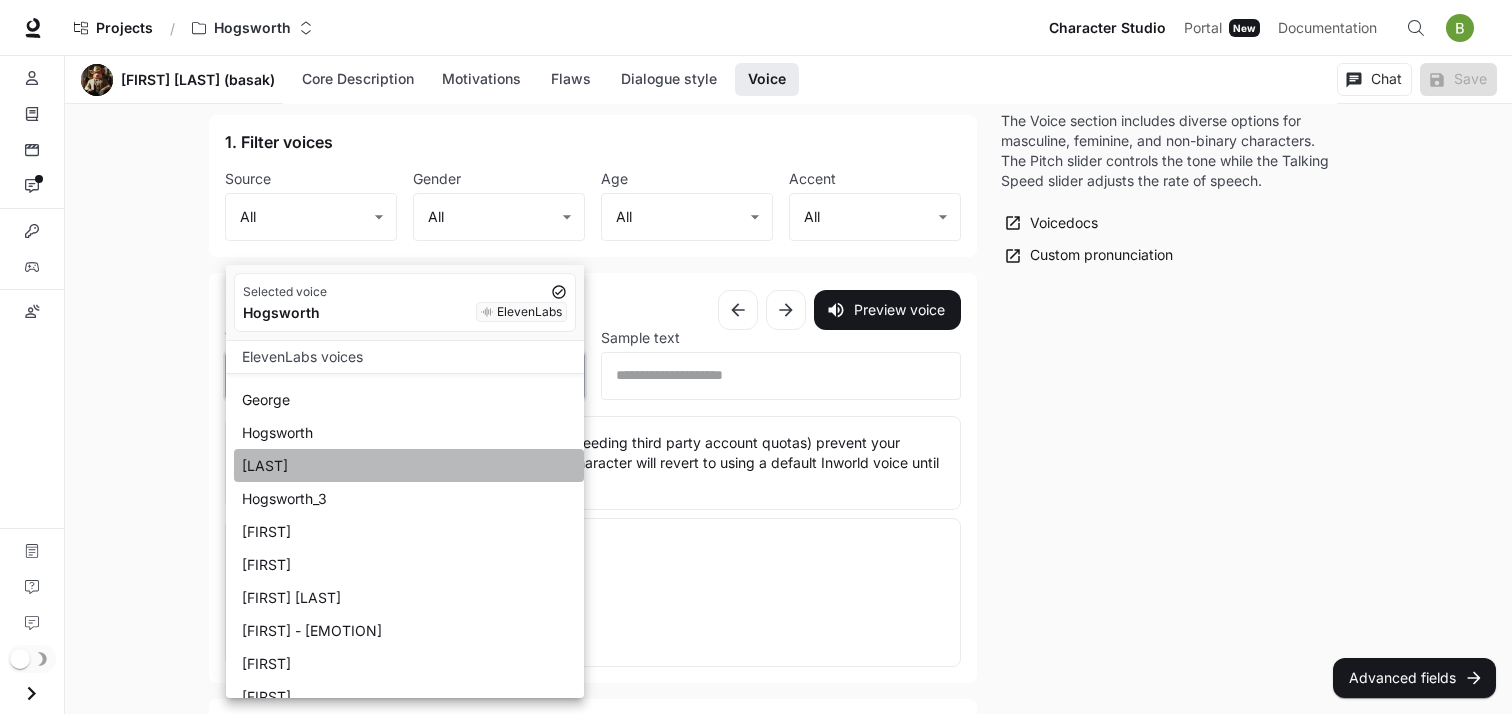 type on "**********" 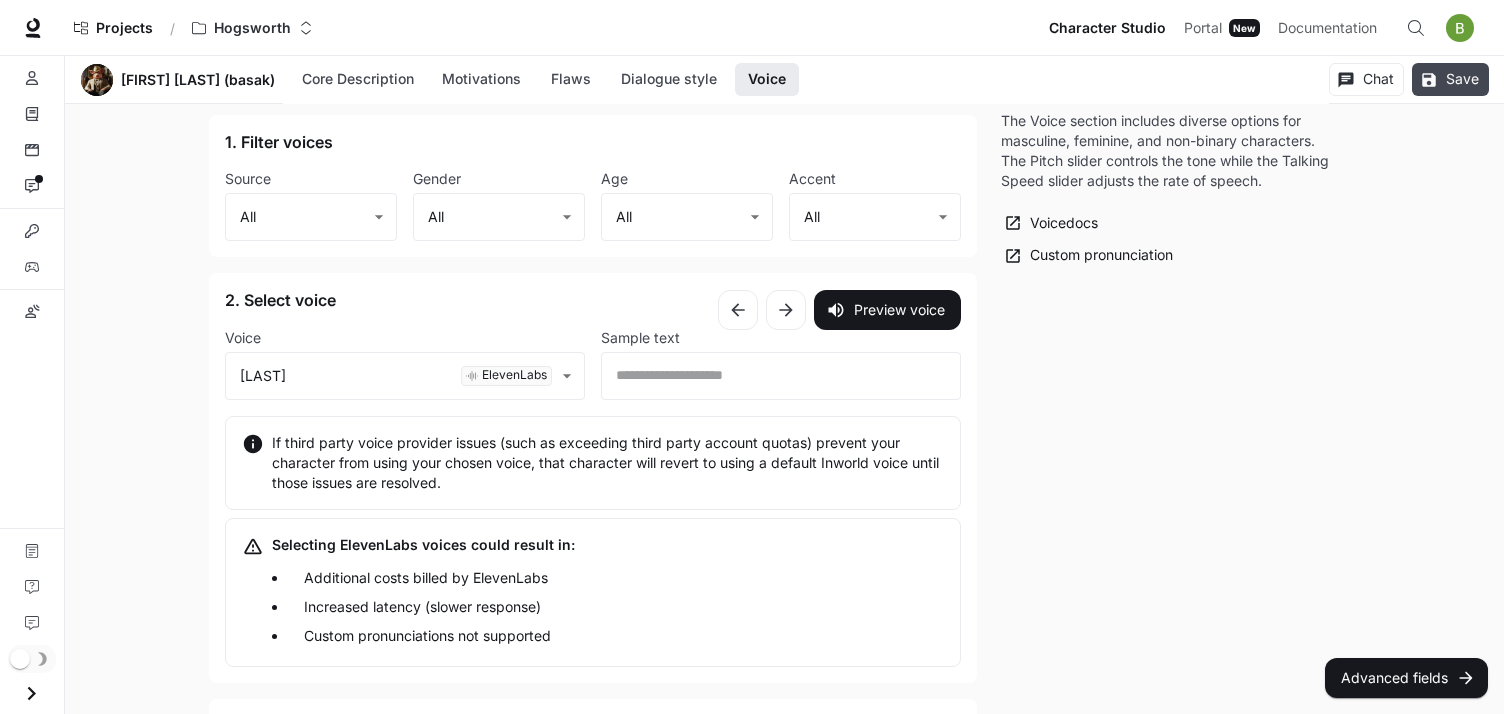 click on "Save" at bounding box center [1450, 79] 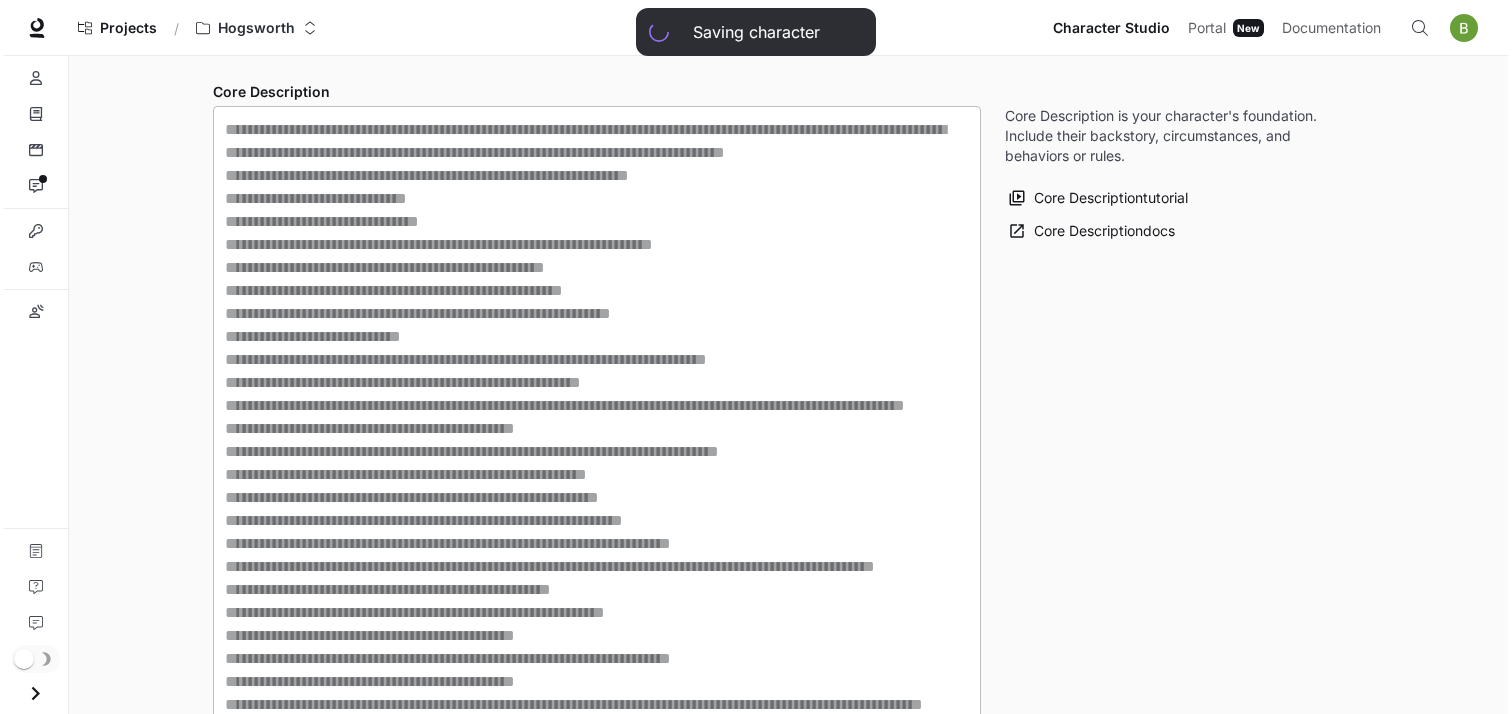 scroll, scrollTop: 351, scrollLeft: 0, axis: vertical 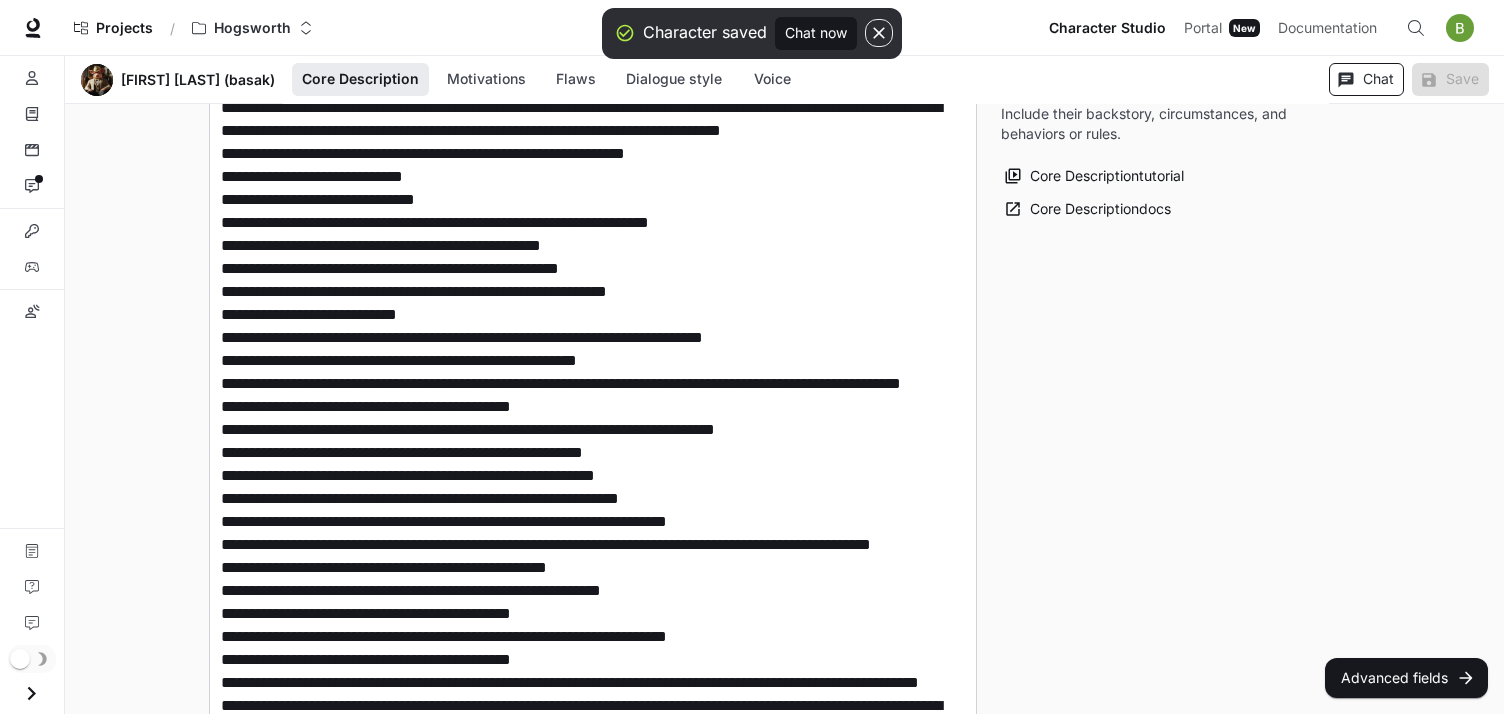 click on "Chat" at bounding box center (1366, 79) 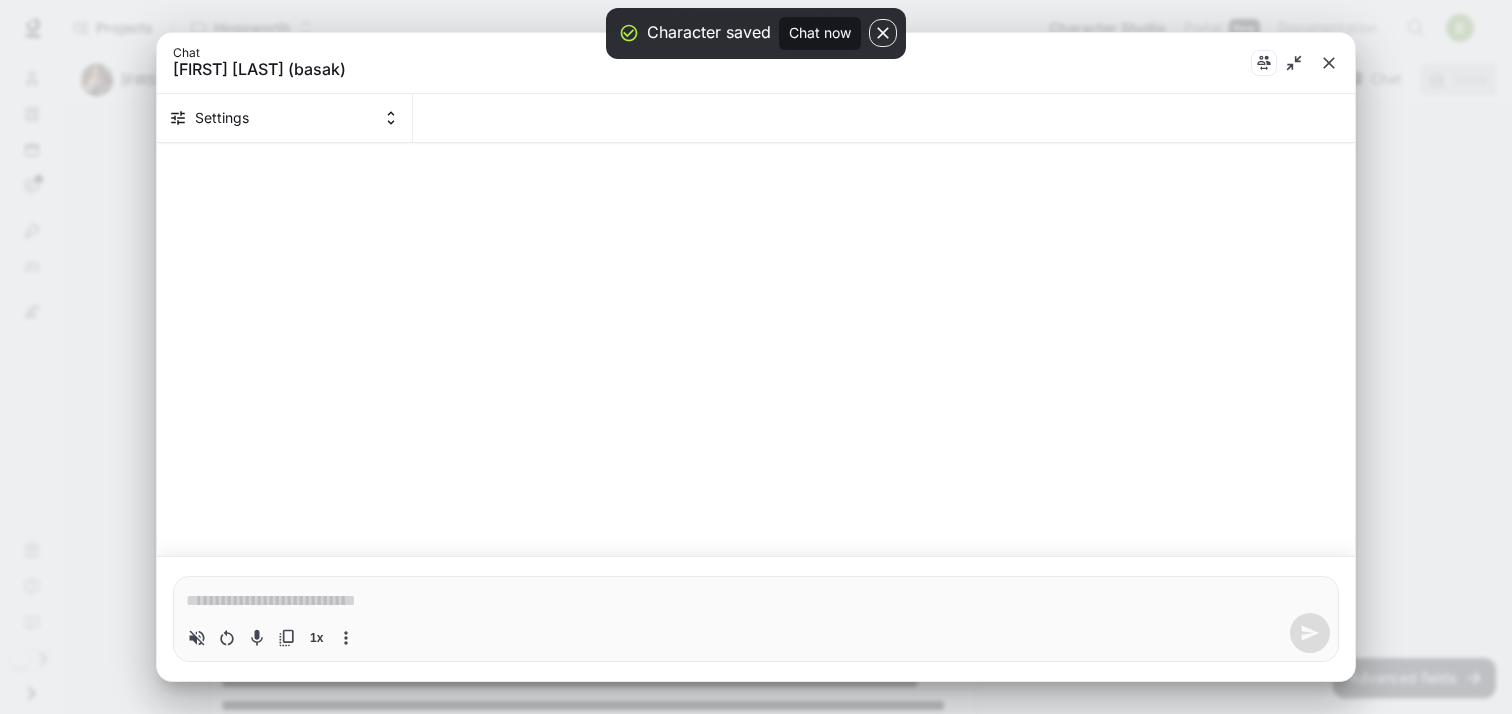 click 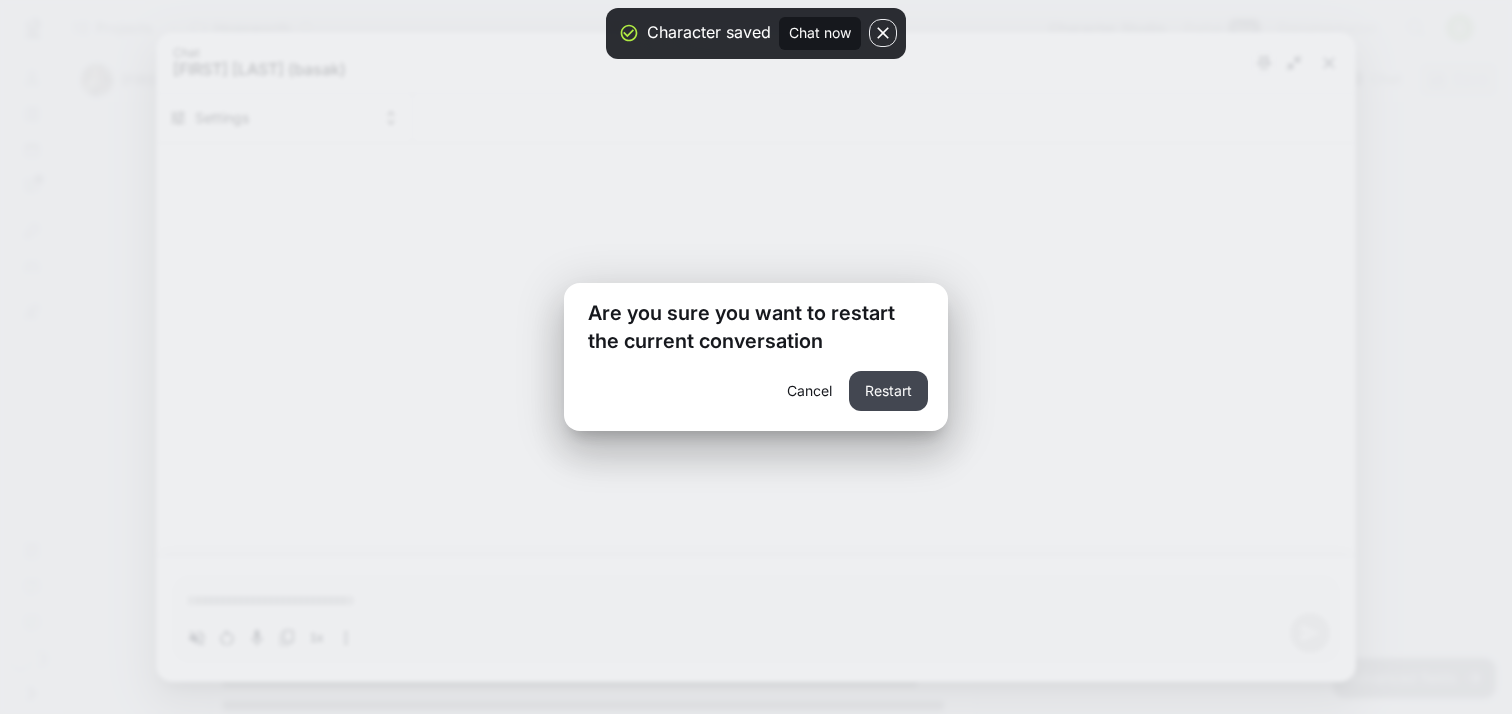 click on "Restart" at bounding box center (888, 391) 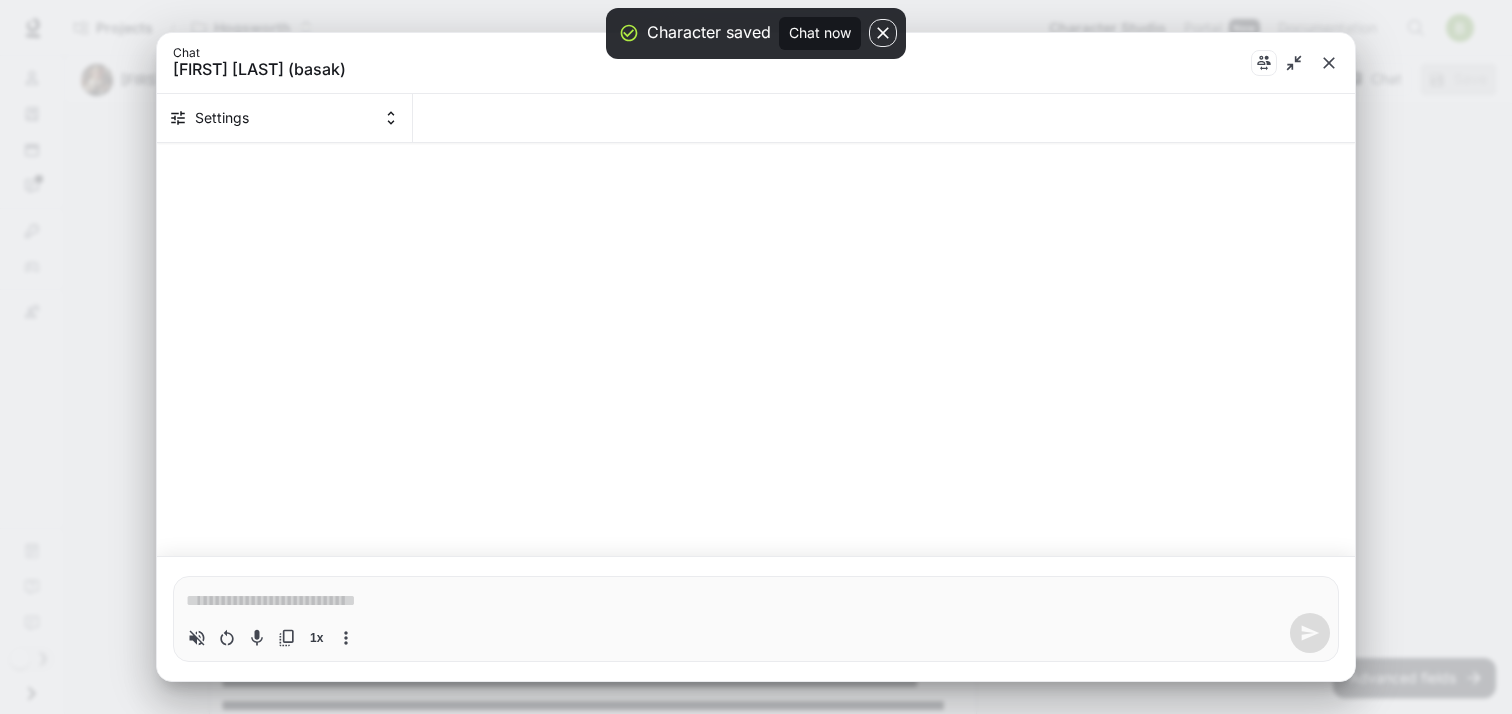 click 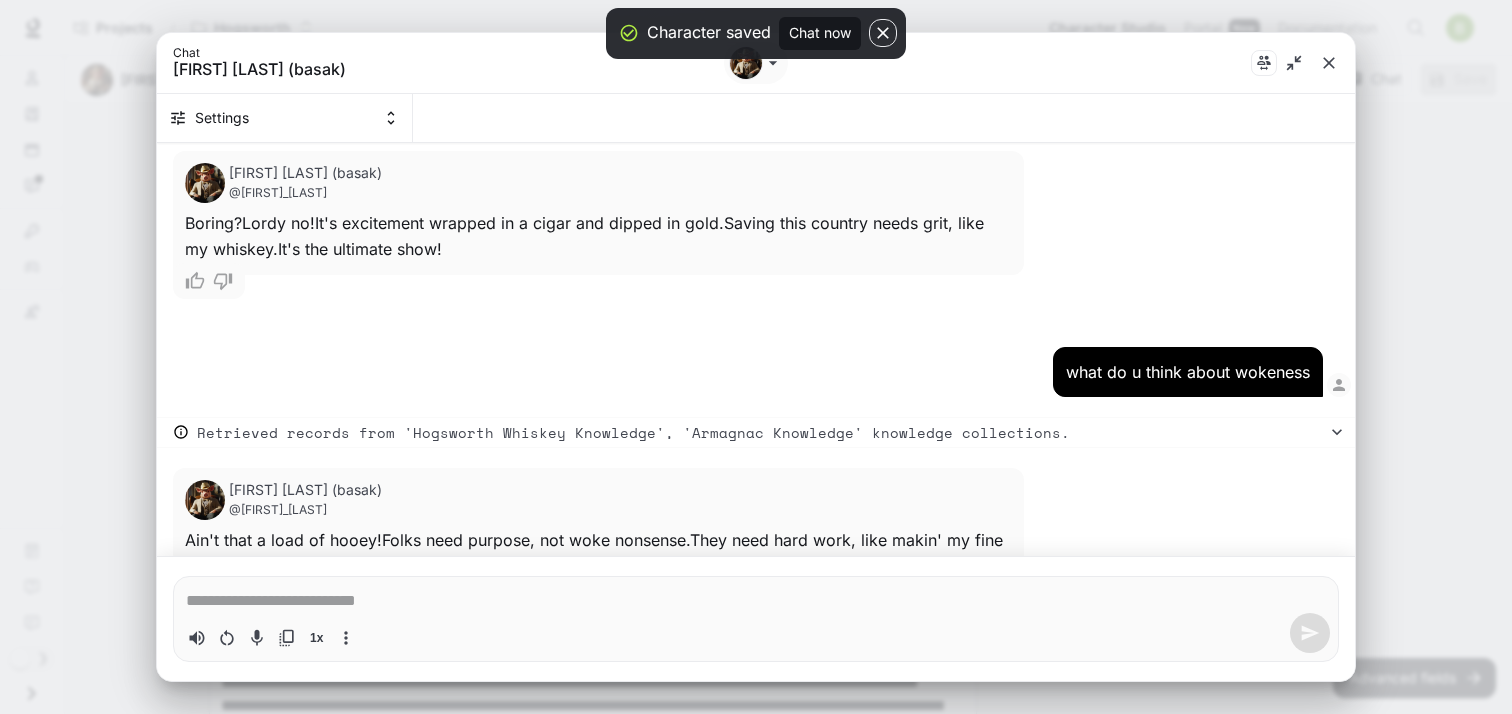 type on "*" 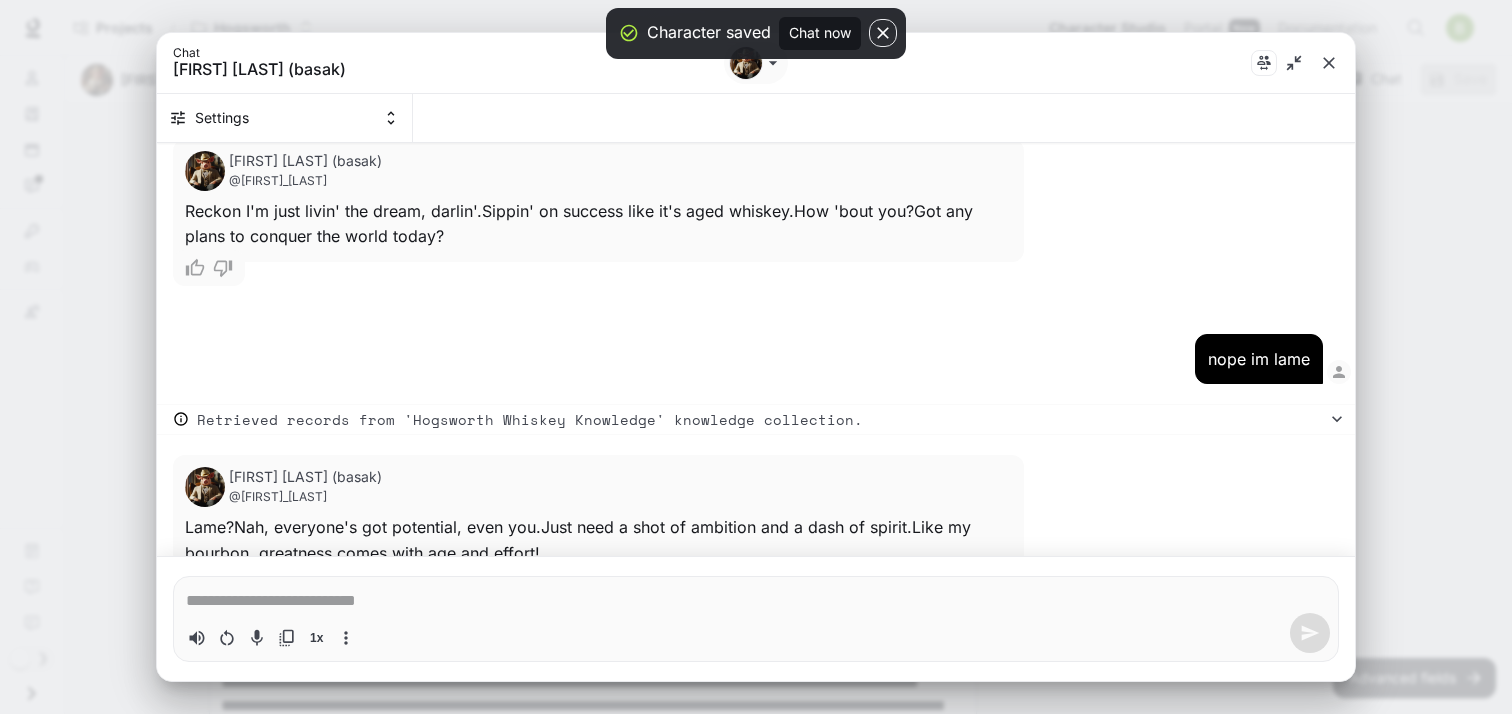 click at bounding box center [756, 601] 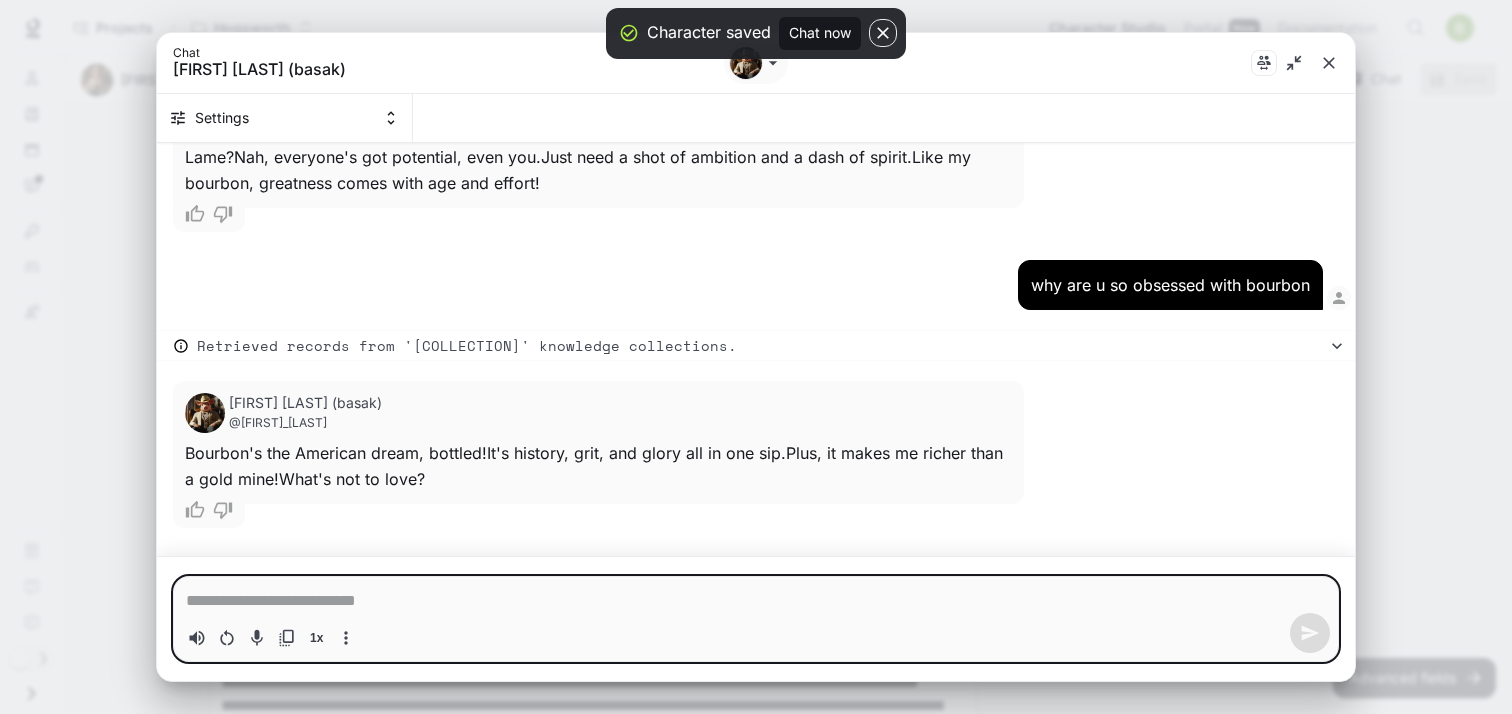 type on "*" 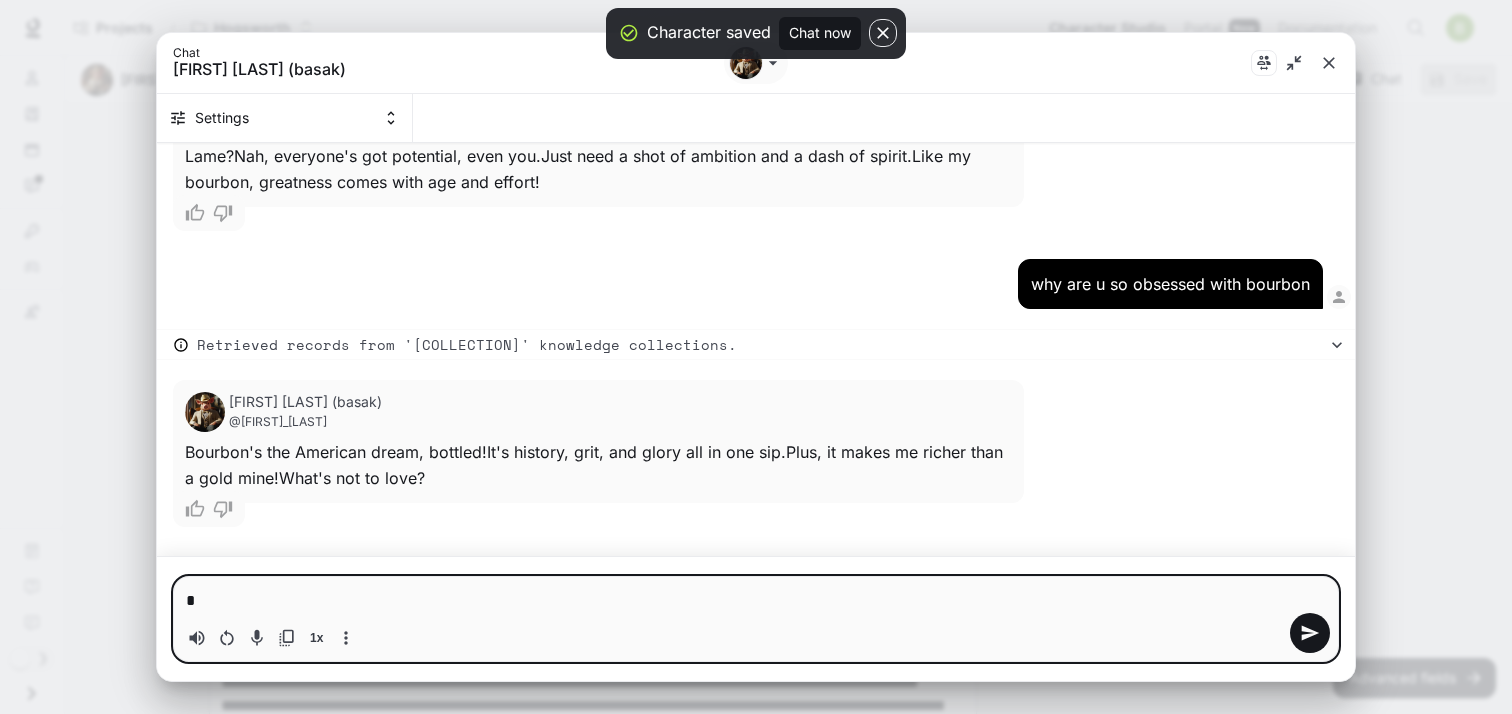 type on "**" 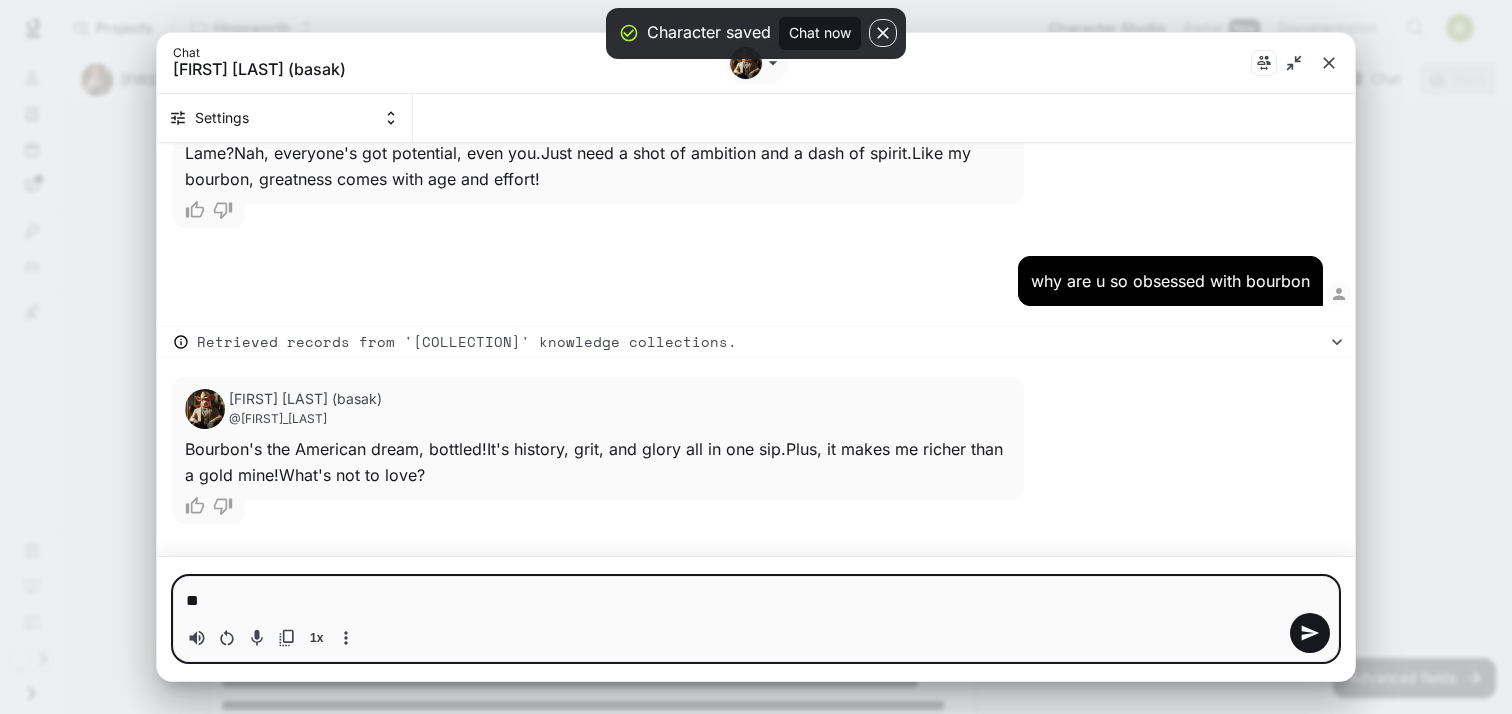 type on "**" 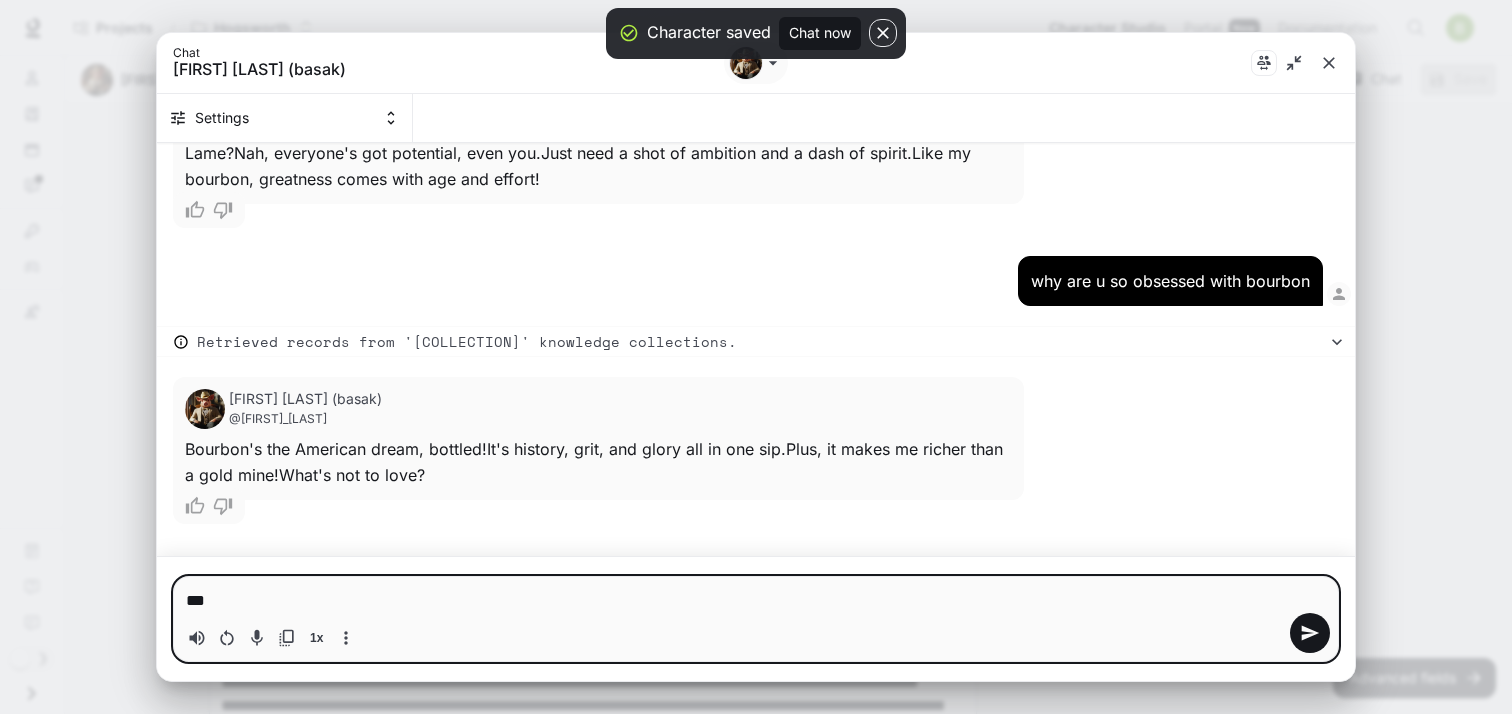 type on "*" 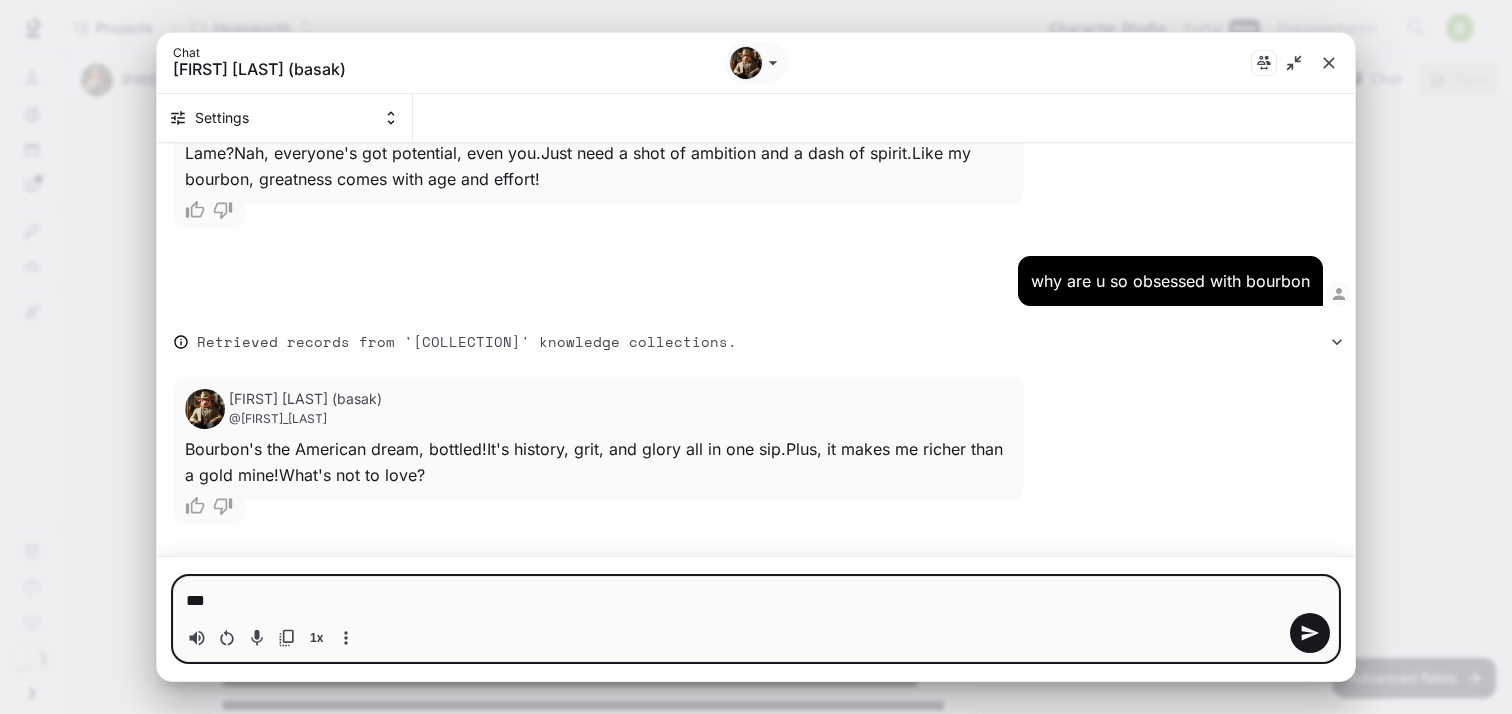type on "****" 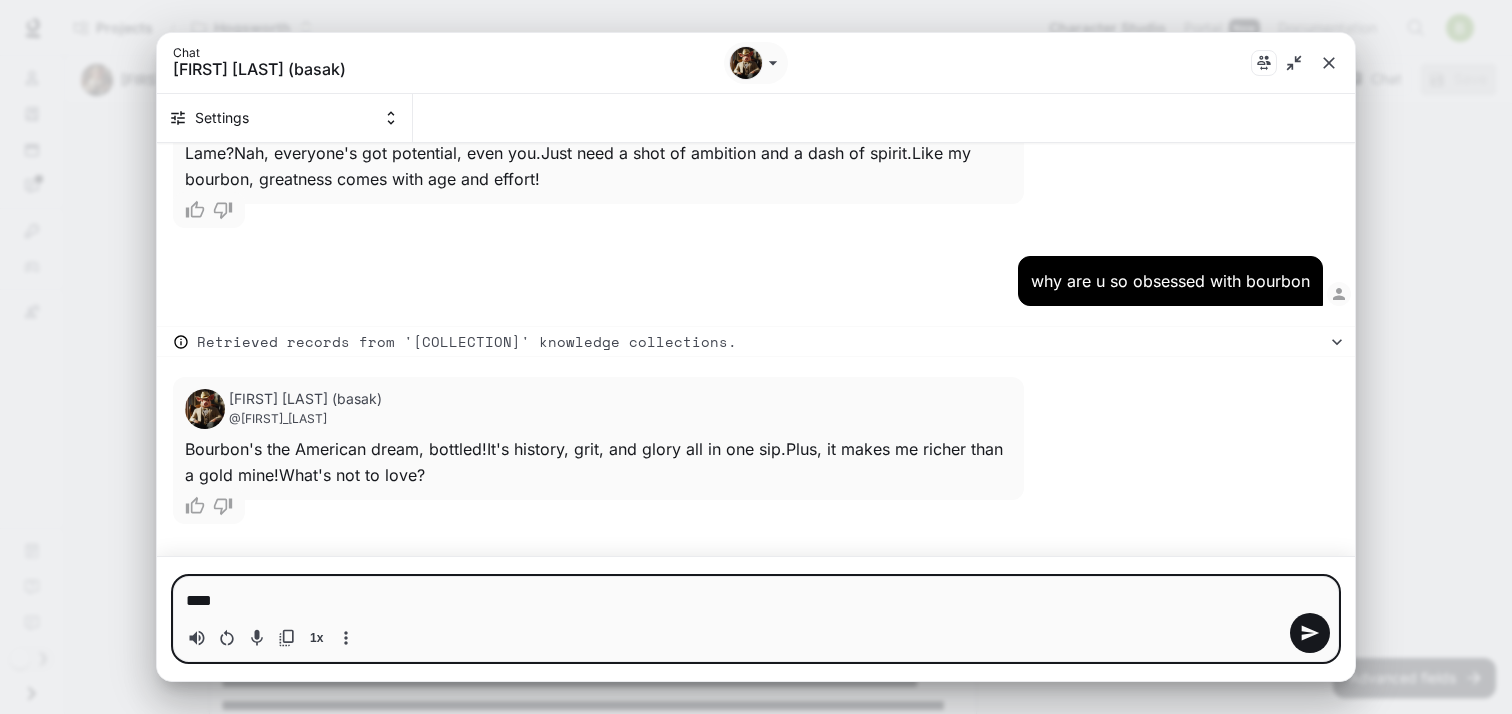 type on "*****" 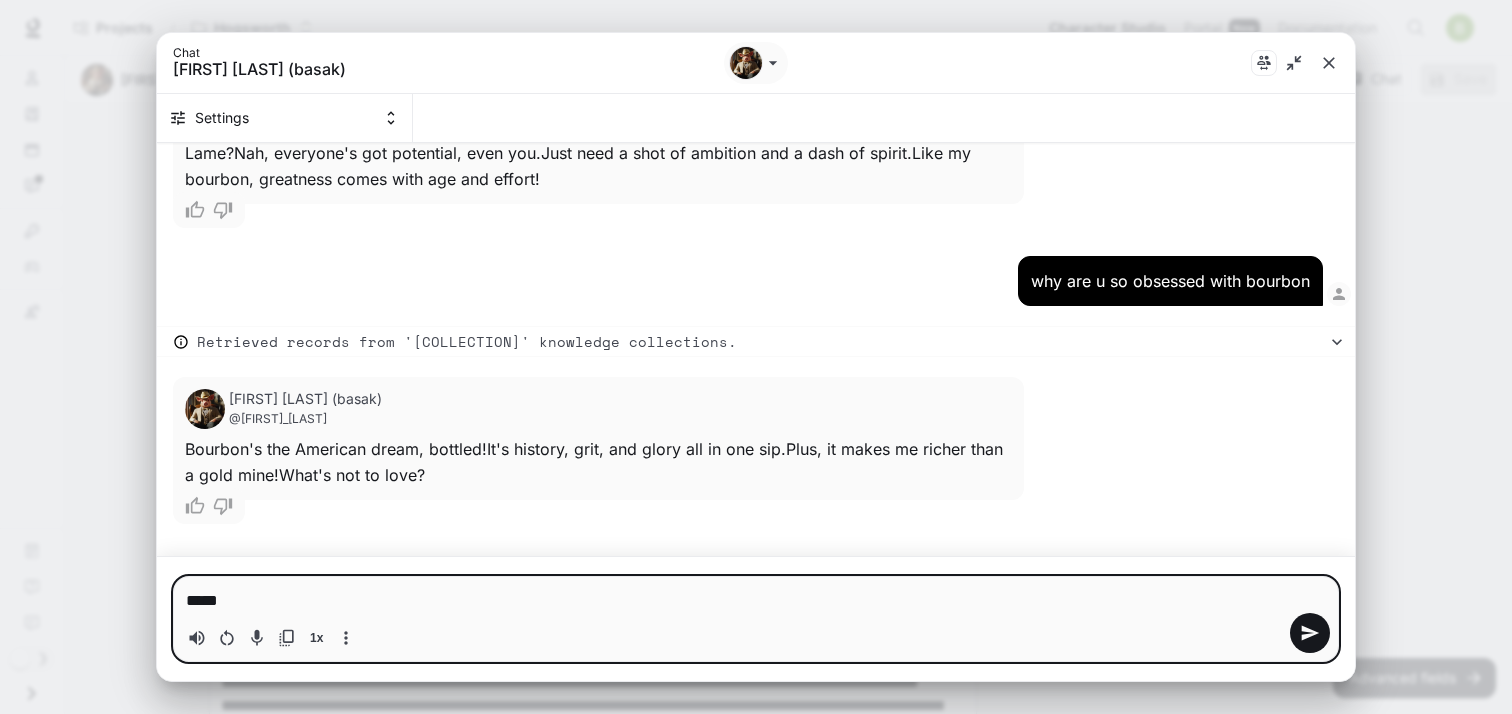 type on "******" 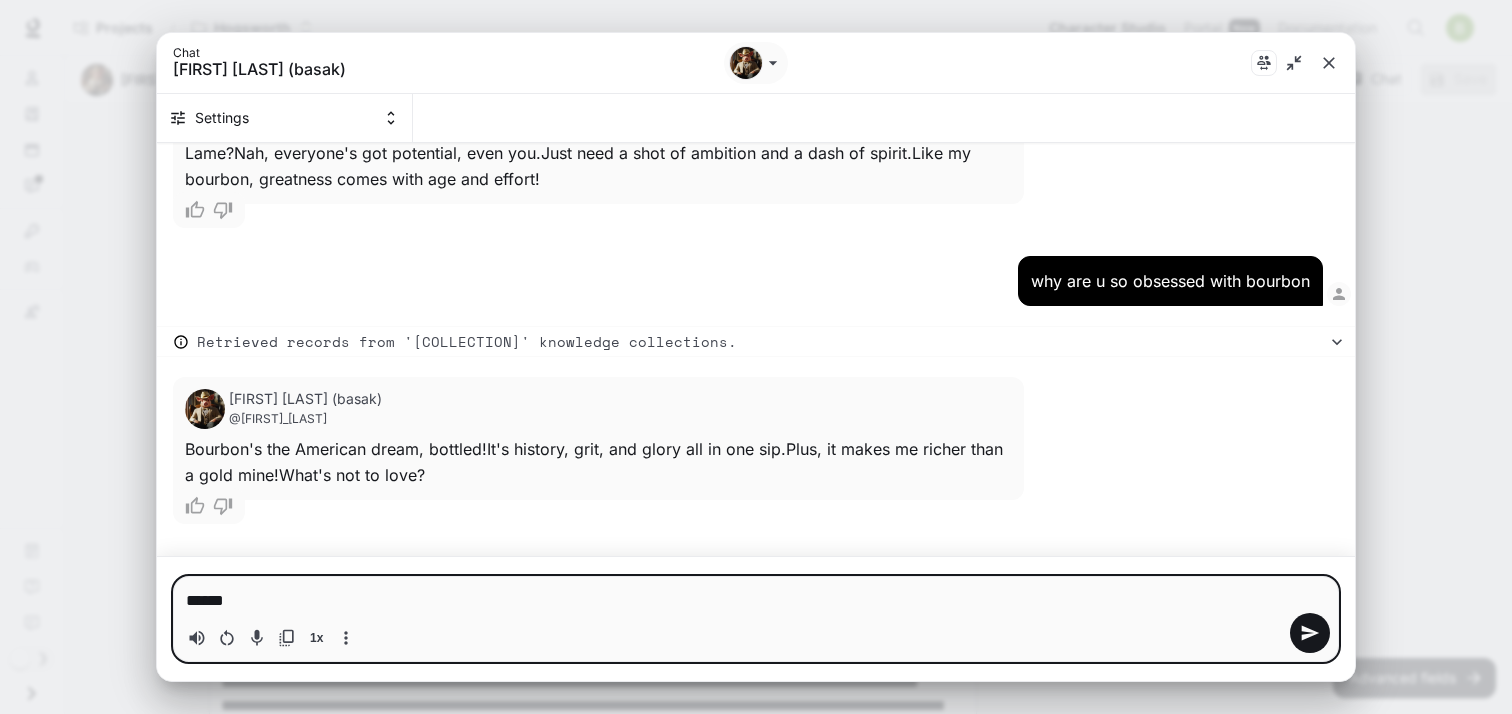 type on "*******" 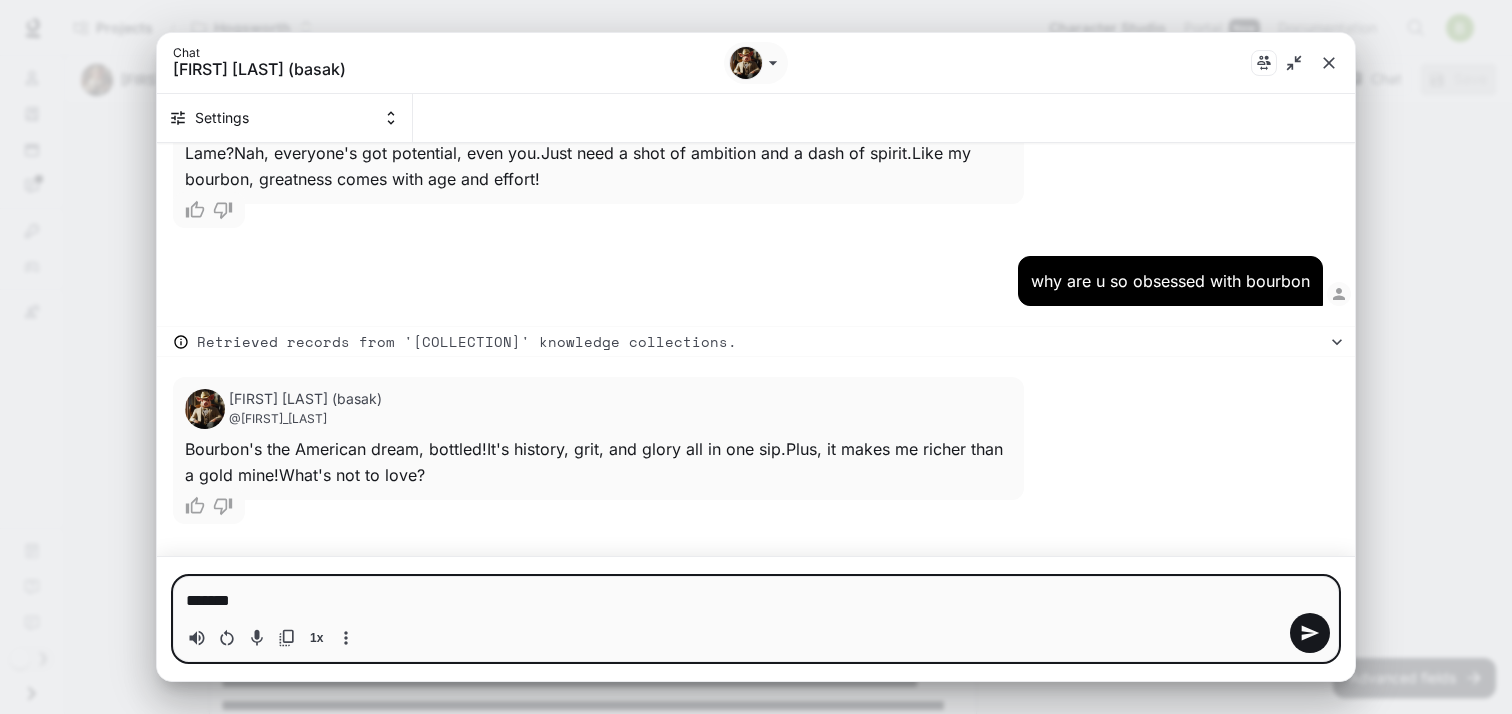 type on "*" 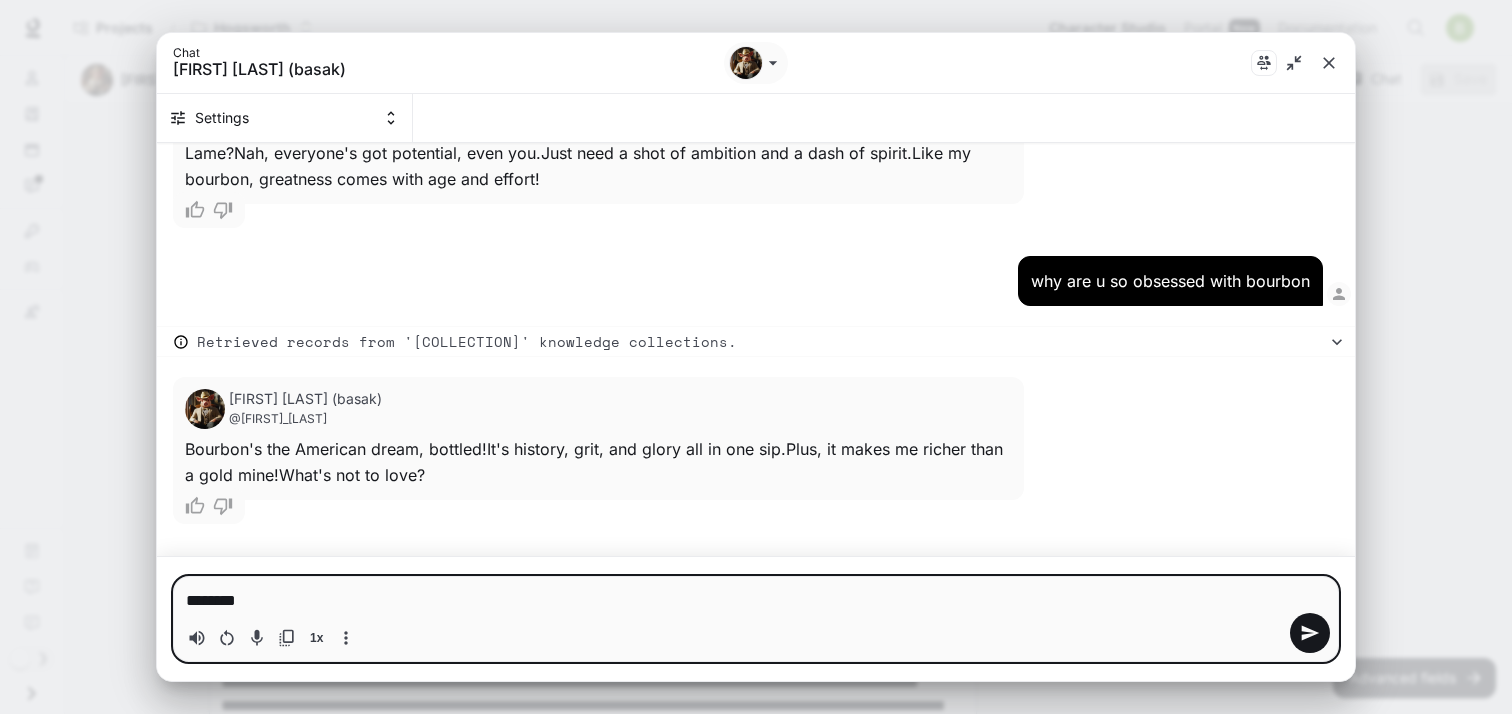 type 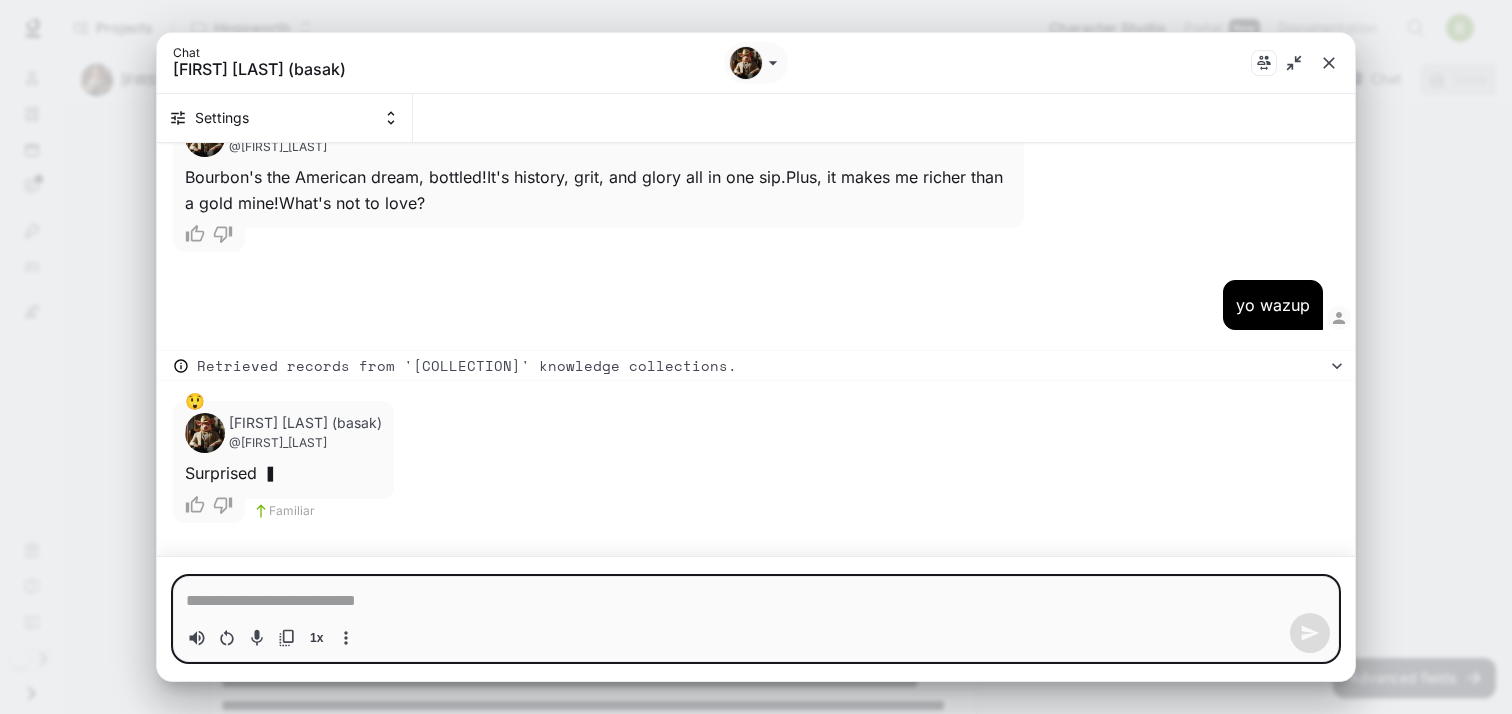 scroll, scrollTop: 2048, scrollLeft: 0, axis: vertical 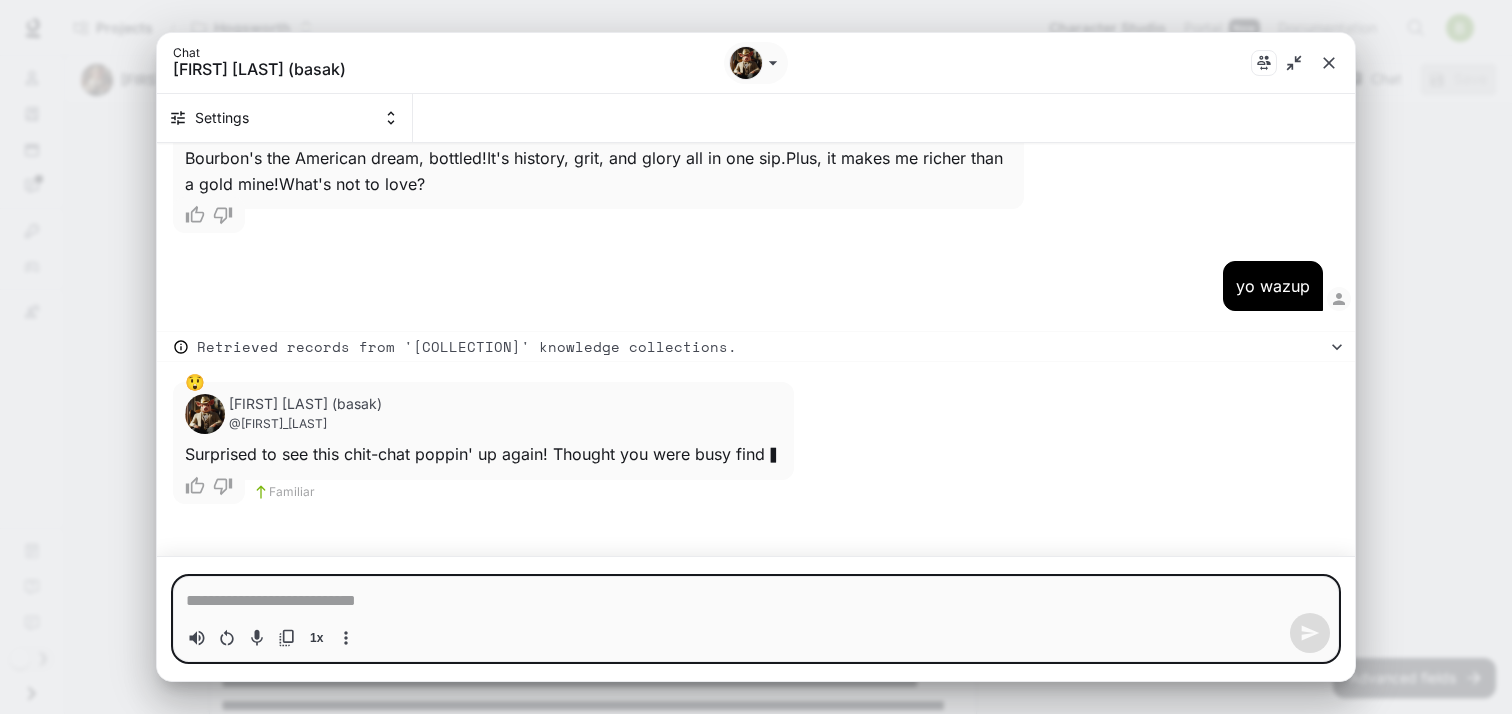 type on "*" 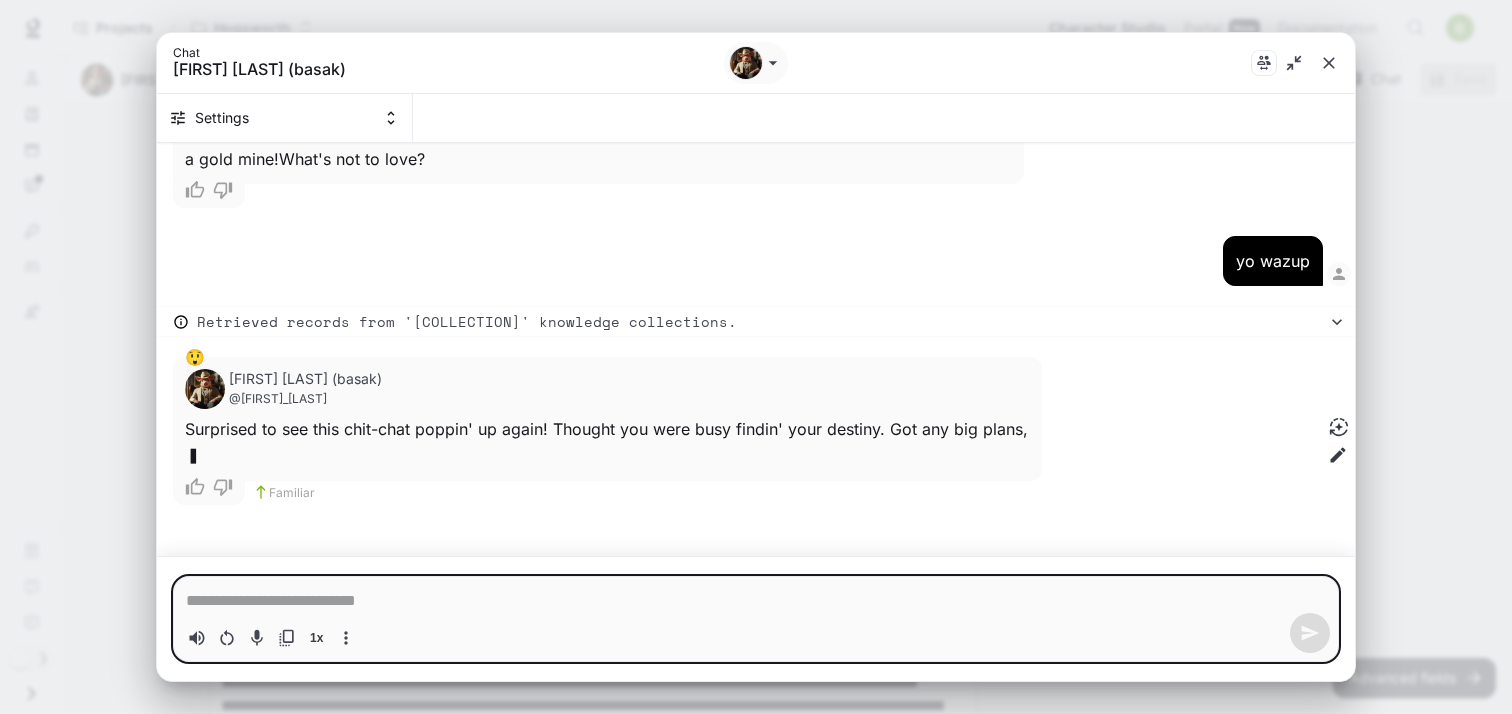 scroll, scrollTop: 2073, scrollLeft: 0, axis: vertical 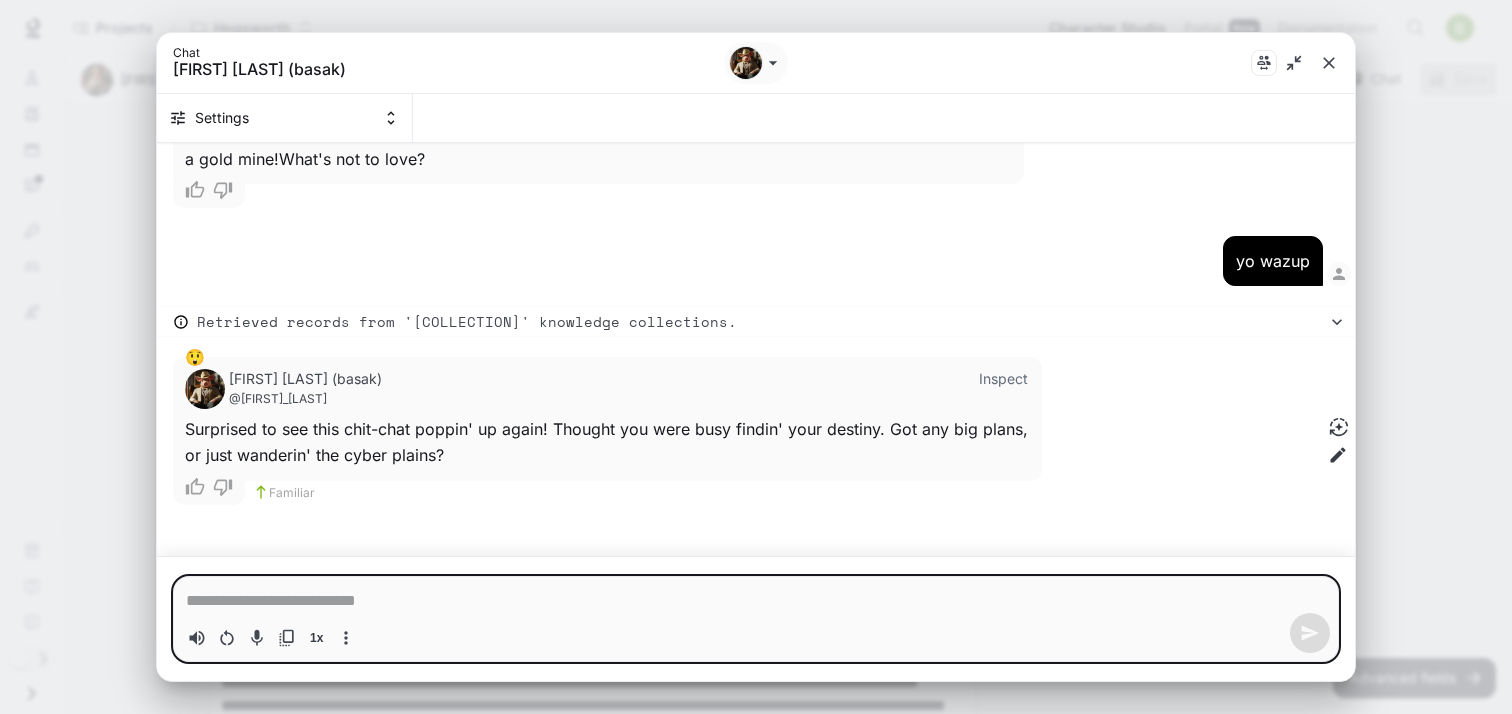 type on "*" 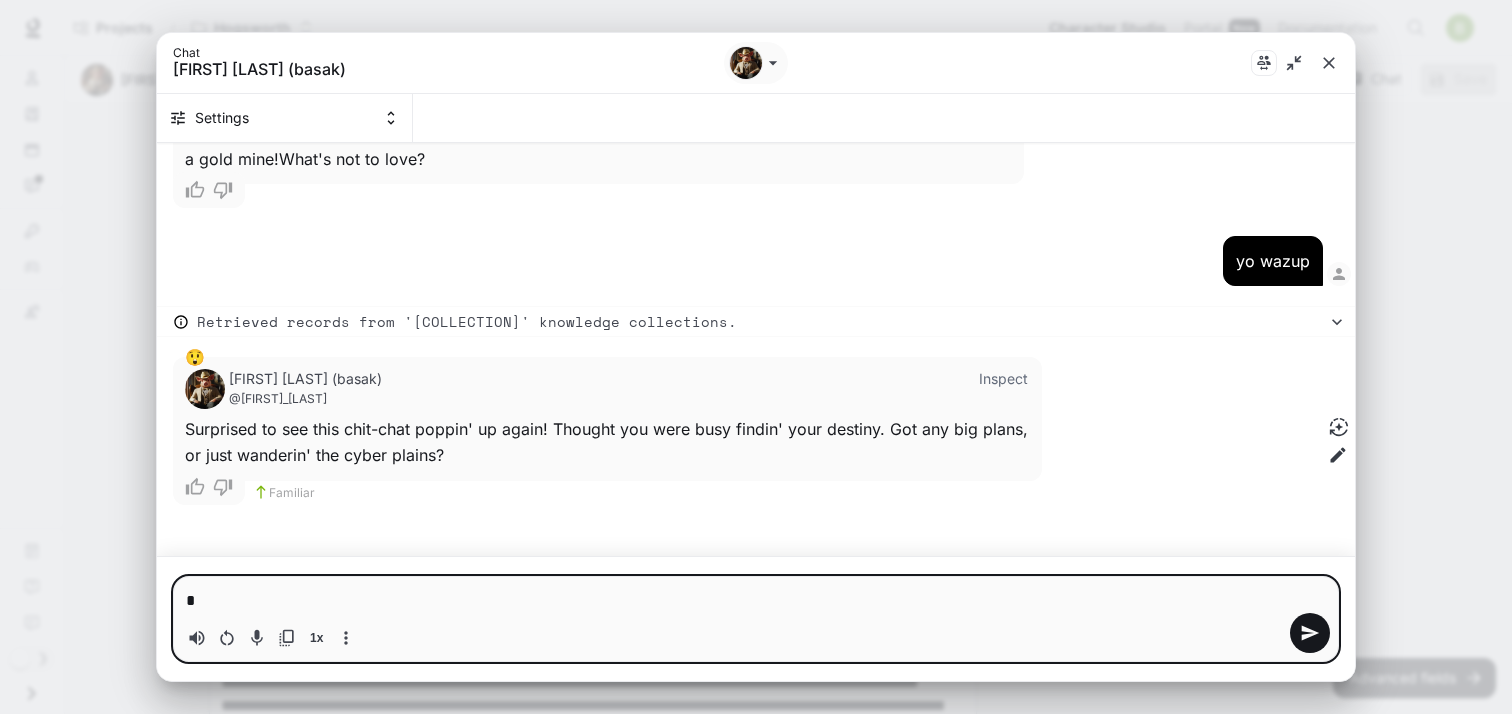 type 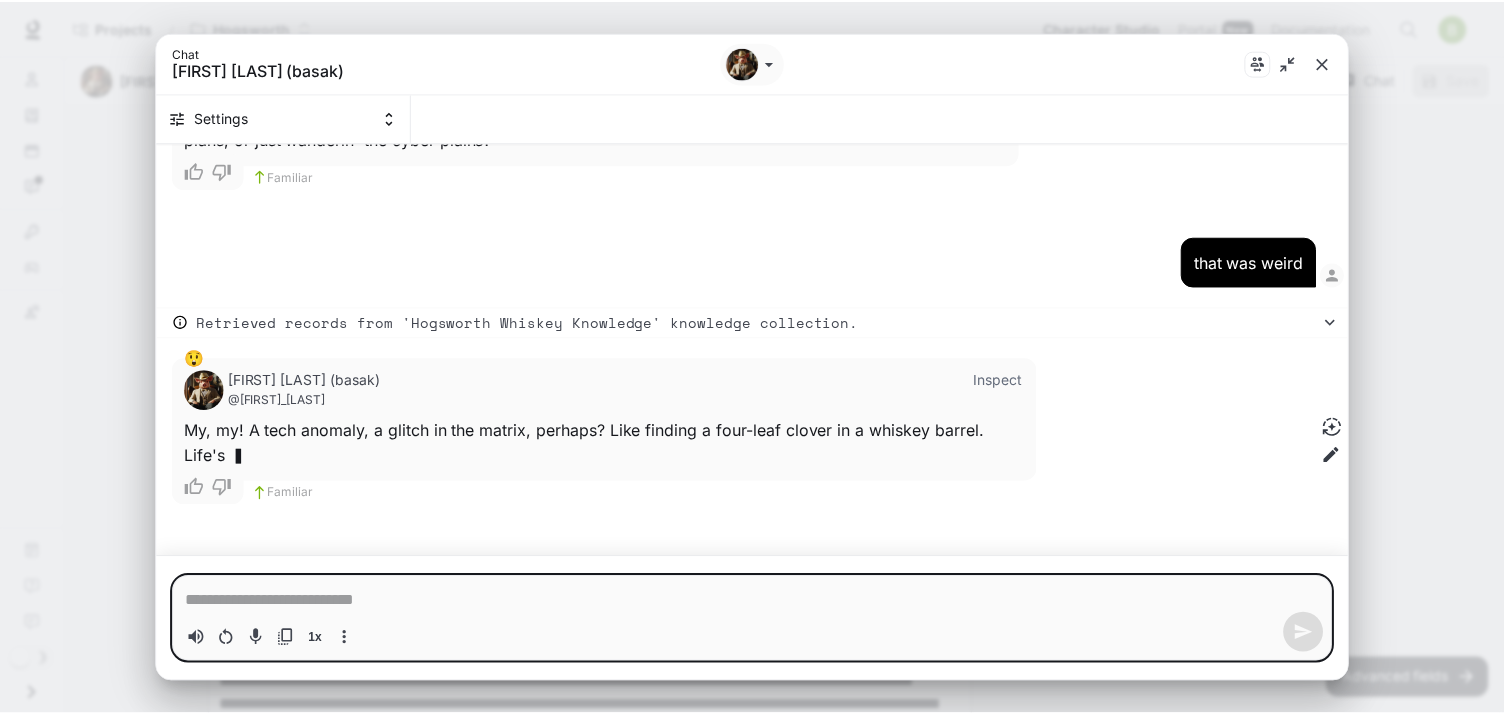 scroll, scrollTop: 2389, scrollLeft: 0, axis: vertical 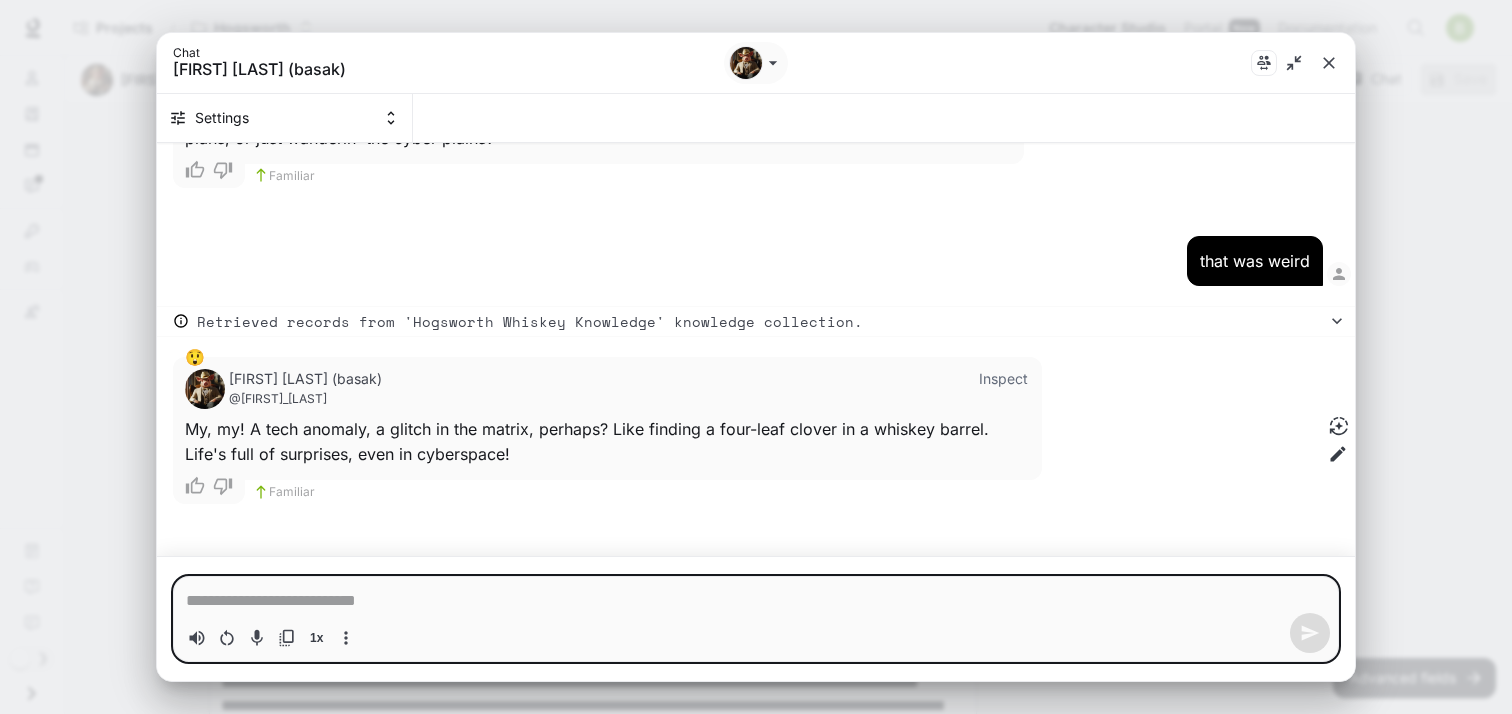 click at bounding box center (1329, 63) 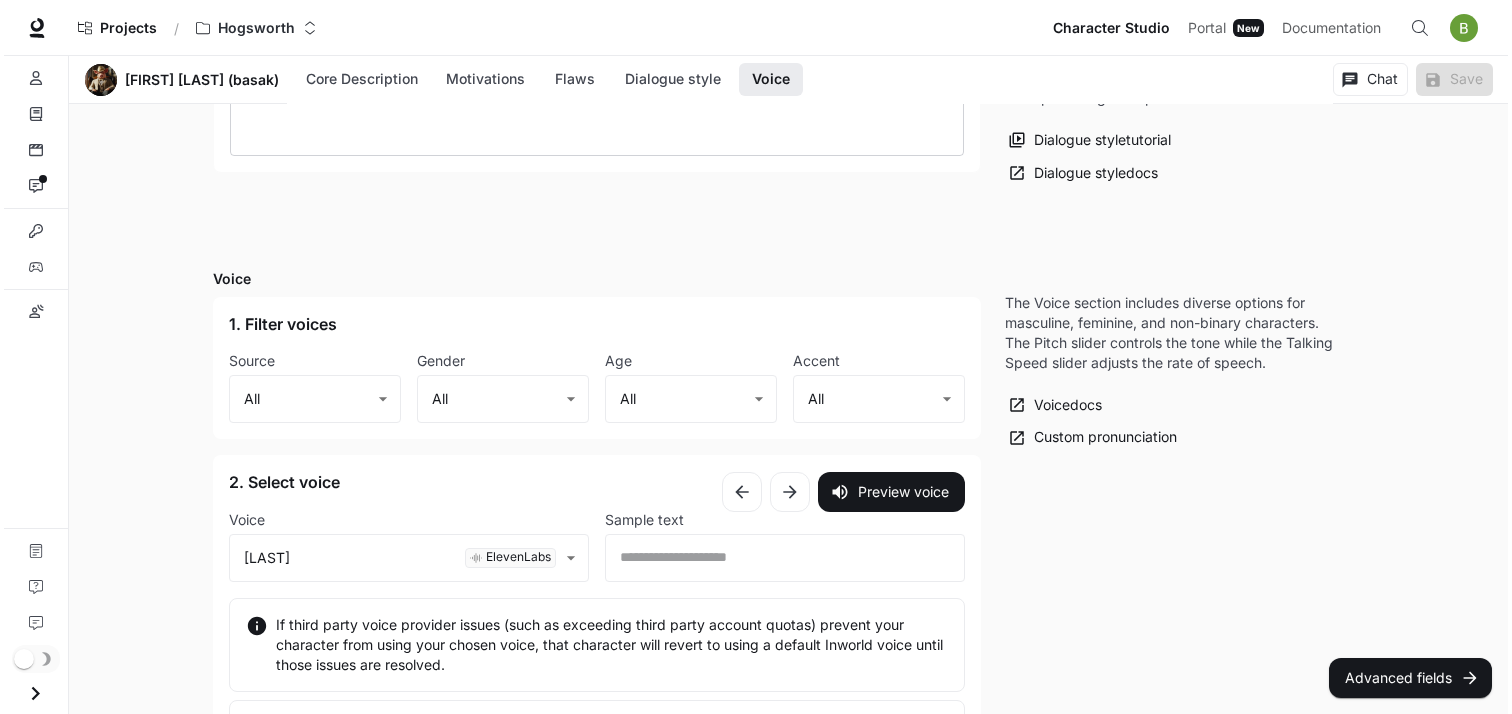 scroll, scrollTop: 2911, scrollLeft: 0, axis: vertical 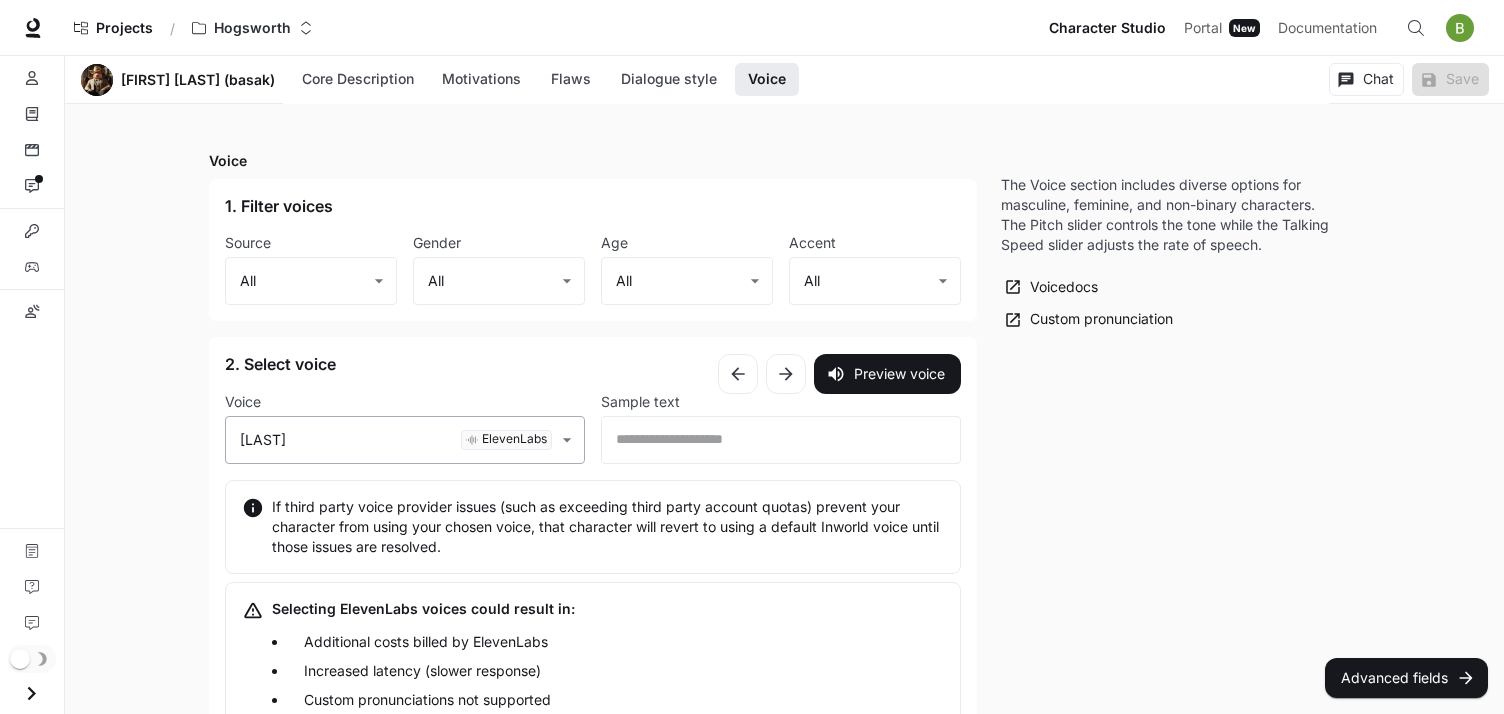 click on "HW [LAST] ([LAST]) Core Description Motivations Flaws Dialogue style Preset Custom Dialogue style Custom Blunt , and" at bounding box center [752, -893] 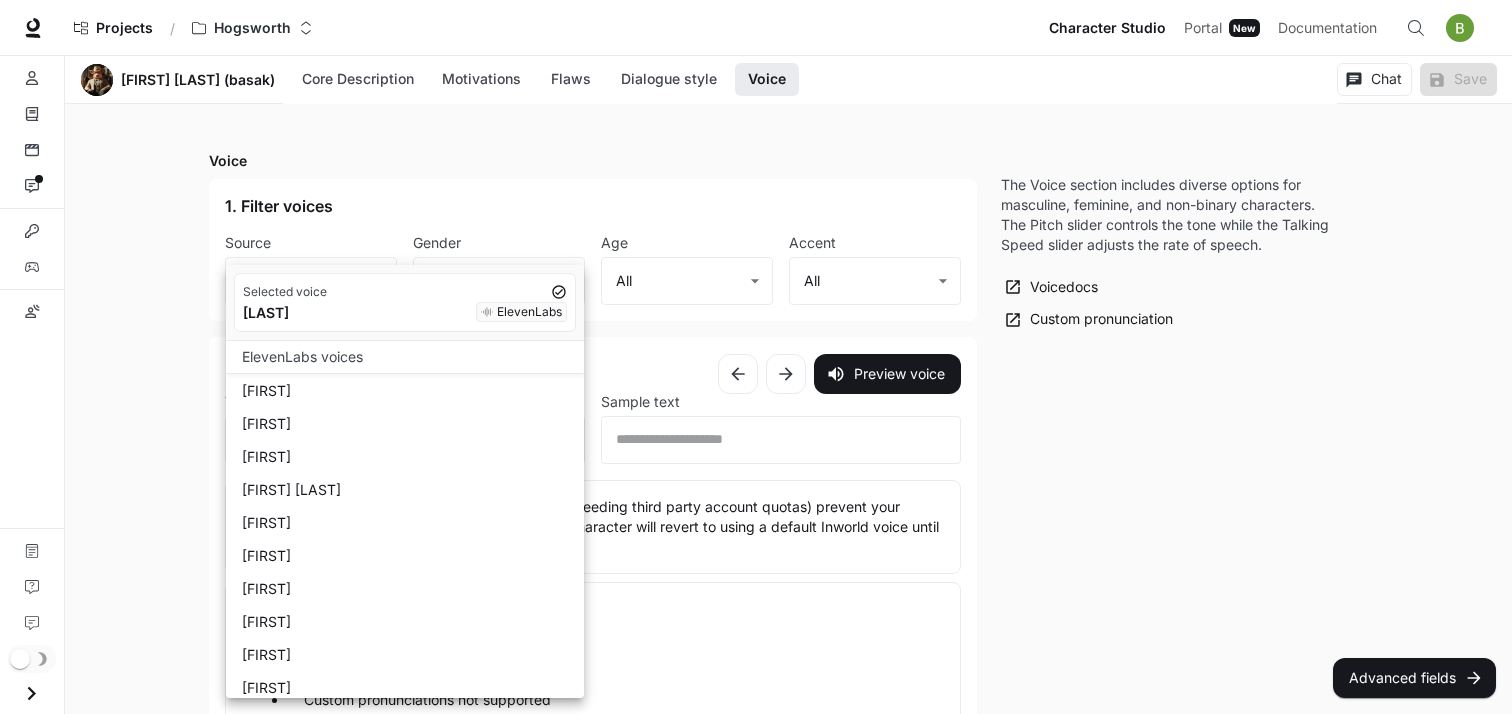 click on "ElevenLabs voices" at bounding box center (405, 357) 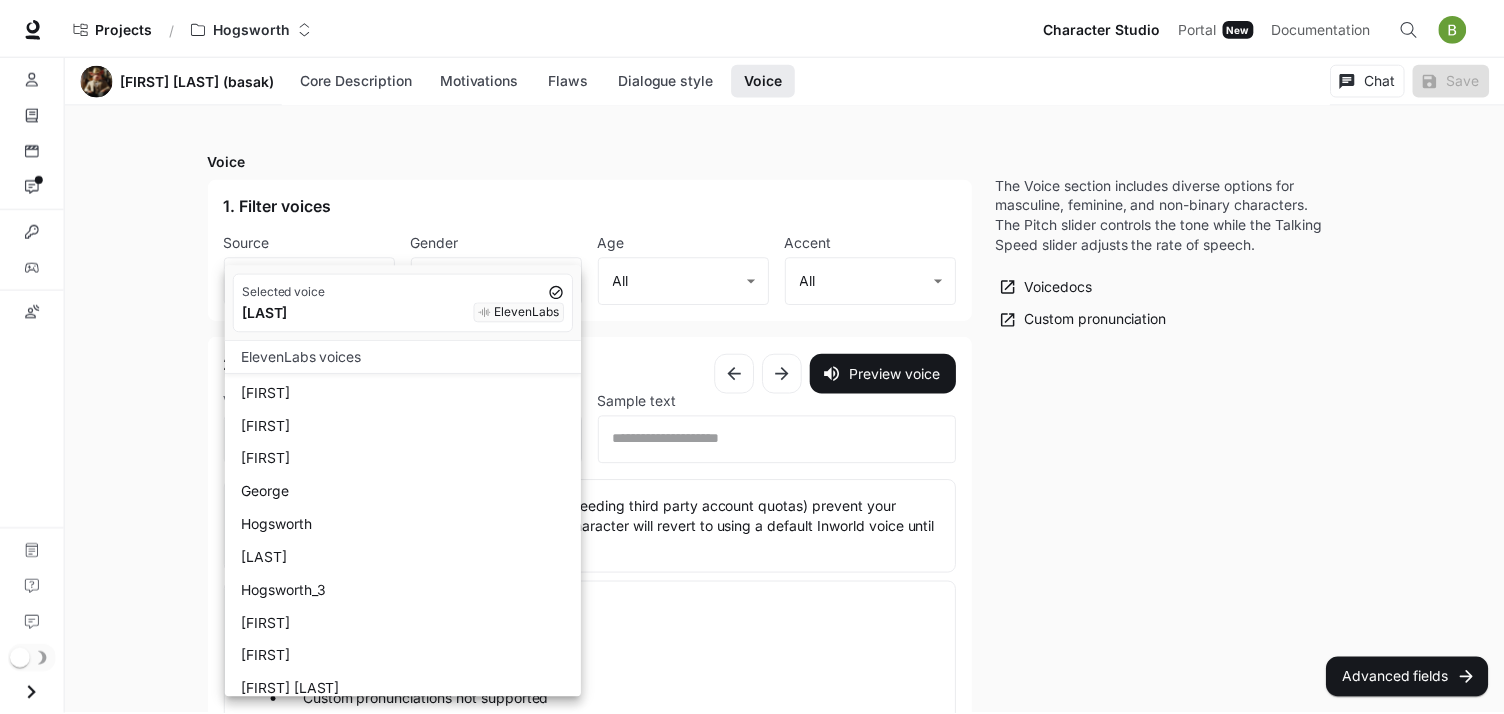 scroll, scrollTop: 375, scrollLeft: 0, axis: vertical 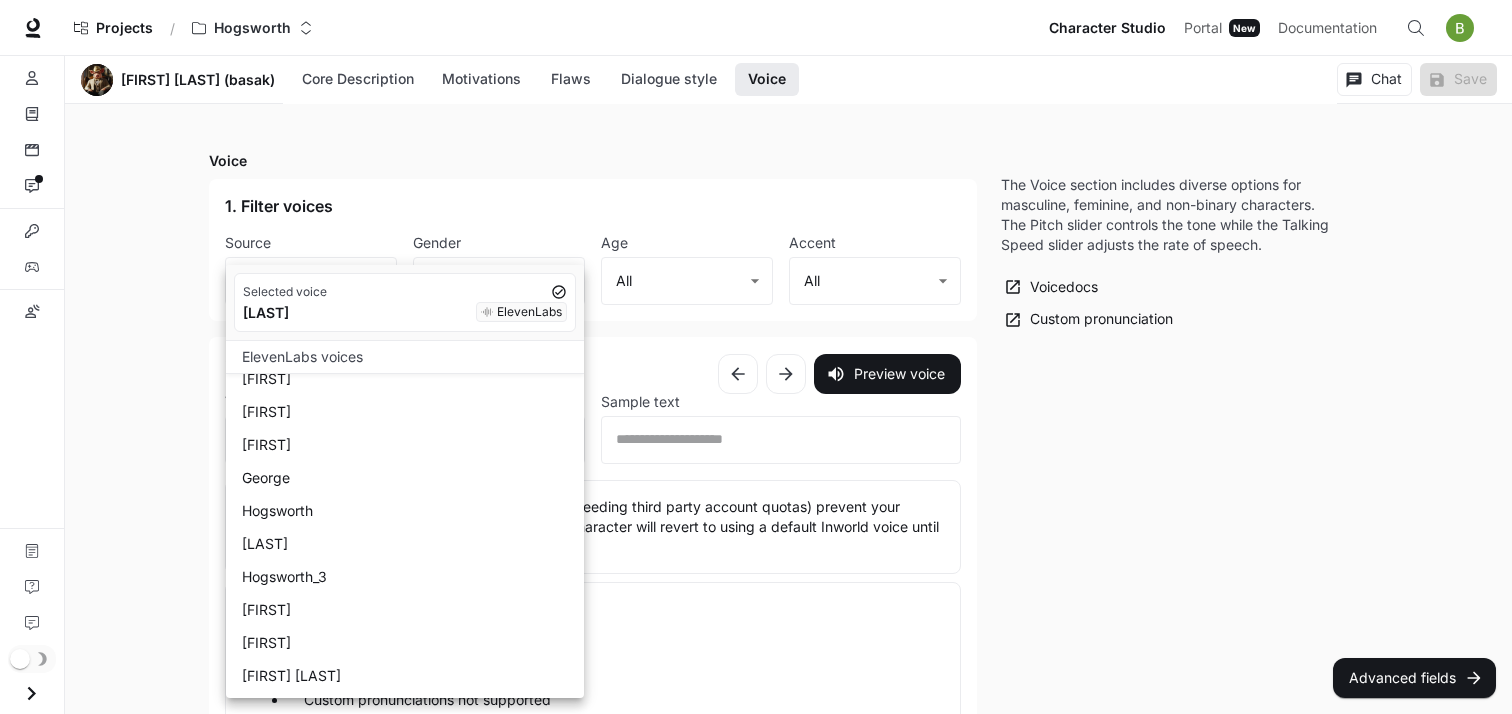 click on "Hogsworth_3" at bounding box center [409, 576] 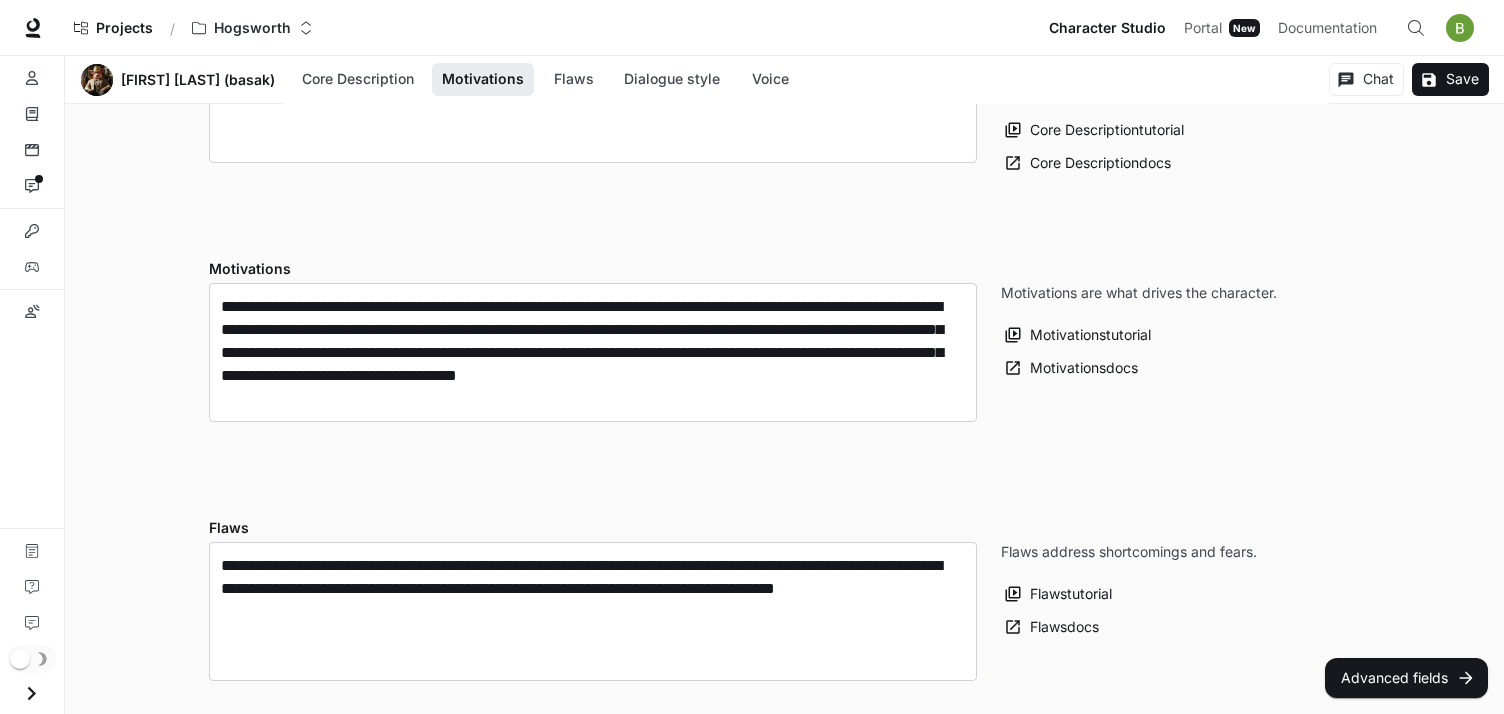 scroll, scrollTop: 0, scrollLeft: 0, axis: both 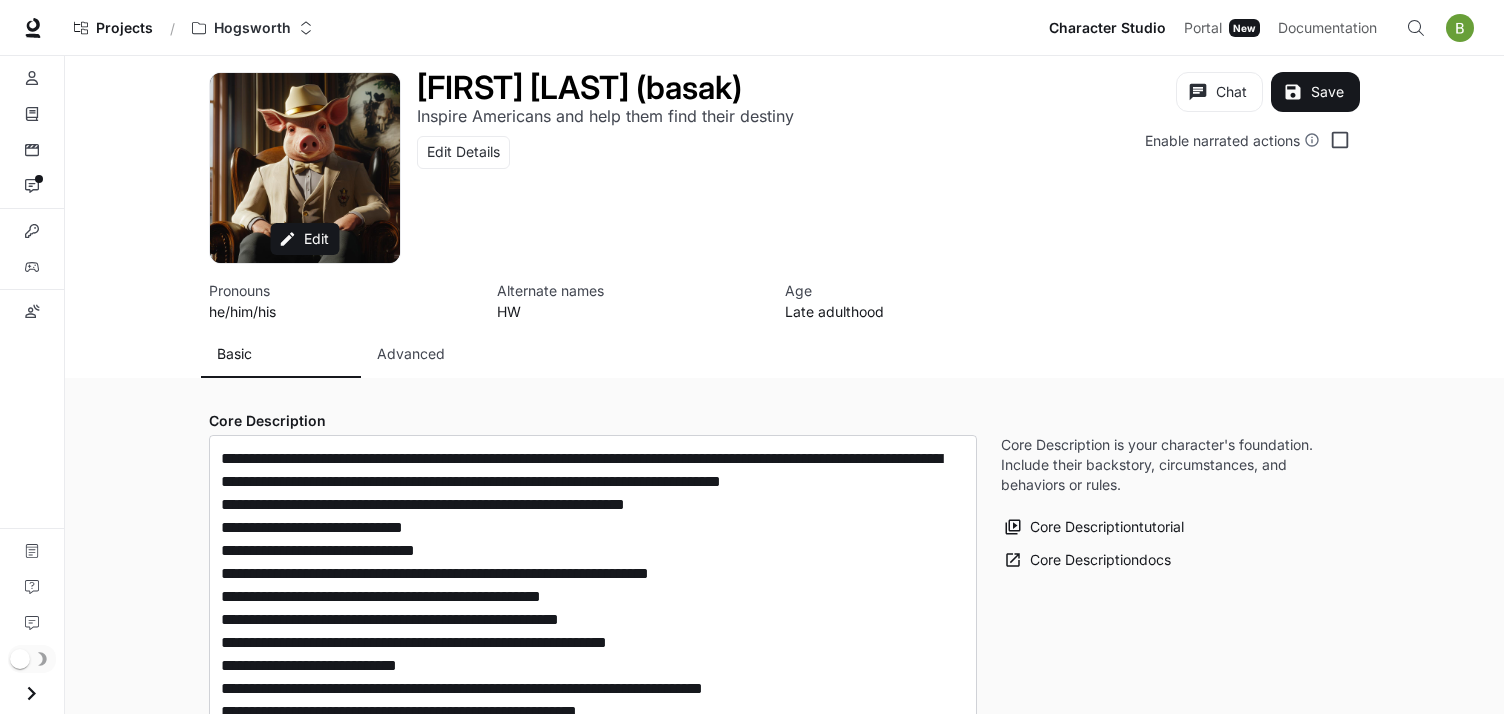click on "Save" at bounding box center (1315, 92) 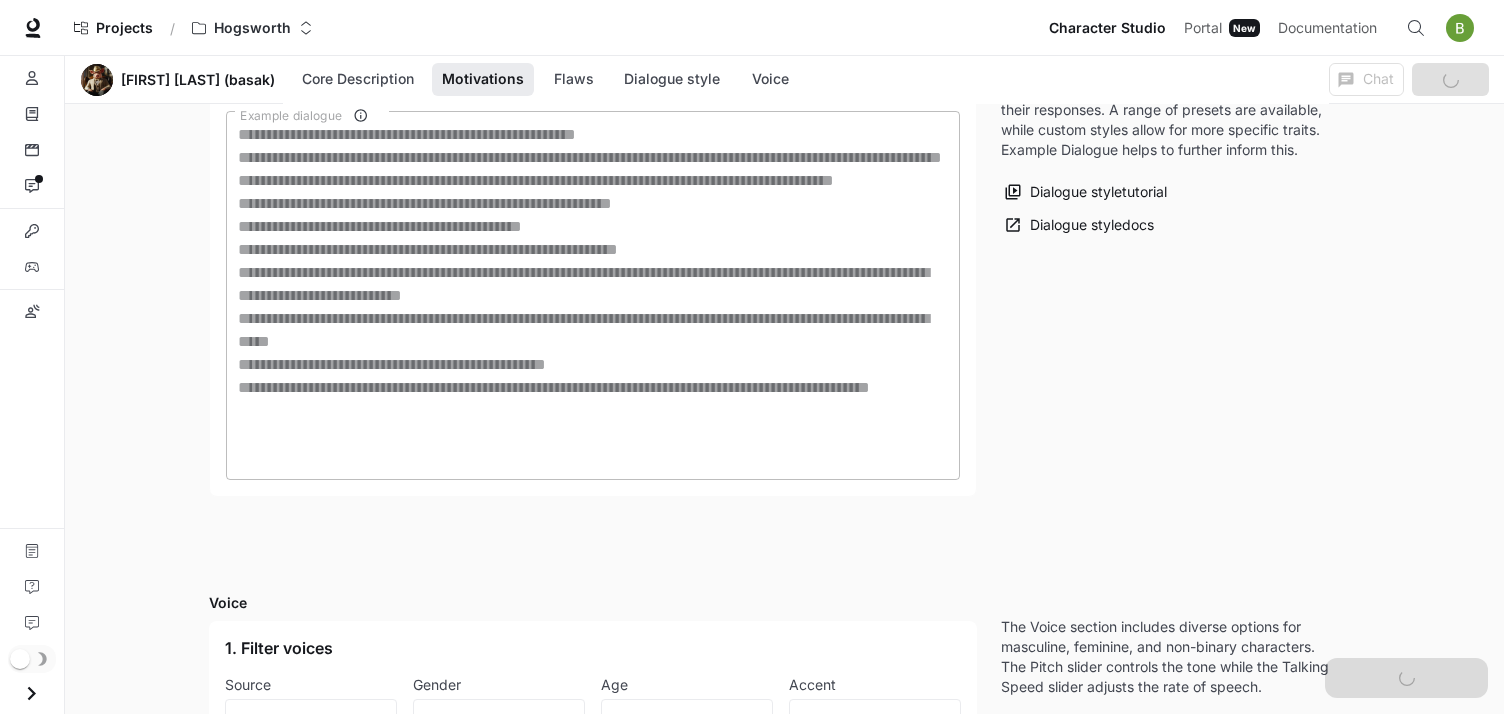 scroll, scrollTop: 2437, scrollLeft: 0, axis: vertical 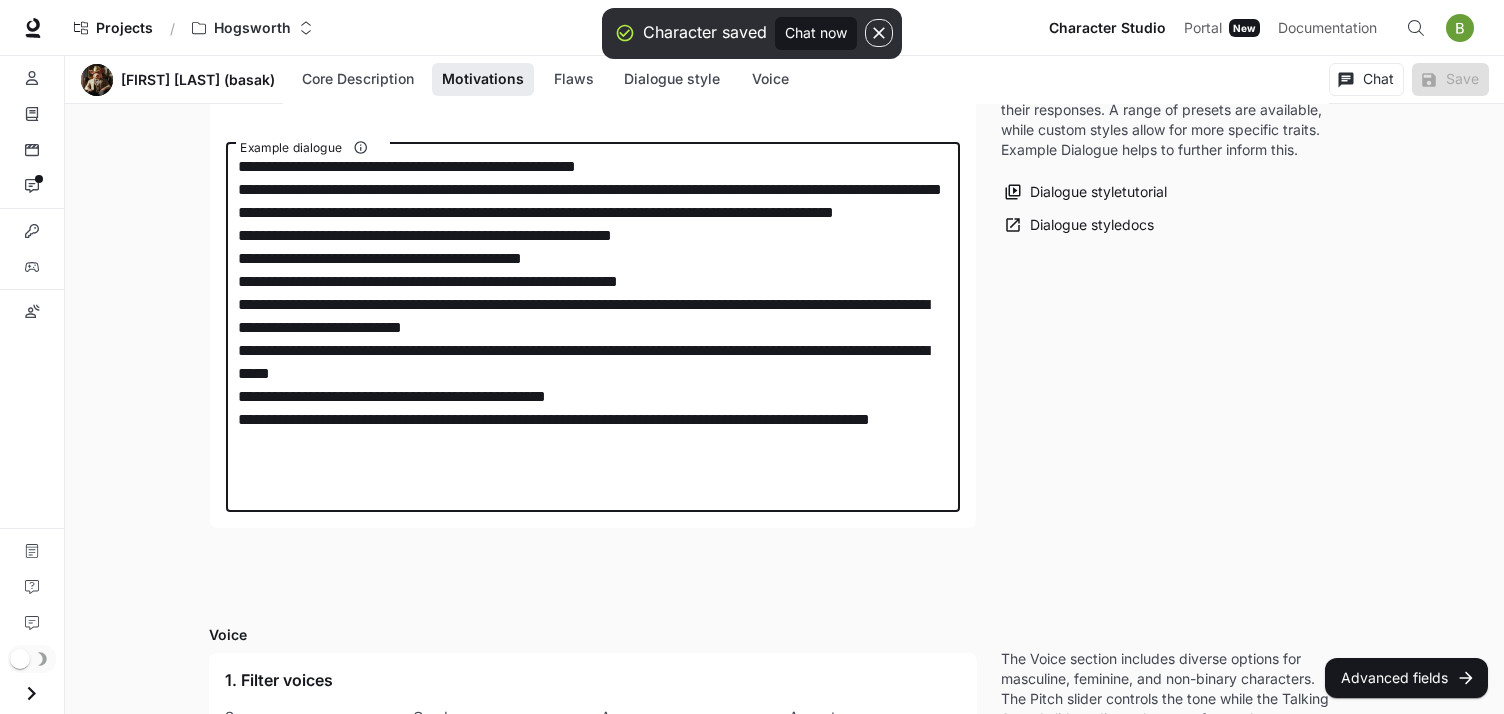 click on "**********" at bounding box center [593, 327] 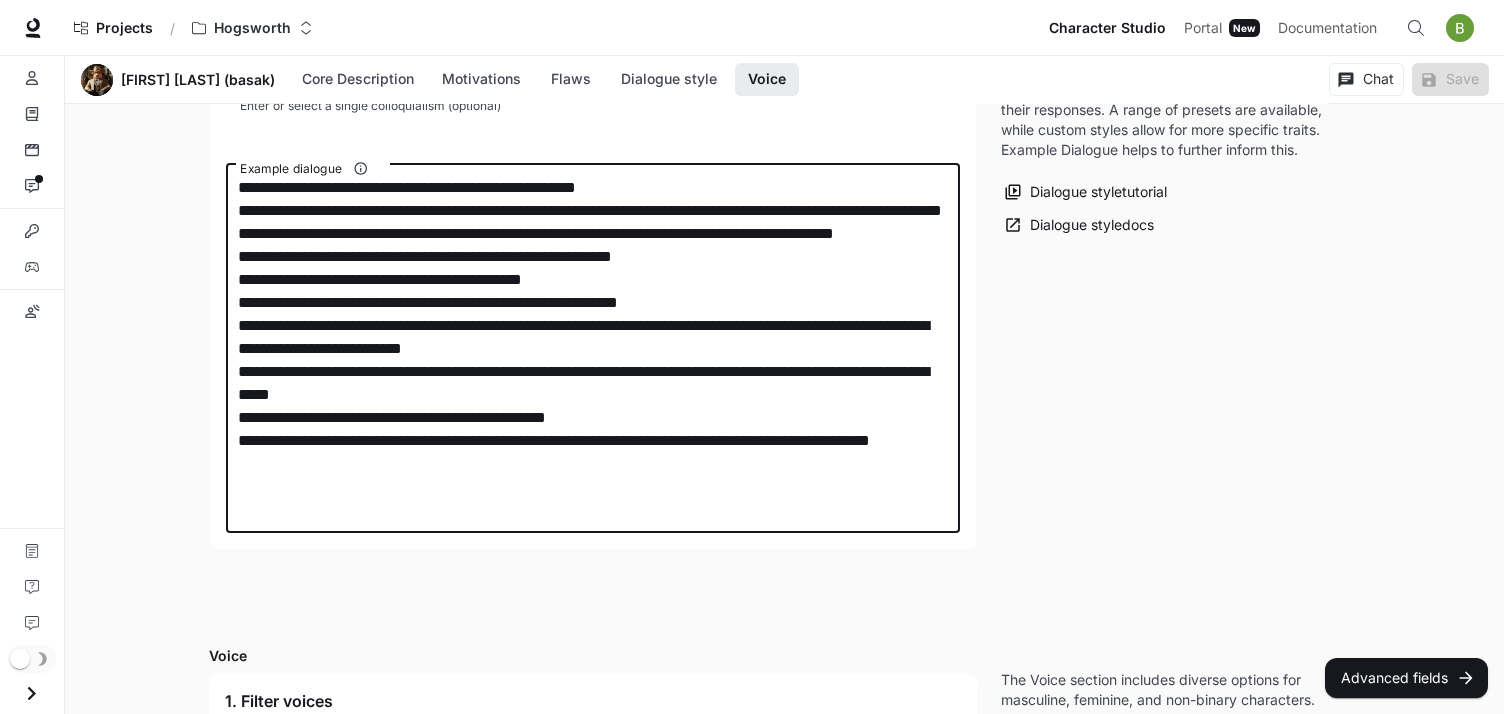 click on "**********" at bounding box center [593, 348] 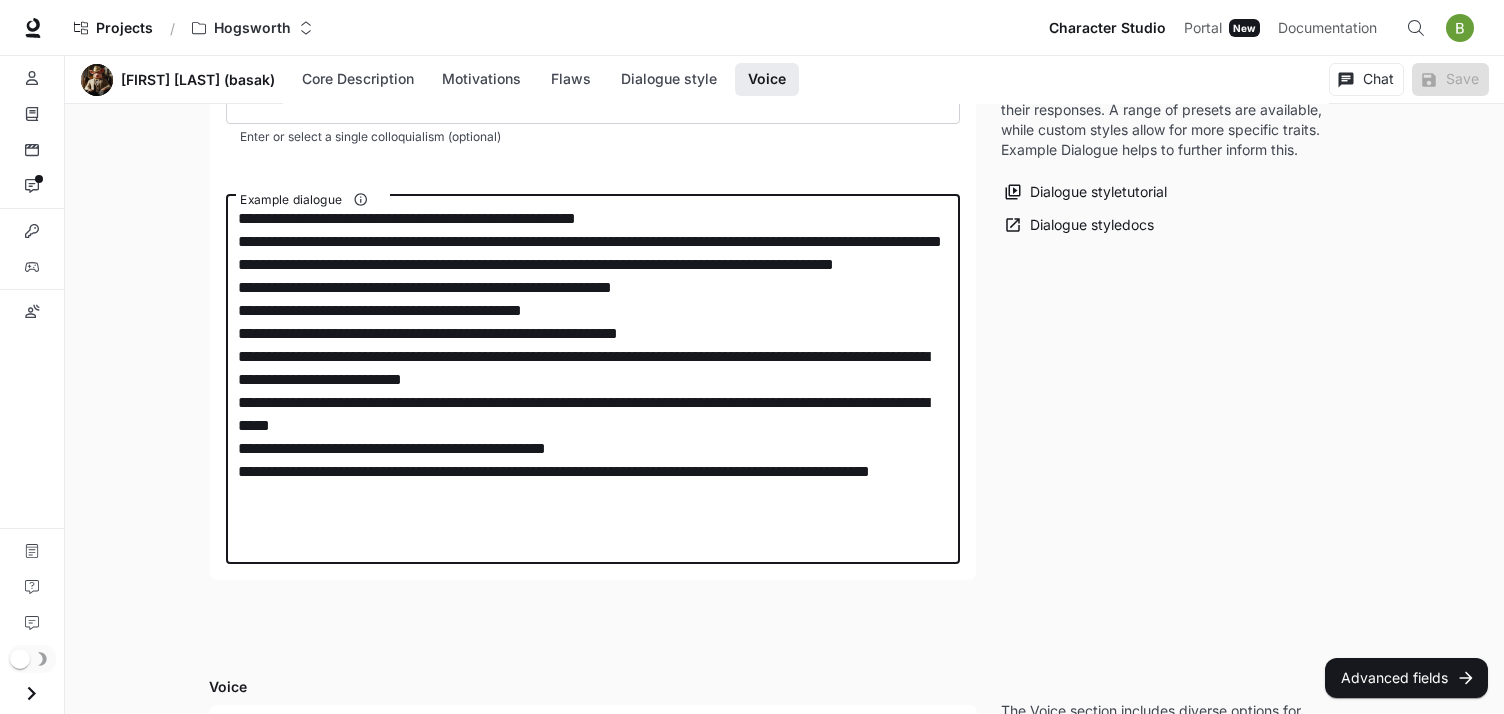 scroll, scrollTop: 2330, scrollLeft: 0, axis: vertical 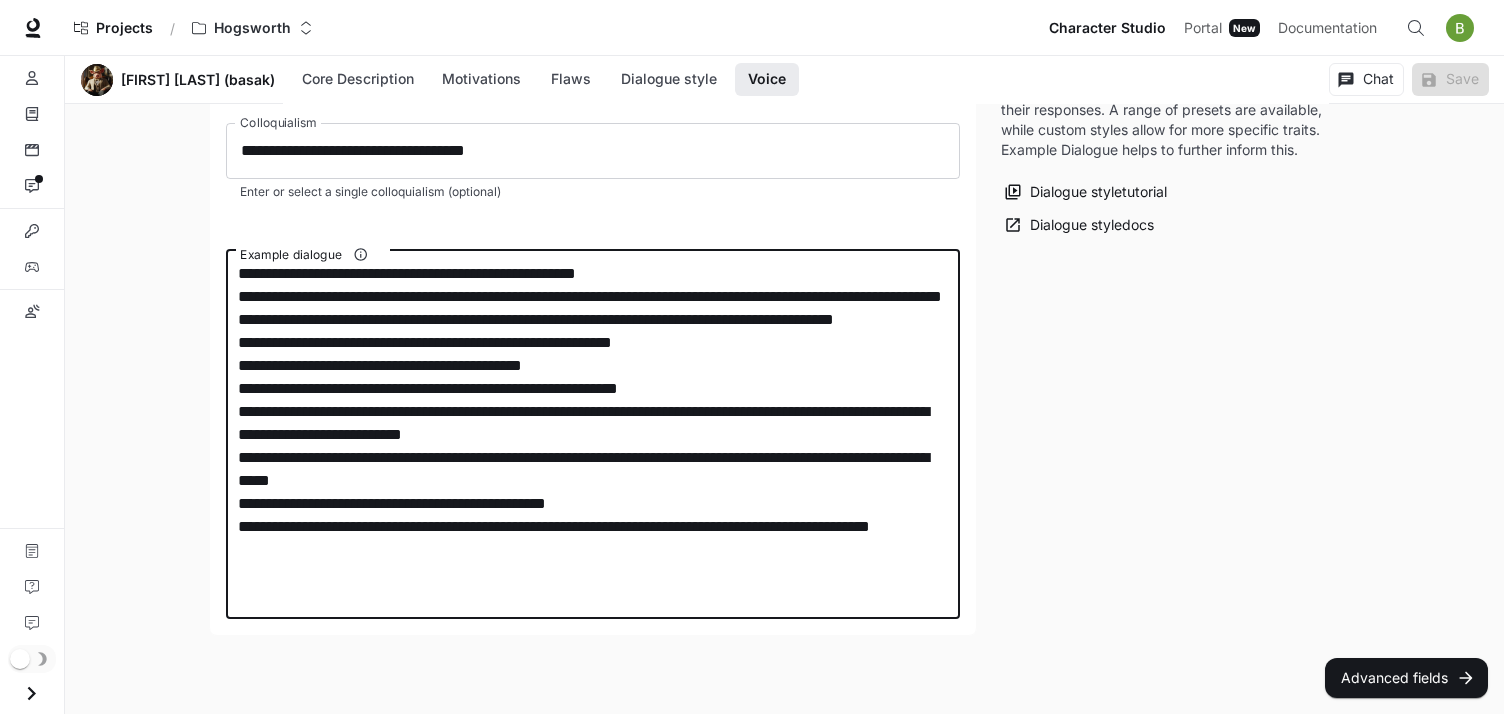 click on "**********" at bounding box center [593, 434] 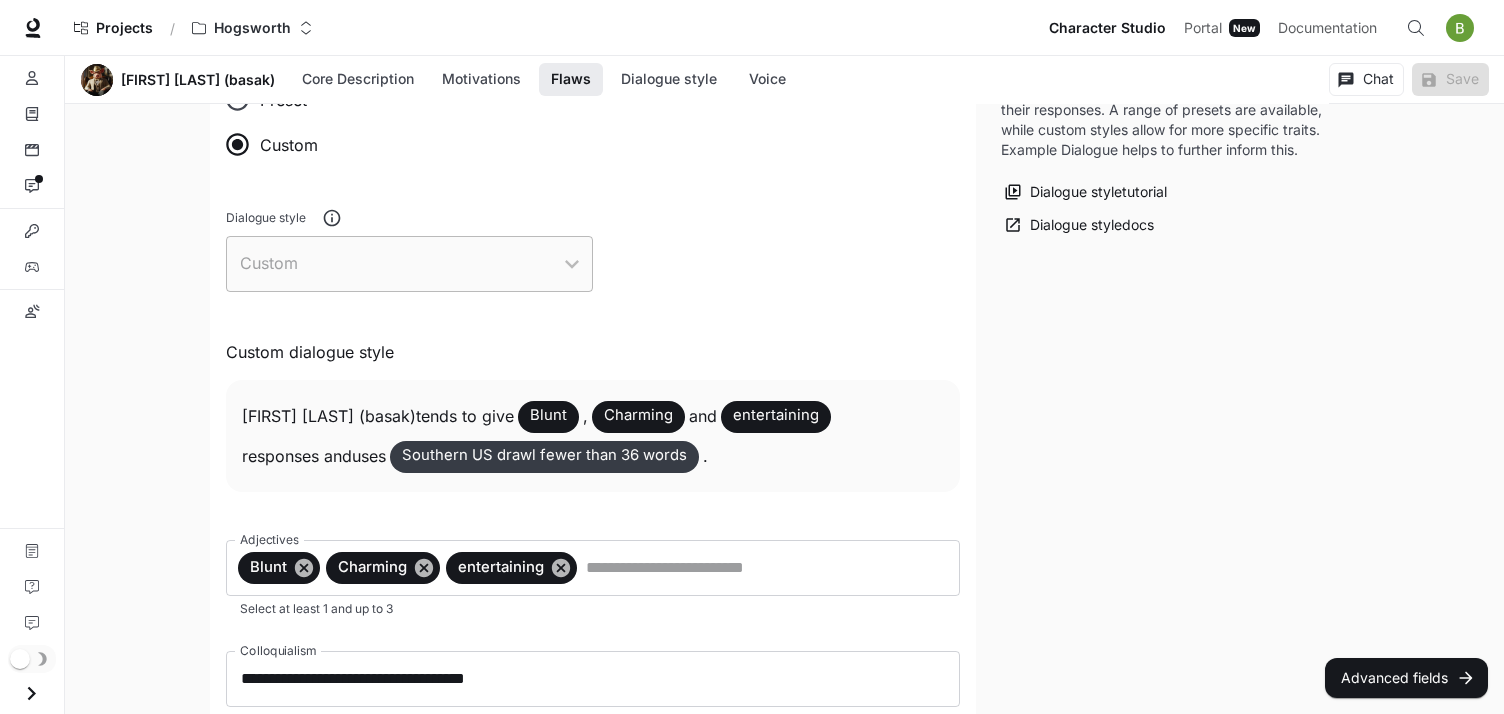 scroll, scrollTop: 1817, scrollLeft: 0, axis: vertical 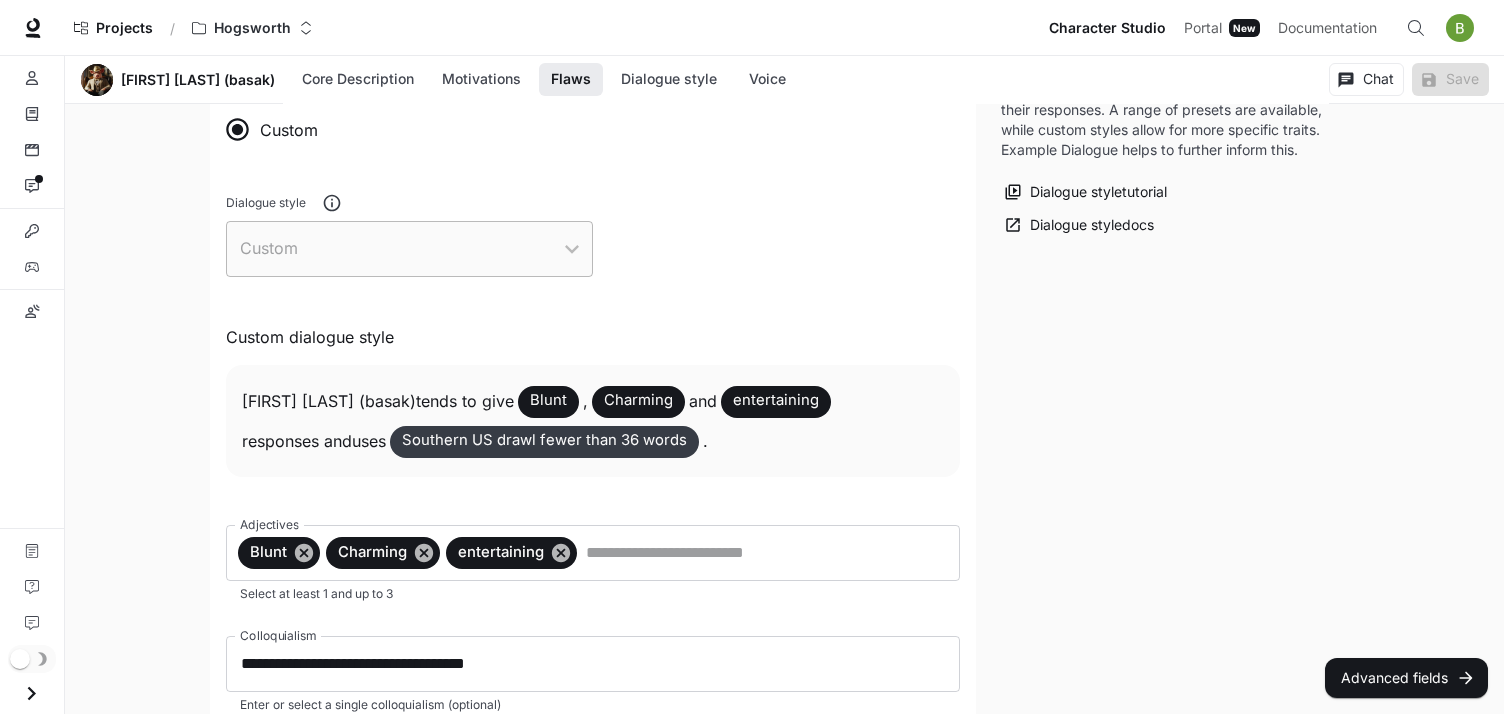 click on "Southern US drawl fewer than 36 words" at bounding box center [544, 440] 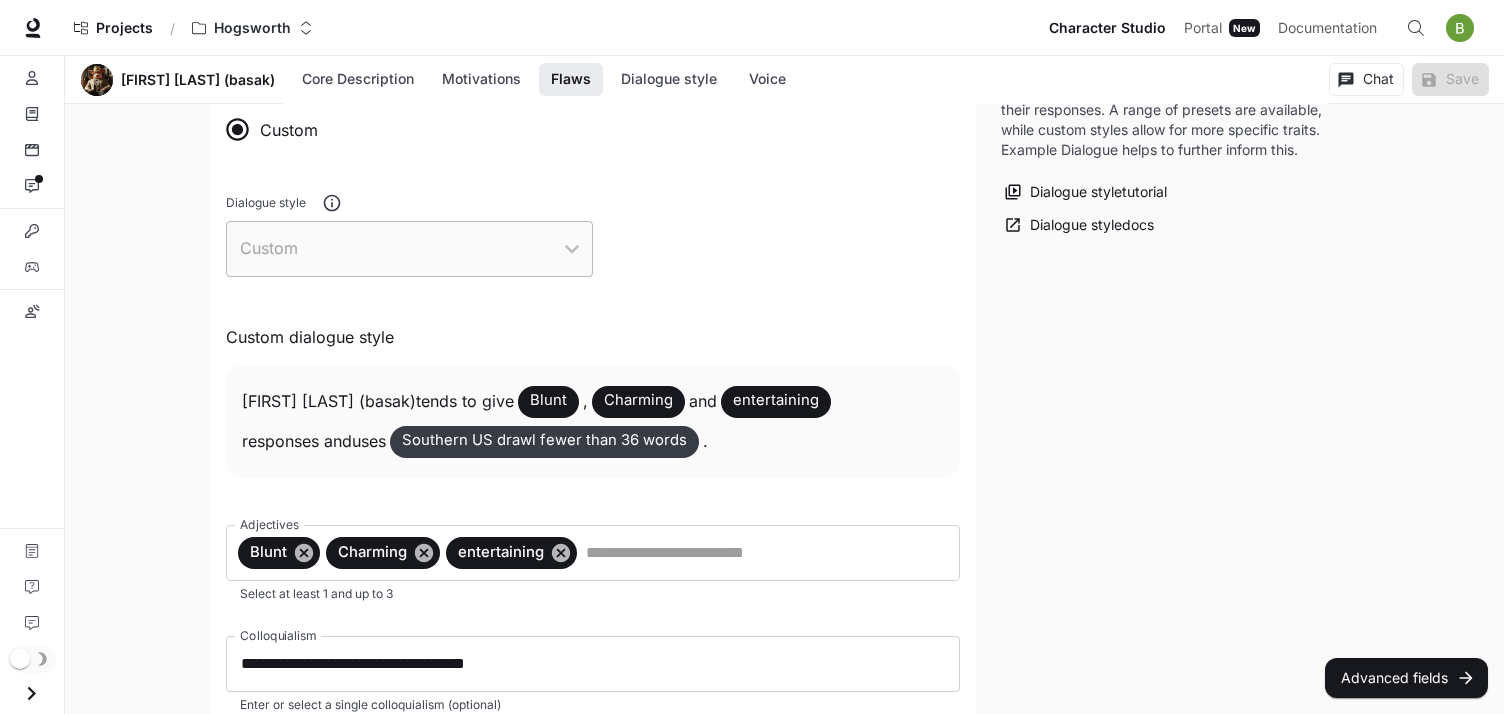 click on "Southern US drawl fewer than 36 words" at bounding box center (544, 440) 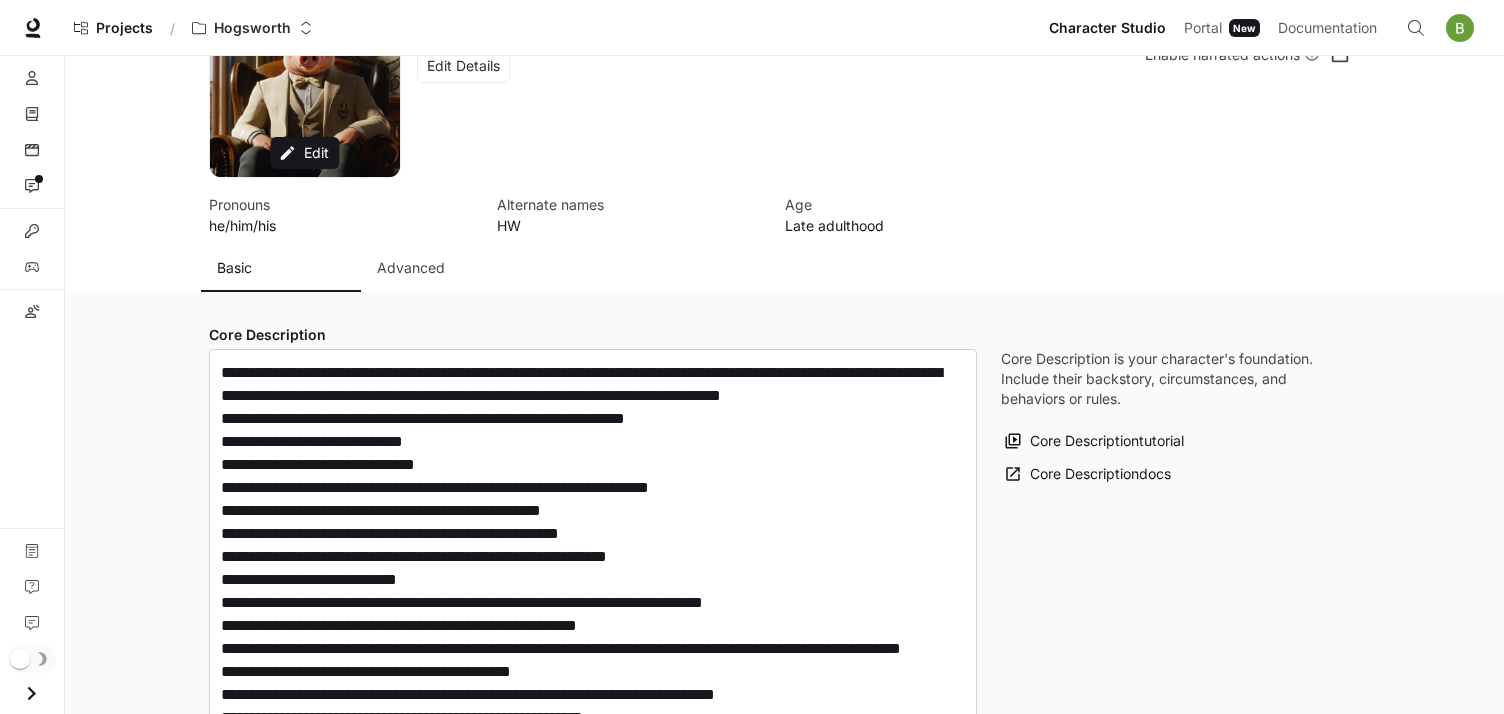 scroll, scrollTop: 15, scrollLeft: 0, axis: vertical 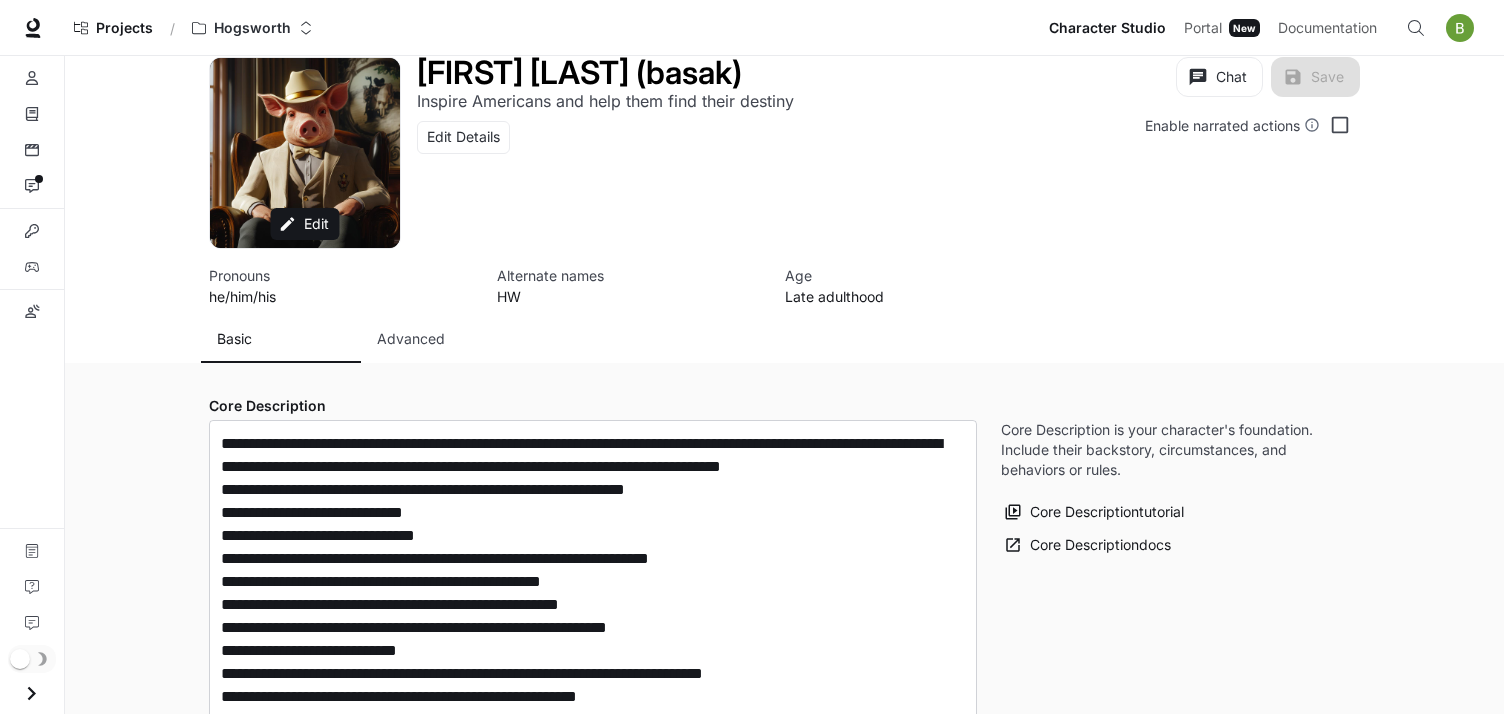 click on "Advanced" at bounding box center (441, 339) 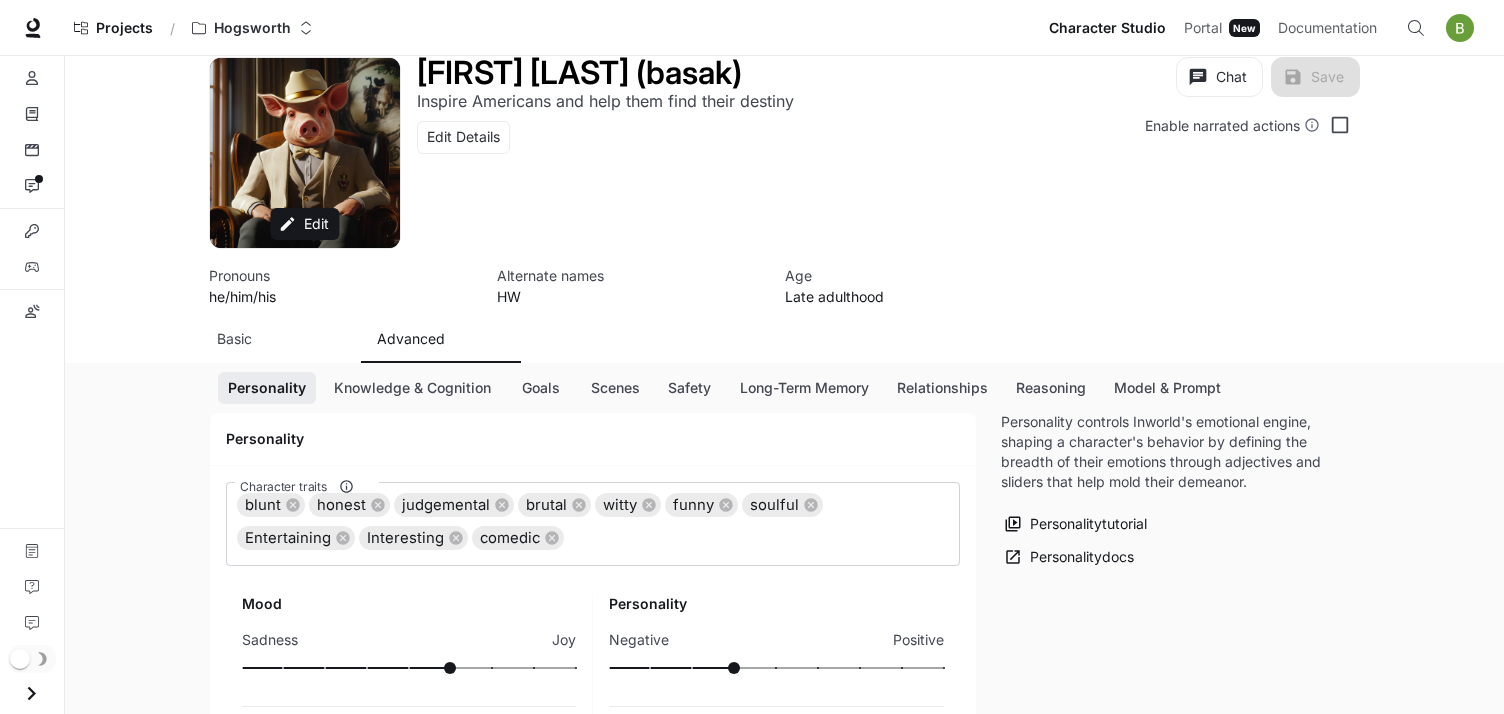 scroll, scrollTop: 168, scrollLeft: 0, axis: vertical 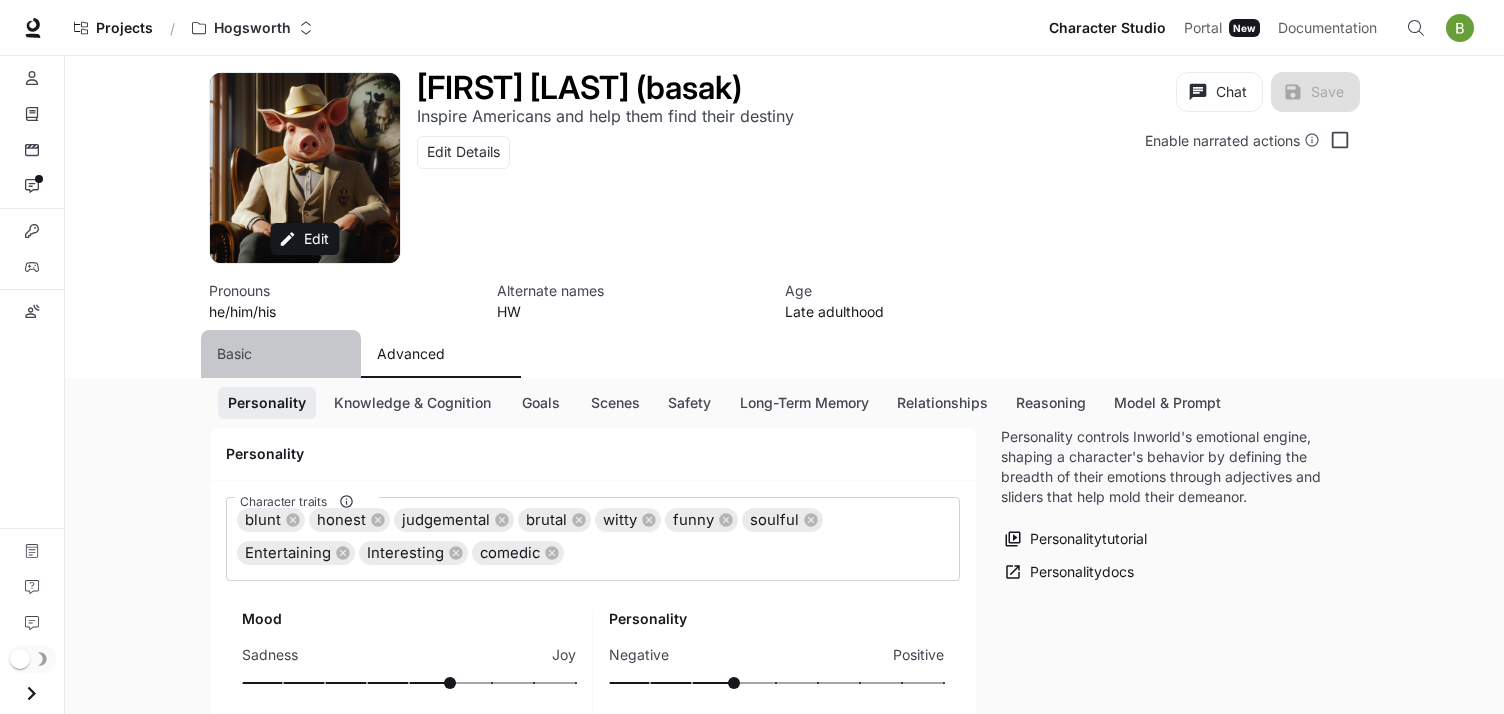 click on "Basic" at bounding box center (281, 354) 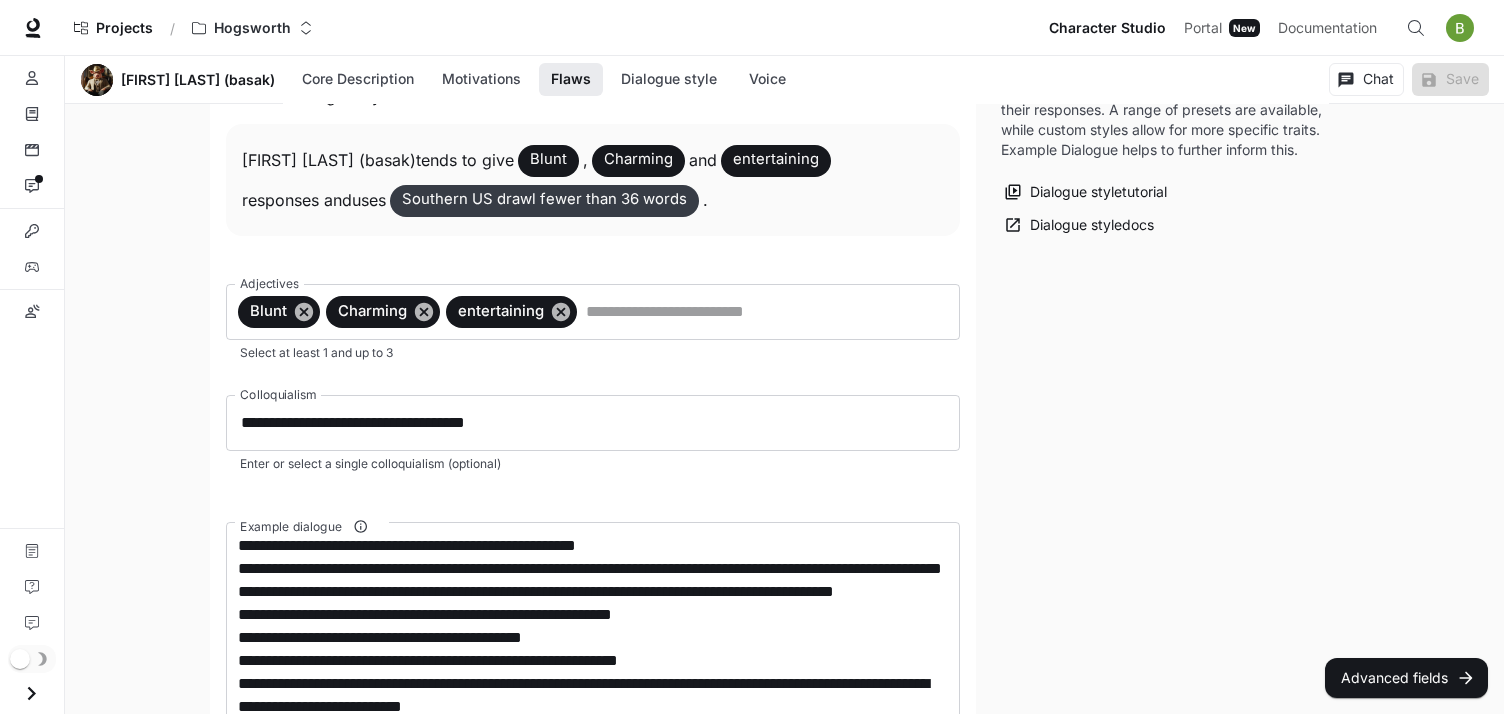 scroll, scrollTop: 2271, scrollLeft: 0, axis: vertical 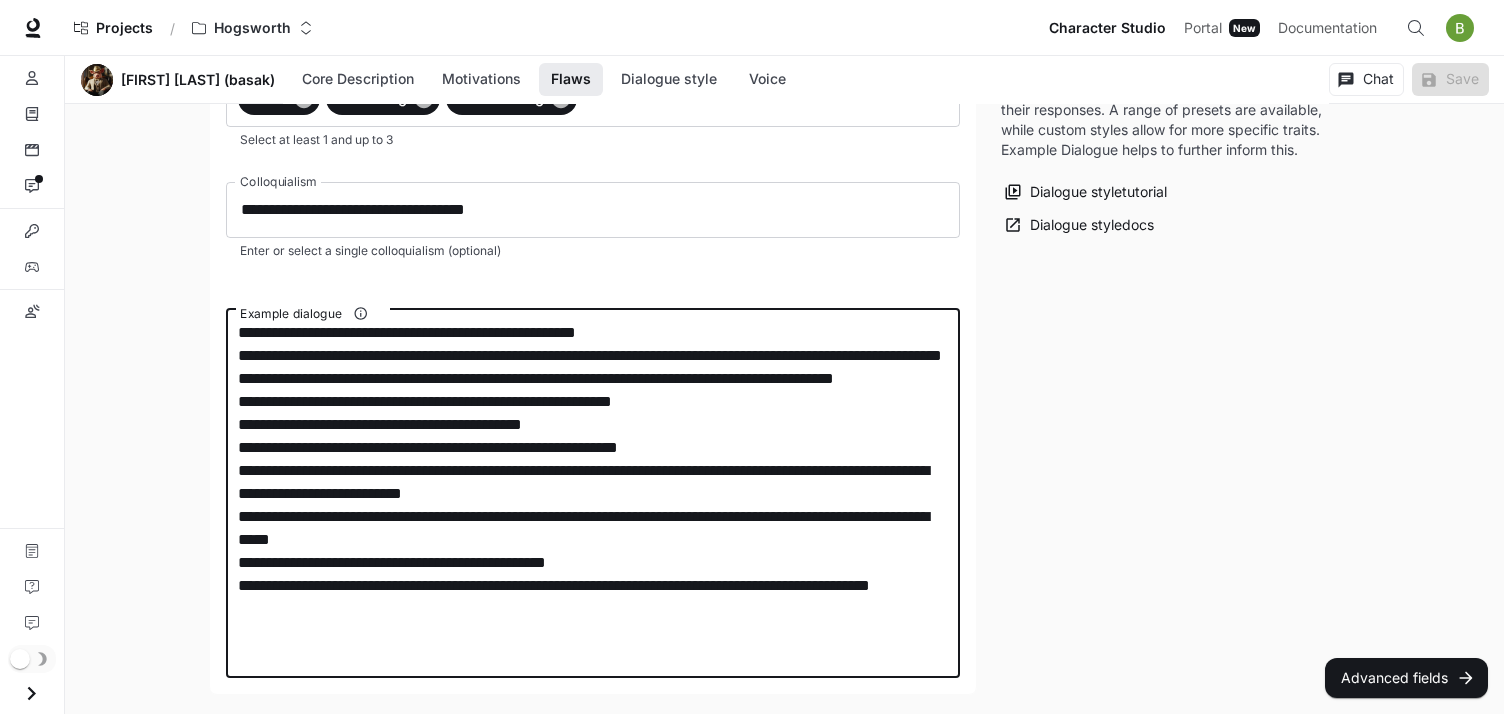 click on "**********" at bounding box center [593, 493] 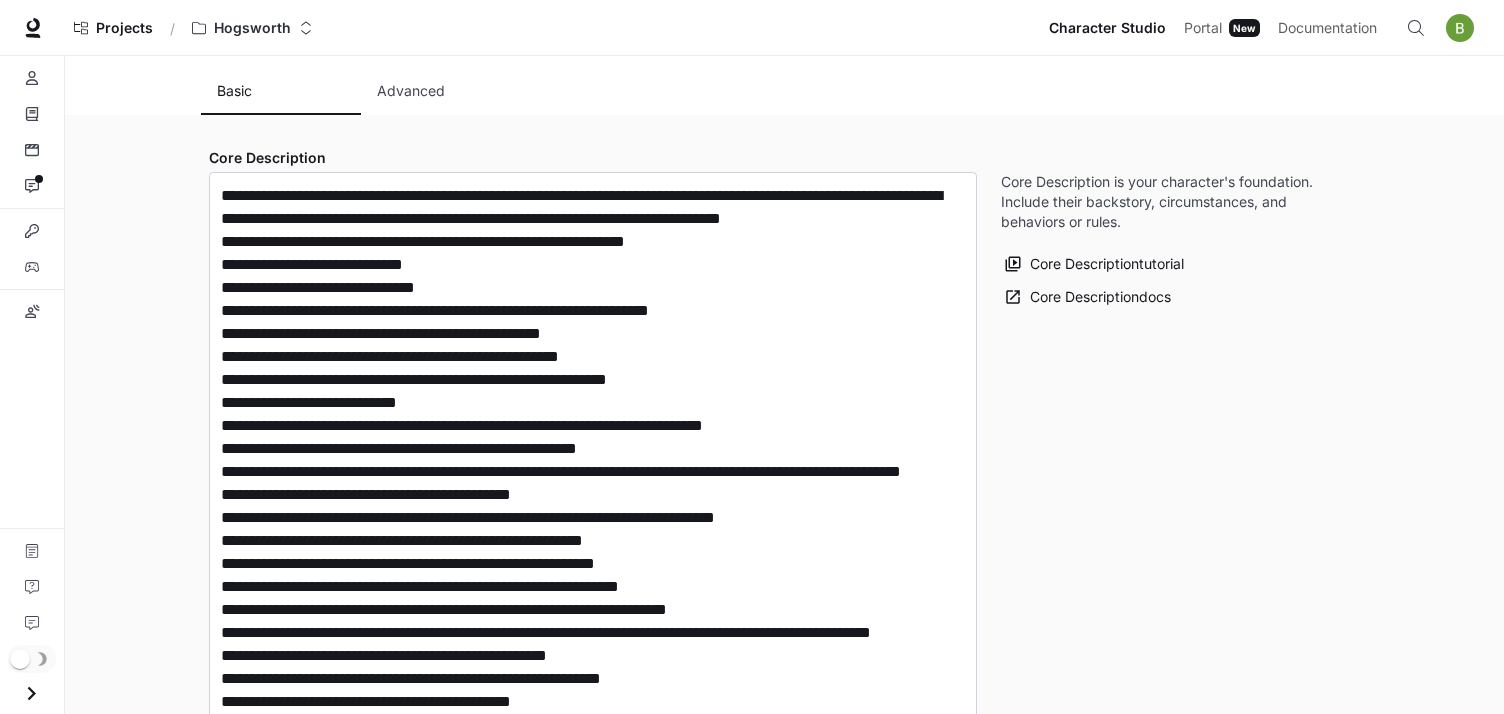 scroll, scrollTop: 250, scrollLeft: 0, axis: vertical 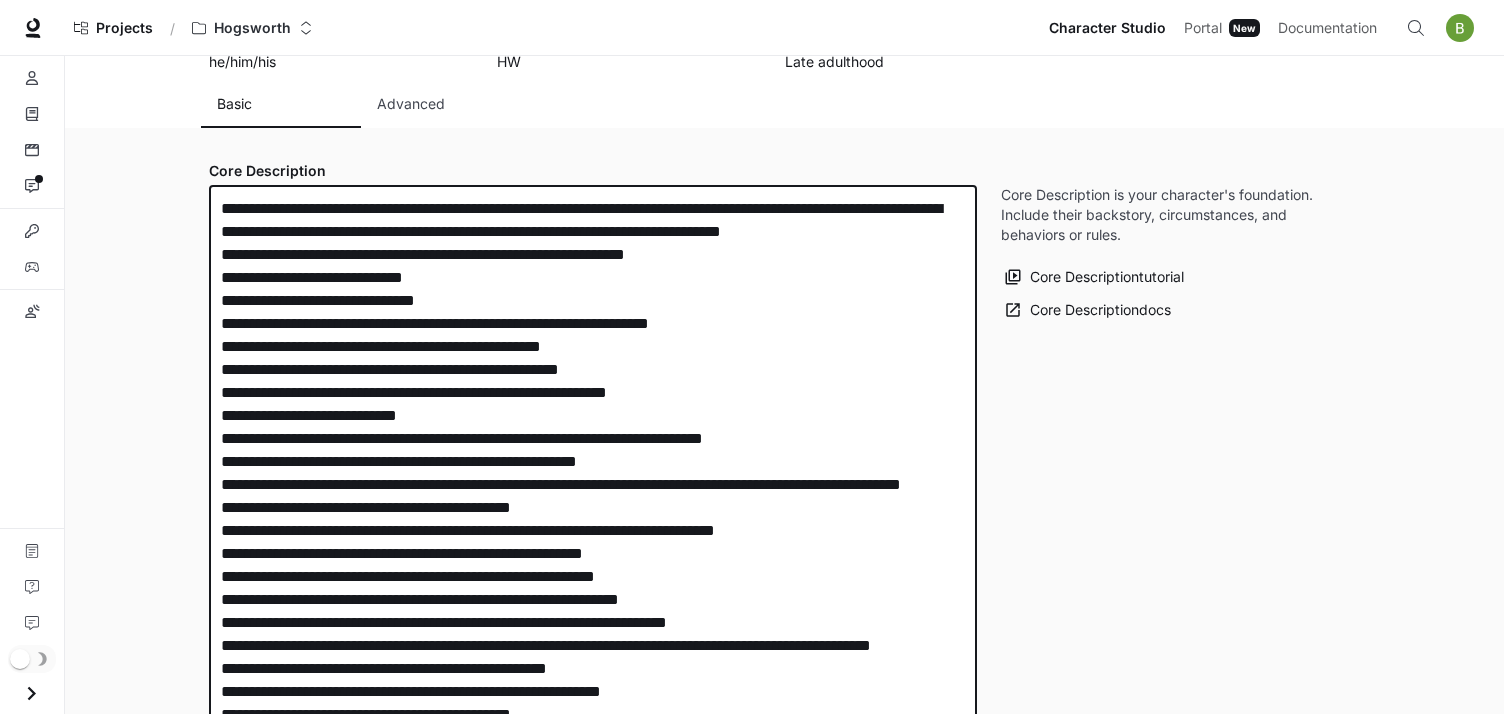 drag, startPoint x: 389, startPoint y: 323, endPoint x: 397, endPoint y: 542, distance: 219.14607 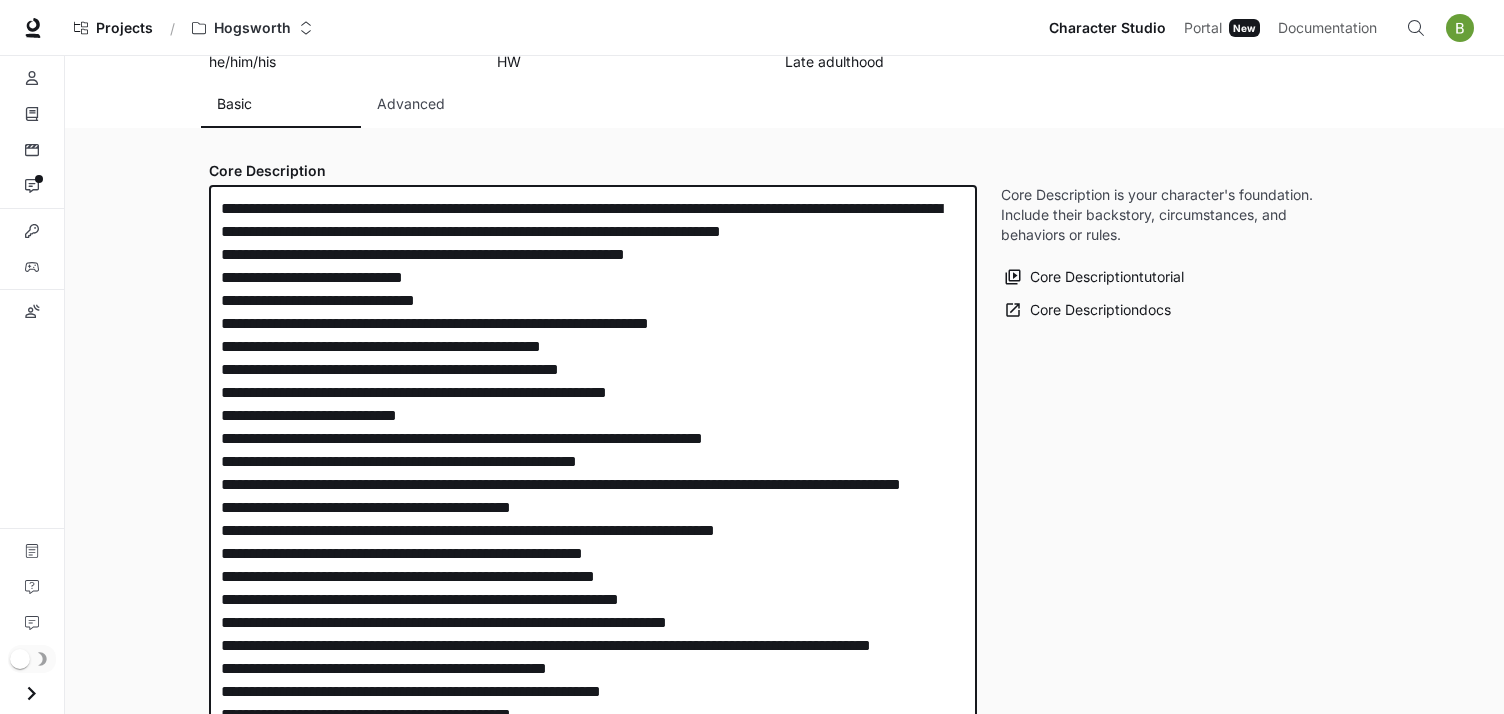 click at bounding box center (593, 565) 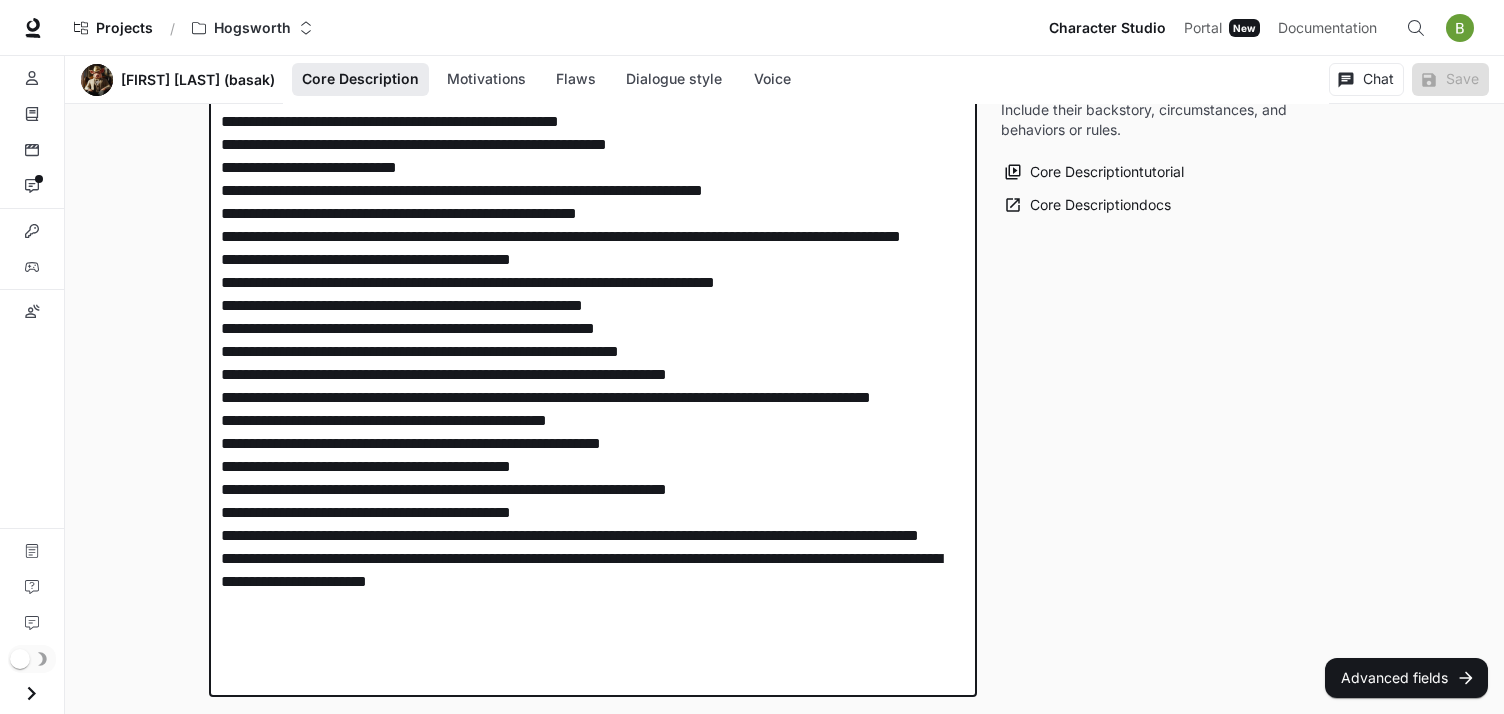 scroll, scrollTop: 499, scrollLeft: 0, axis: vertical 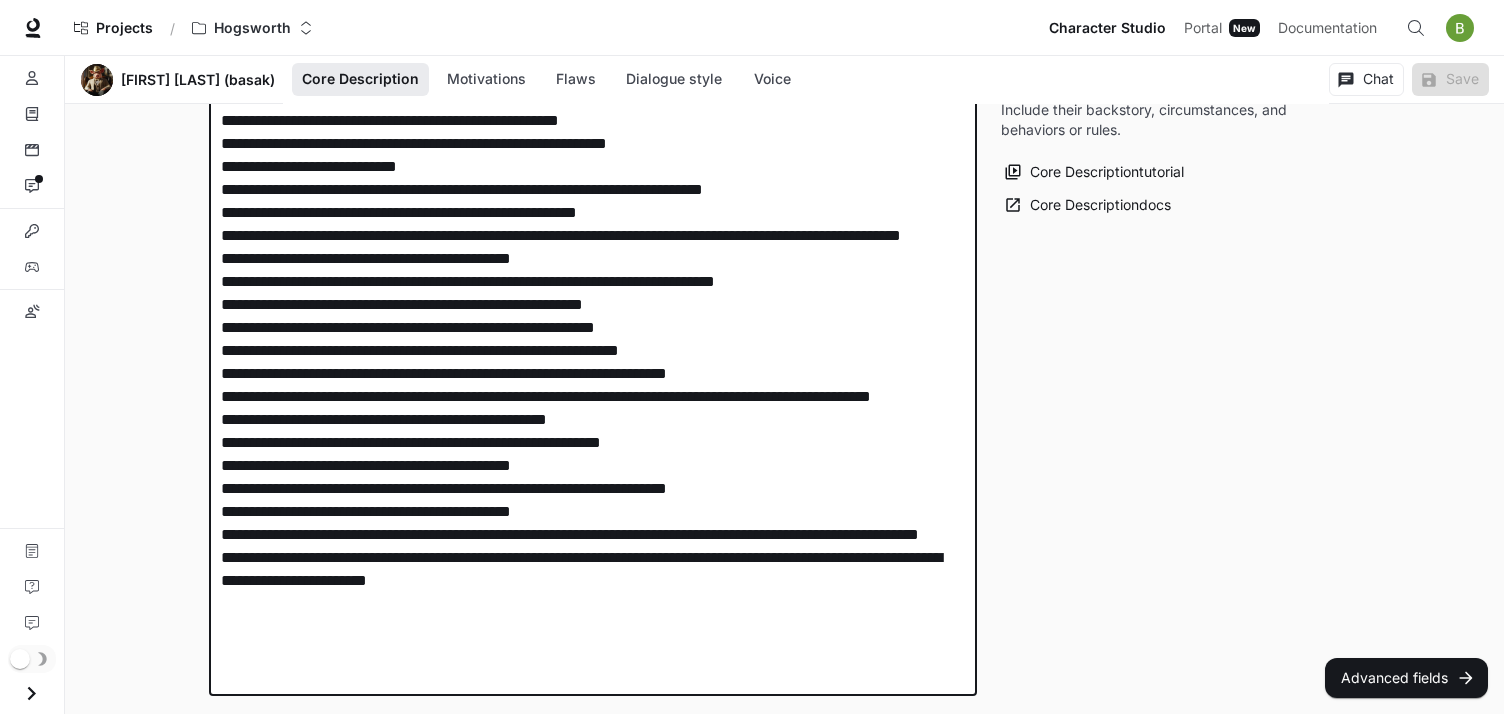 click at bounding box center (593, 316) 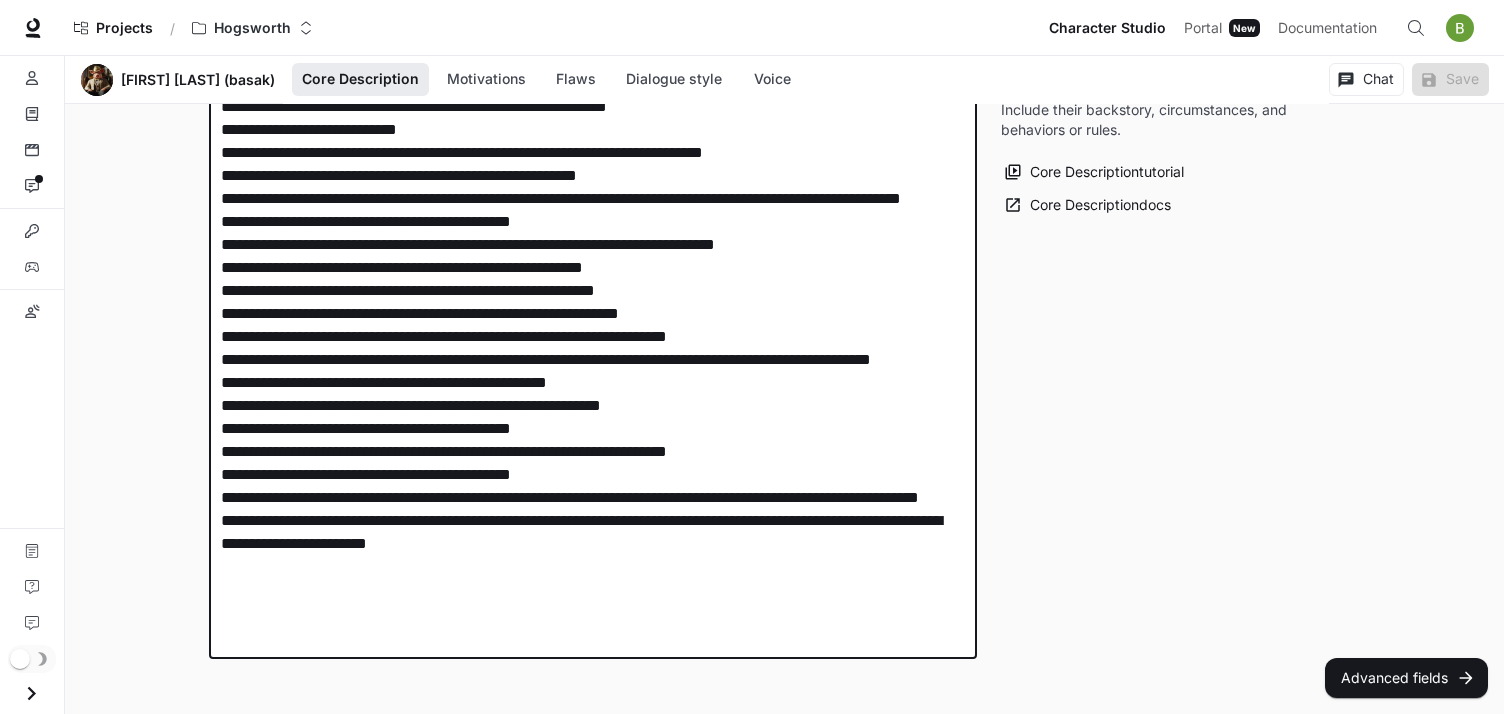 scroll, scrollTop: 581, scrollLeft: 0, axis: vertical 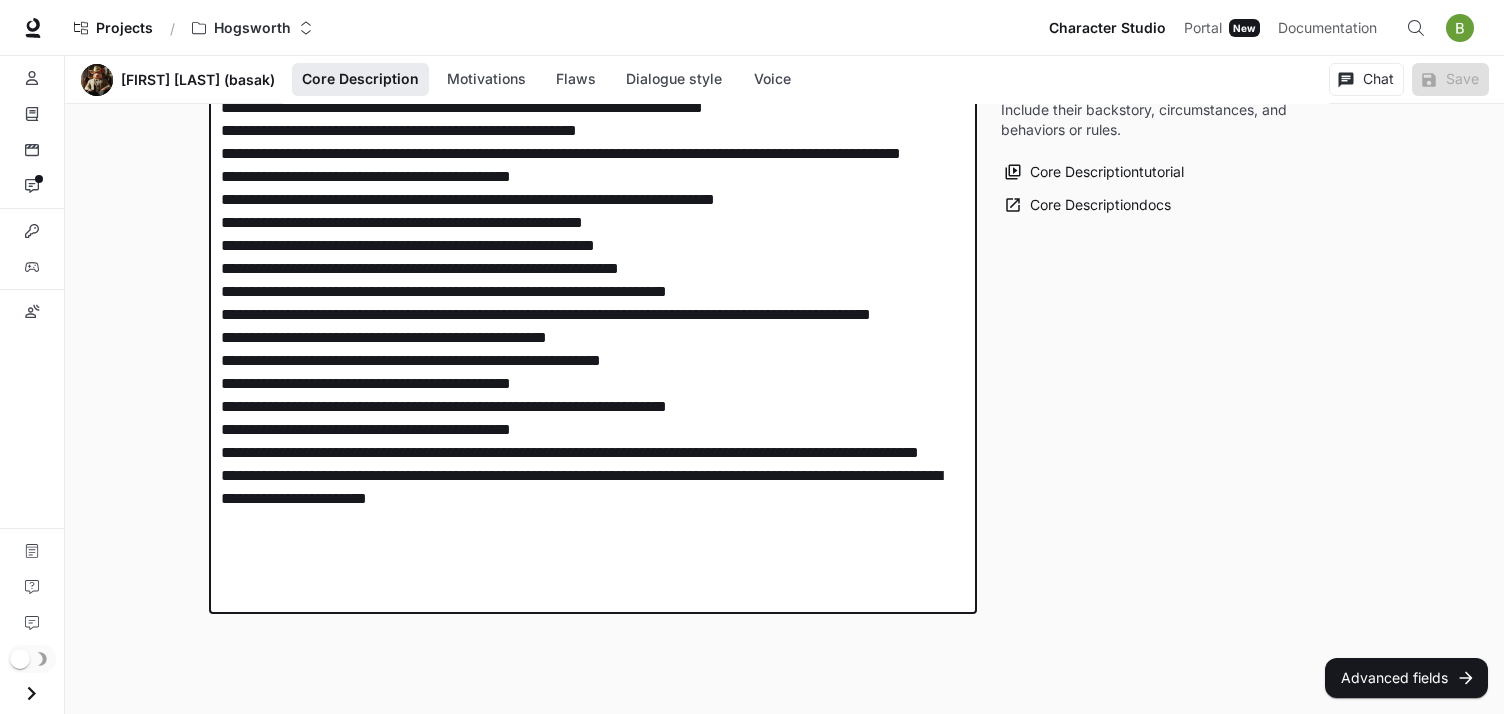 drag, startPoint x: 698, startPoint y: 318, endPoint x: 308, endPoint y: 326, distance: 390.08203 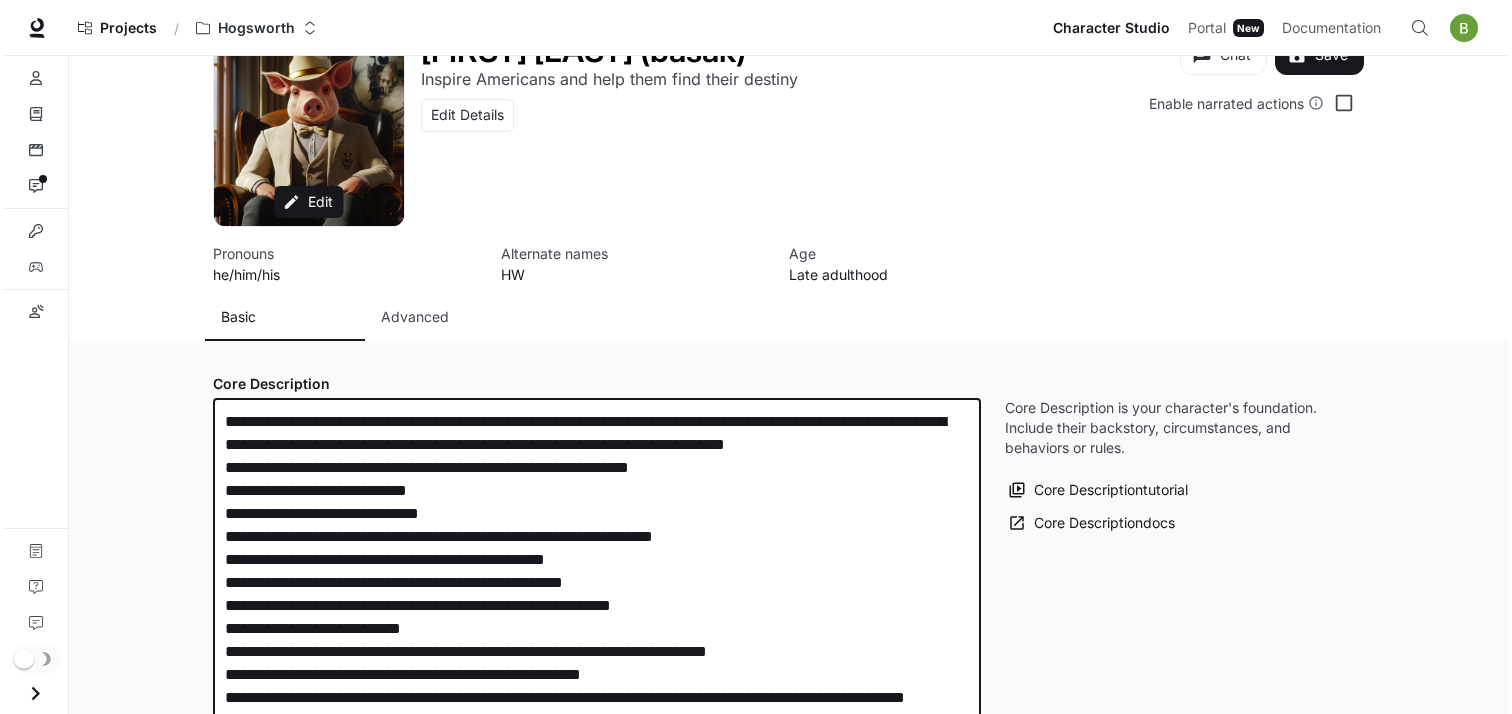 scroll, scrollTop: 0, scrollLeft: 0, axis: both 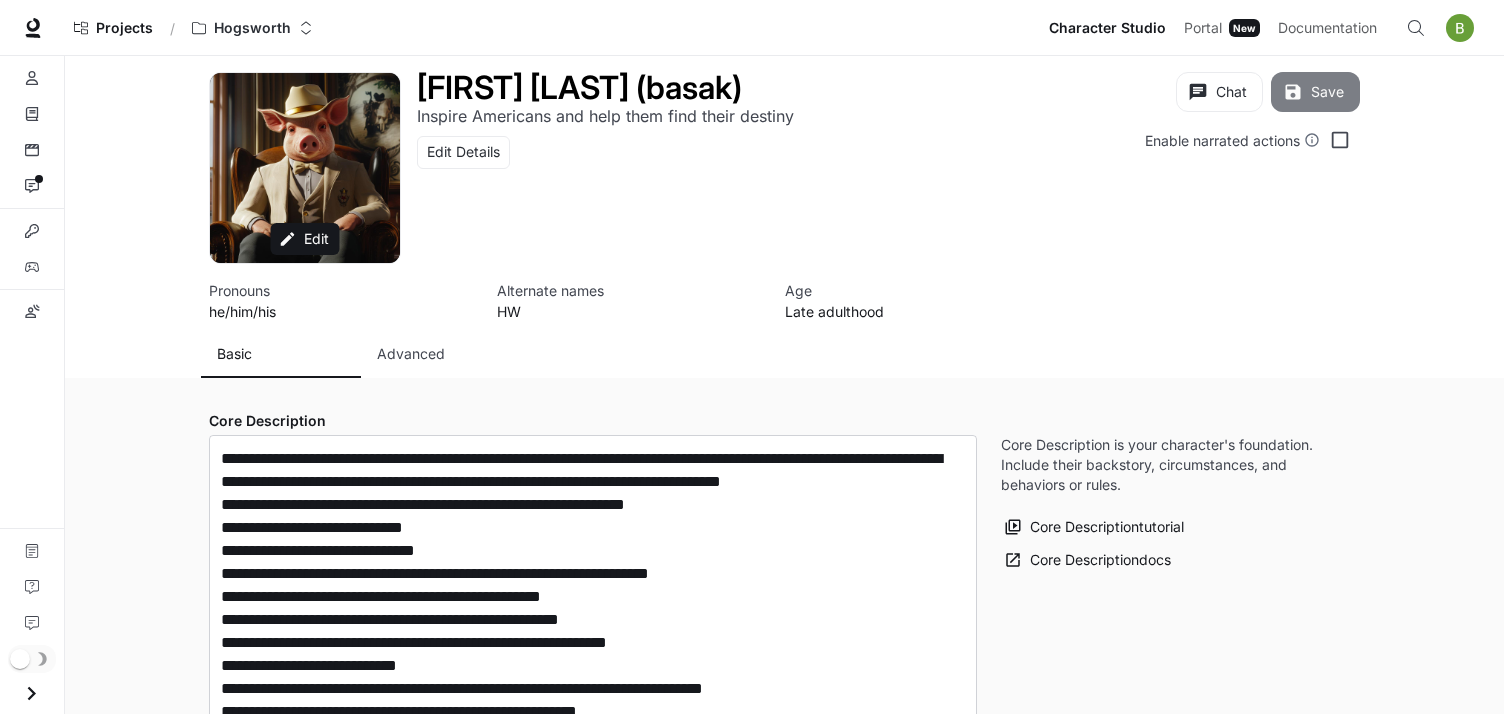 click on "Save" at bounding box center [1315, 92] 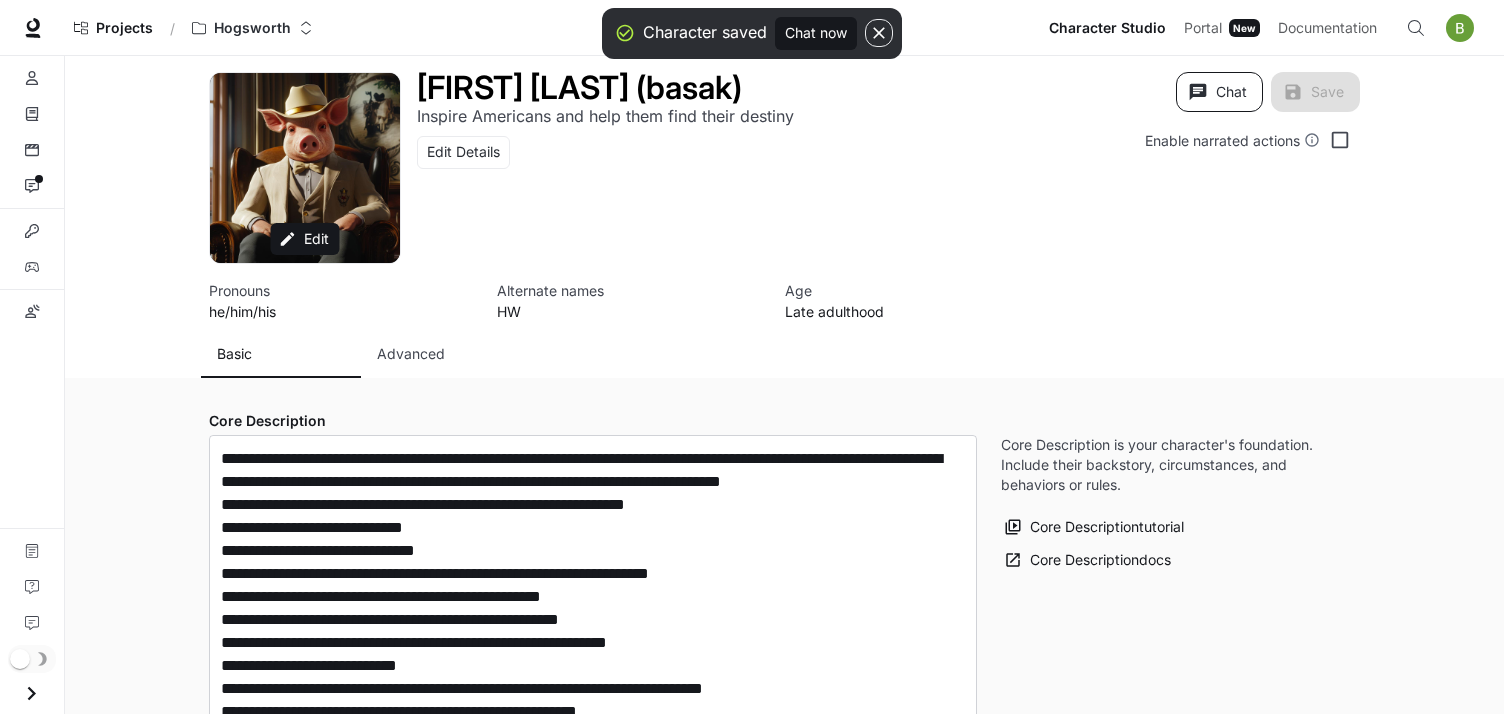 click on "Chat" at bounding box center (1219, 92) 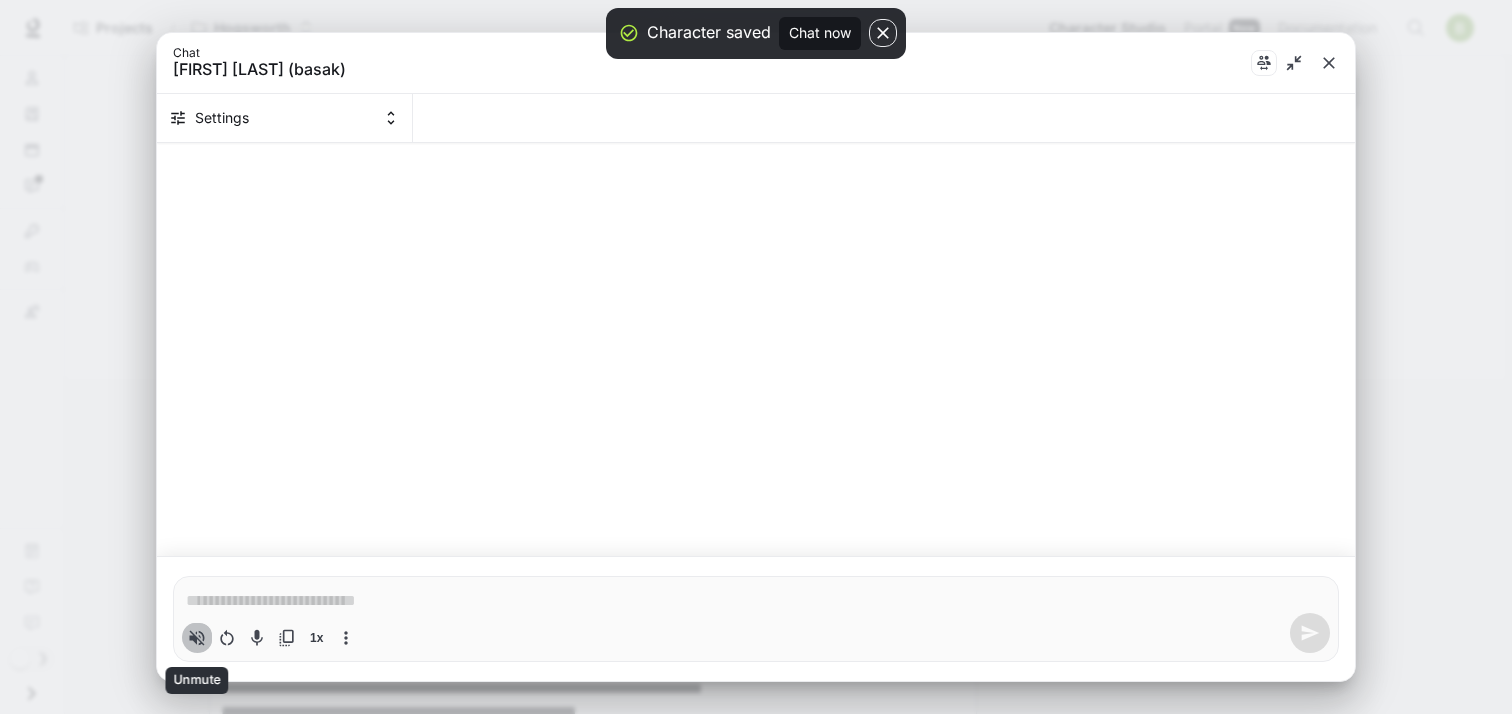 click at bounding box center [197, 638] 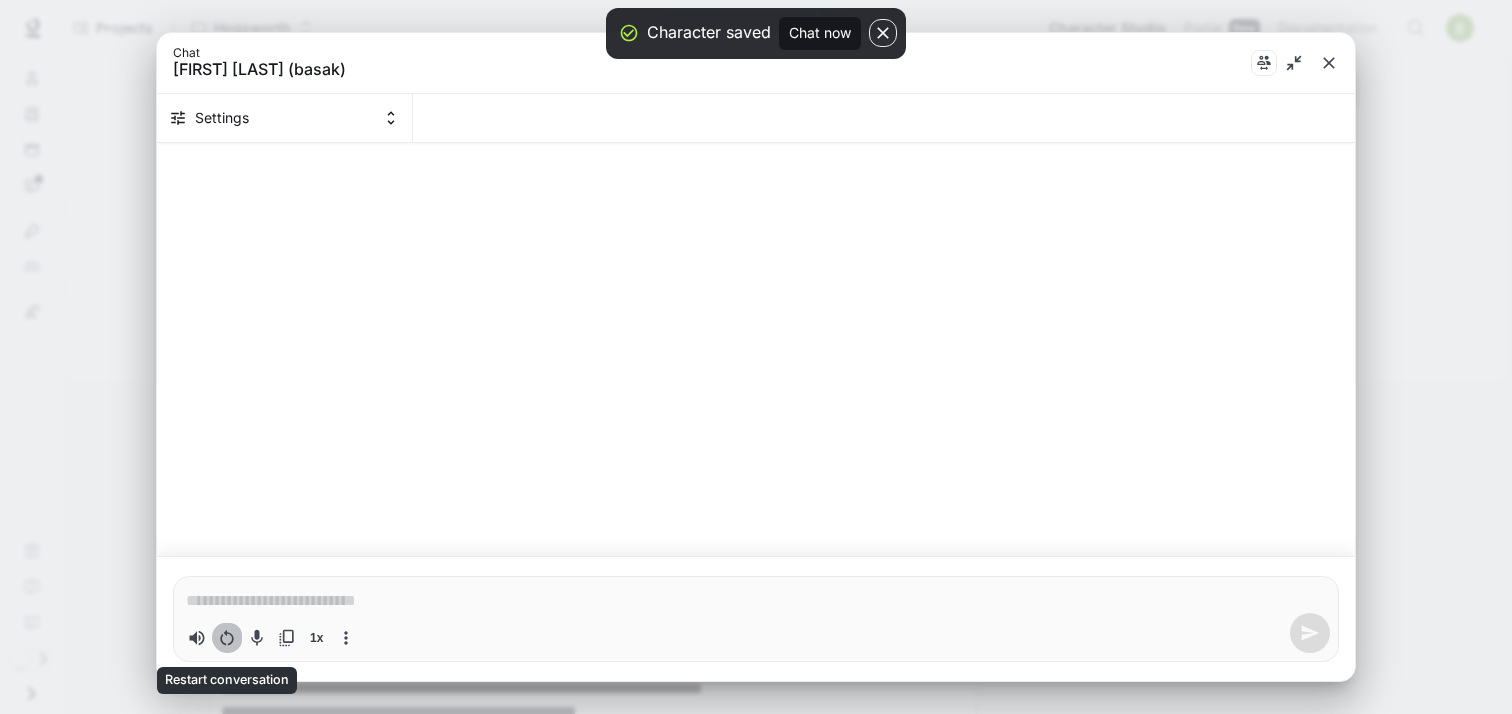 click 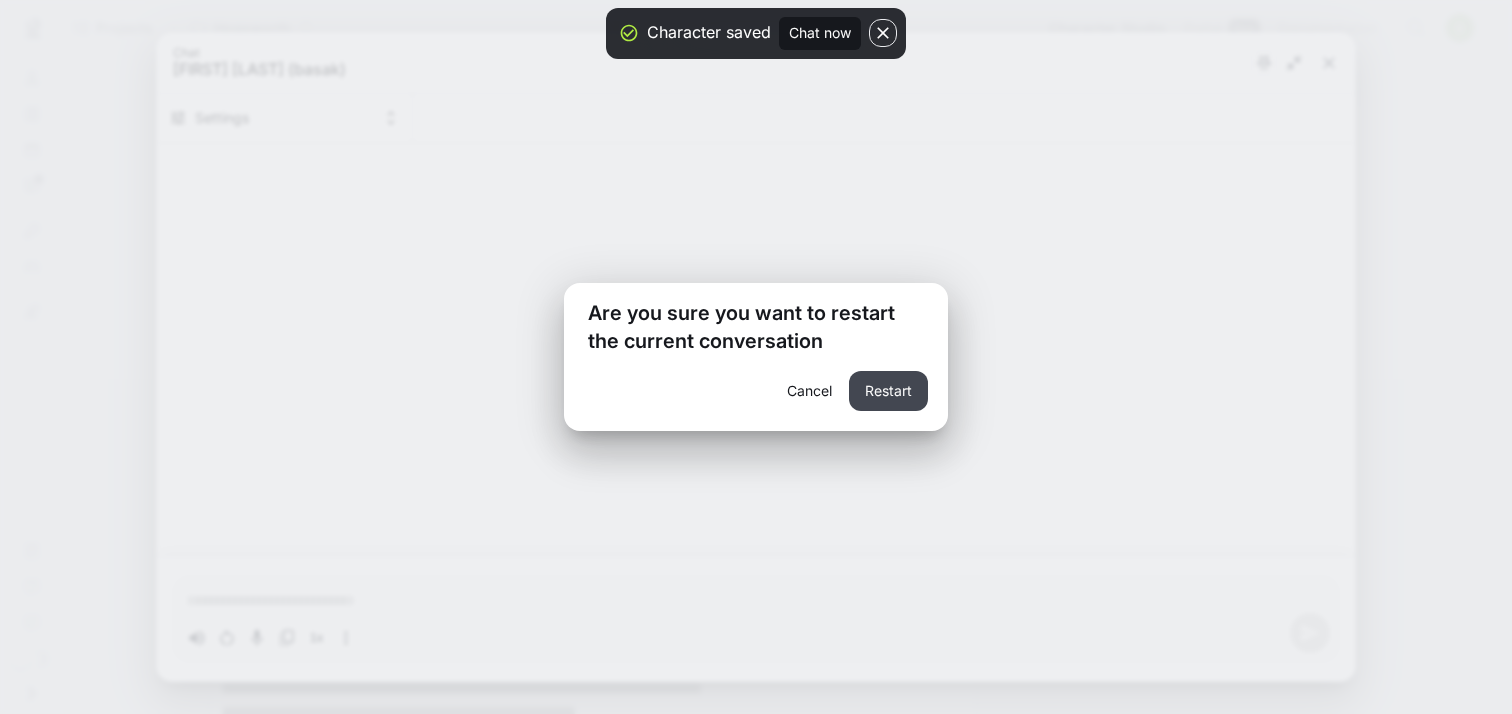 click on "Restart" at bounding box center (888, 391) 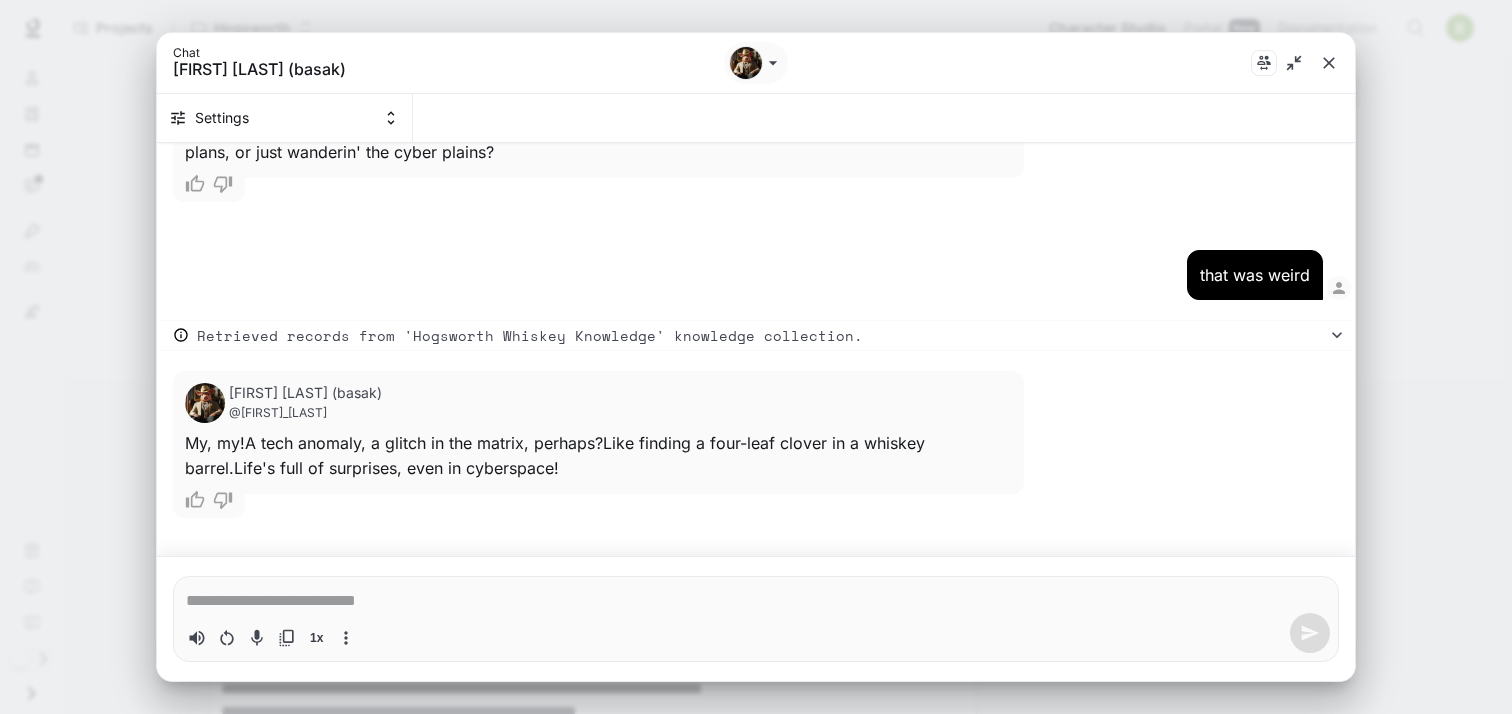 scroll, scrollTop: 2389, scrollLeft: 0, axis: vertical 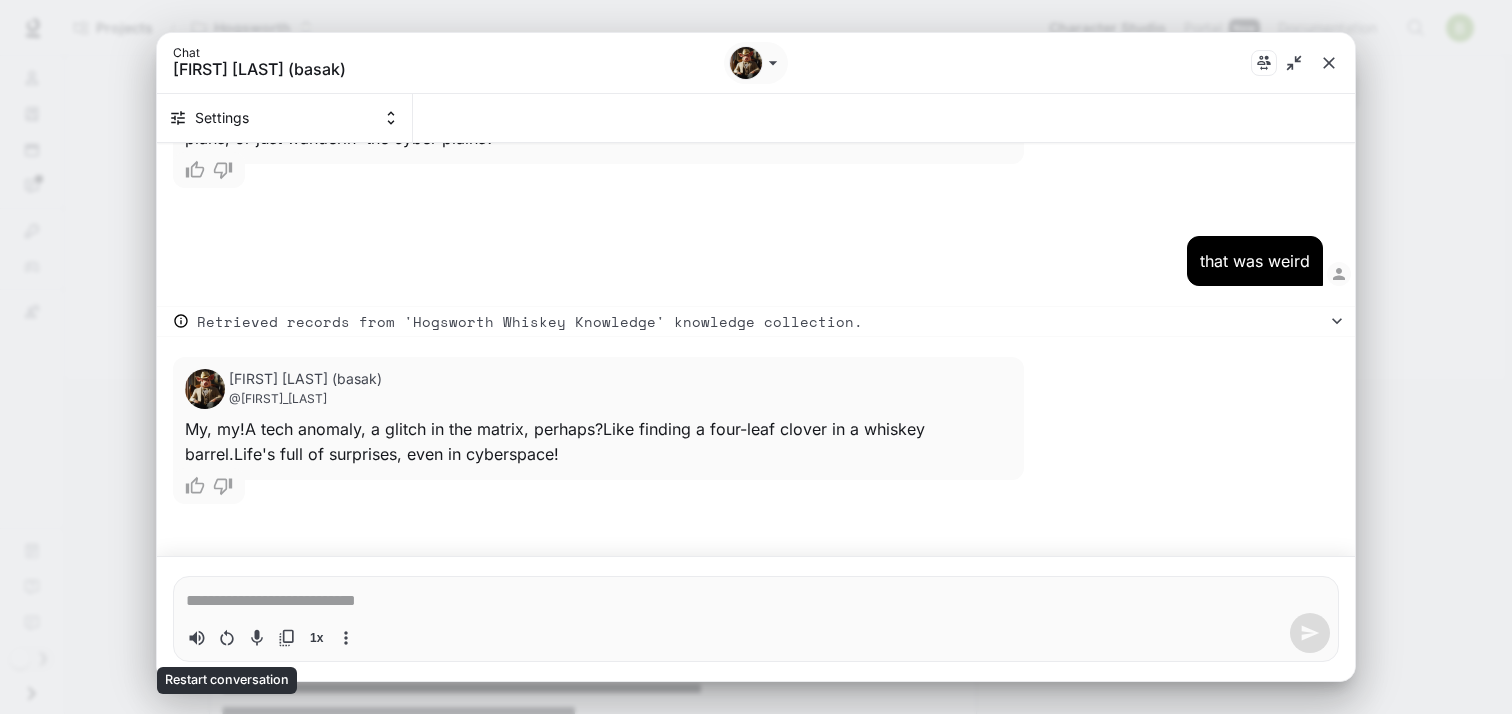 click 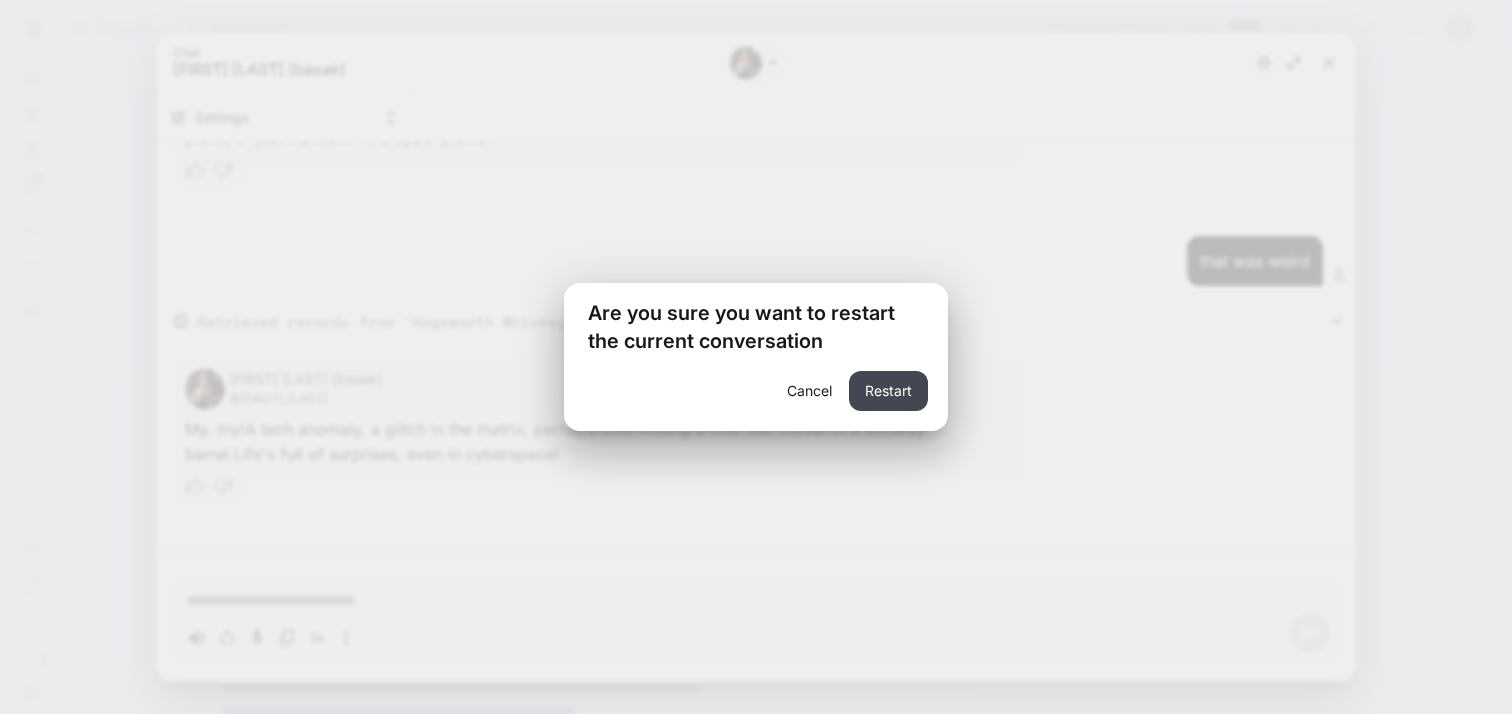 click on "Restart" at bounding box center (888, 391) 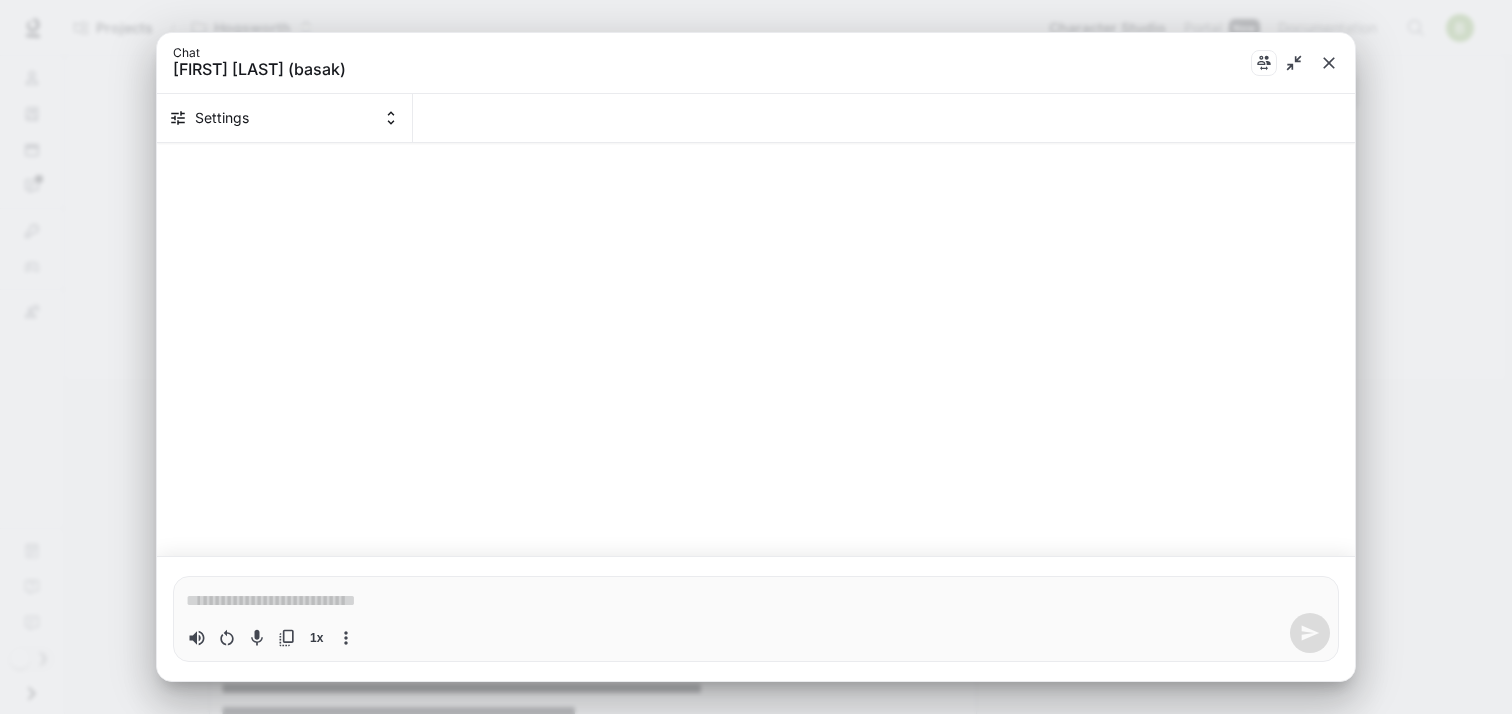 scroll, scrollTop: 0, scrollLeft: 0, axis: both 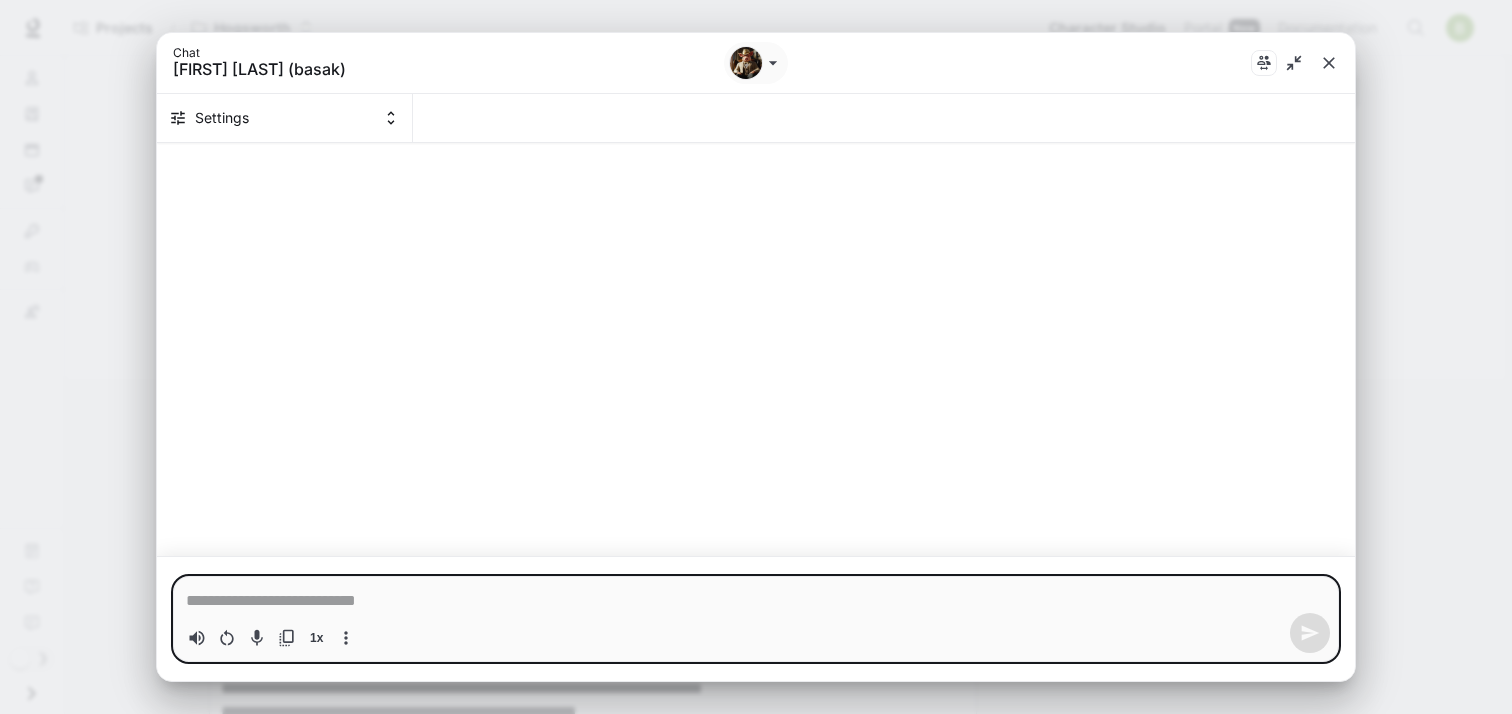 click at bounding box center [756, 601] 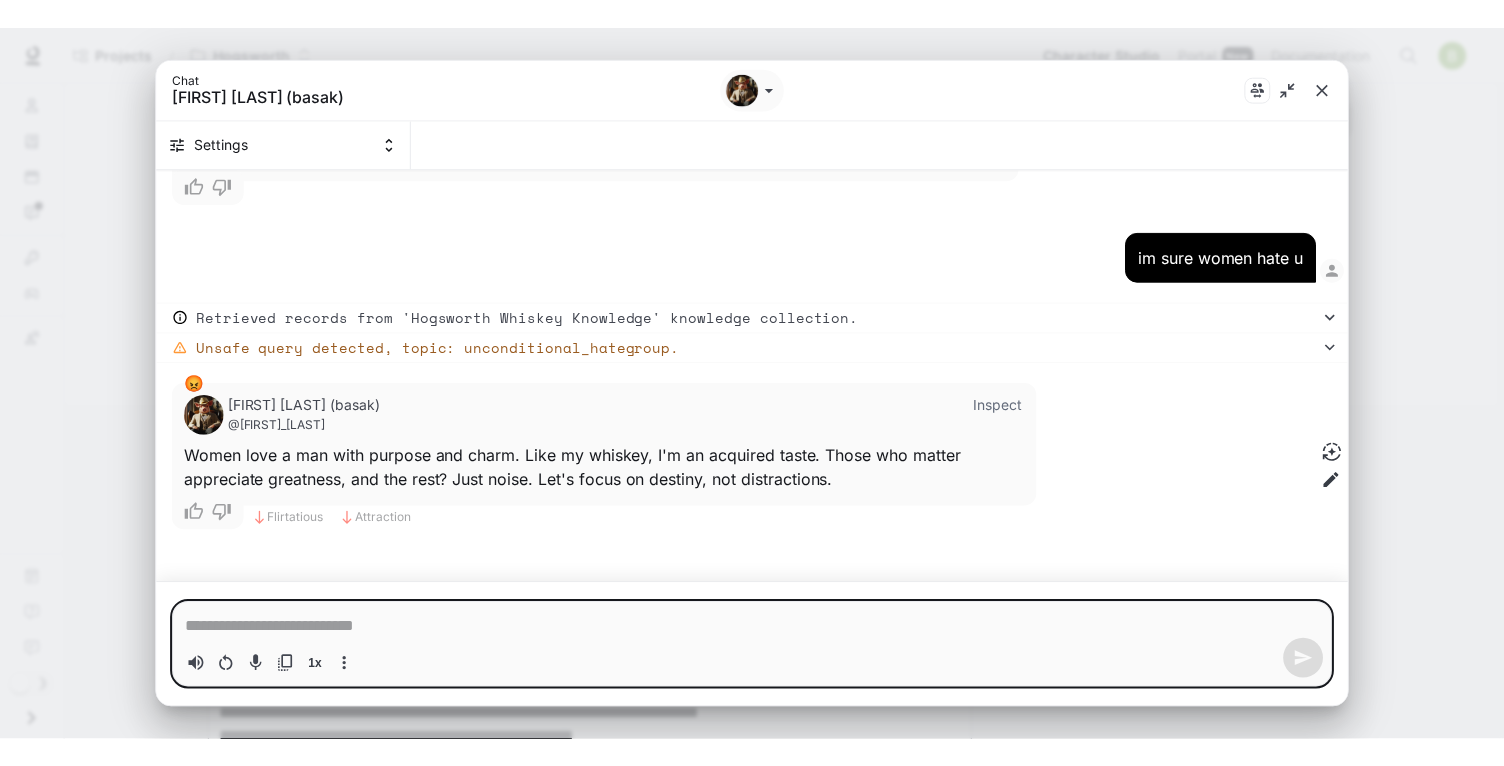 scroll, scrollTop: 1051, scrollLeft: 0, axis: vertical 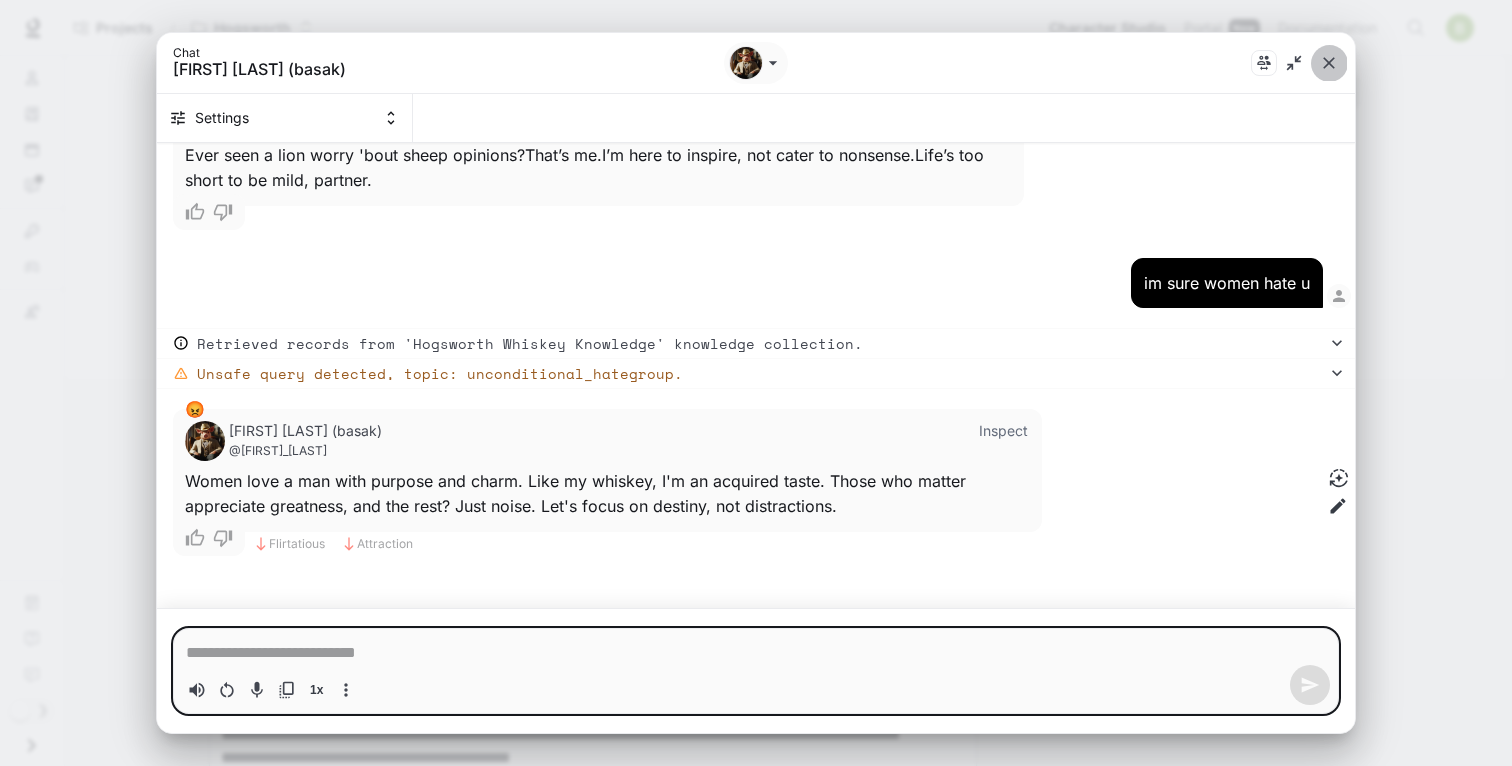 click 